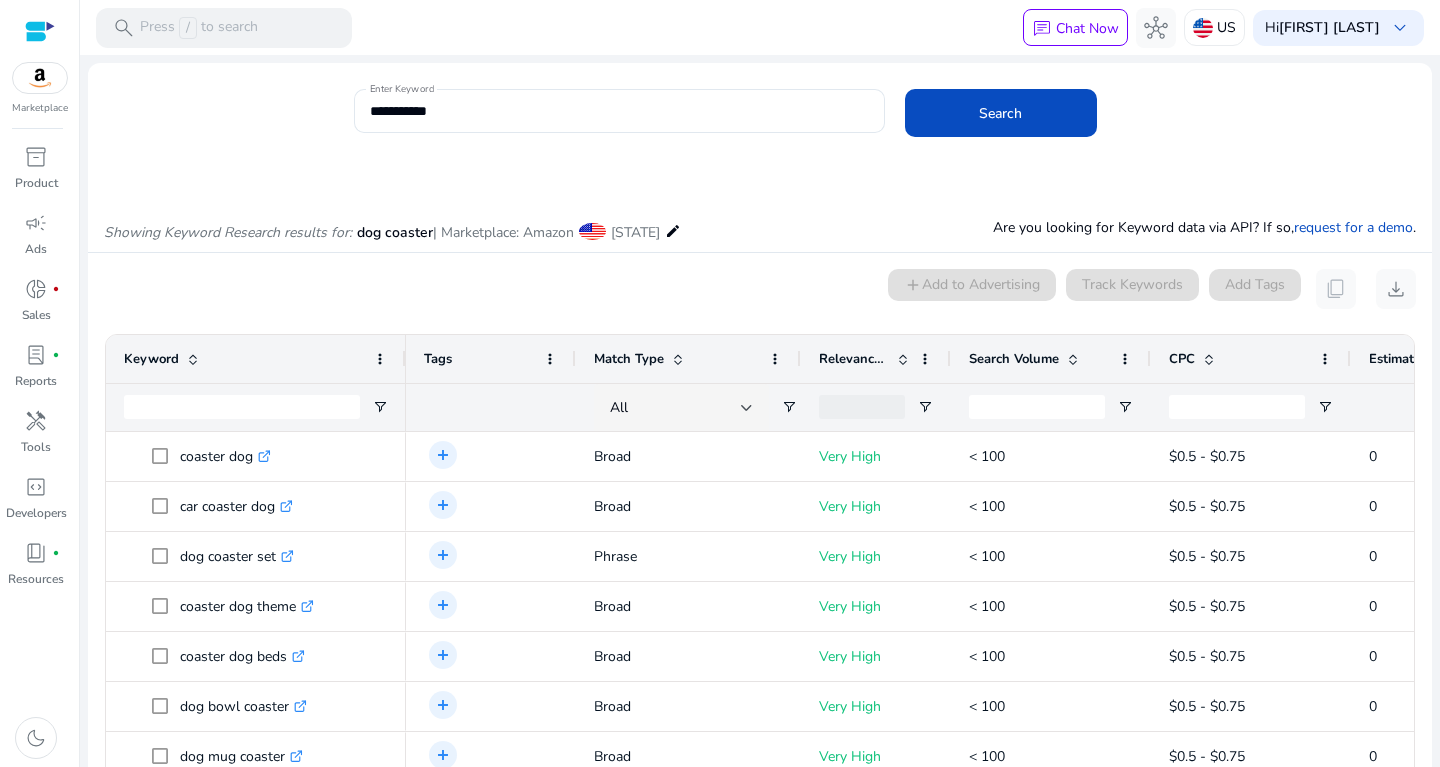 scroll, scrollTop: 0, scrollLeft: 0, axis: both 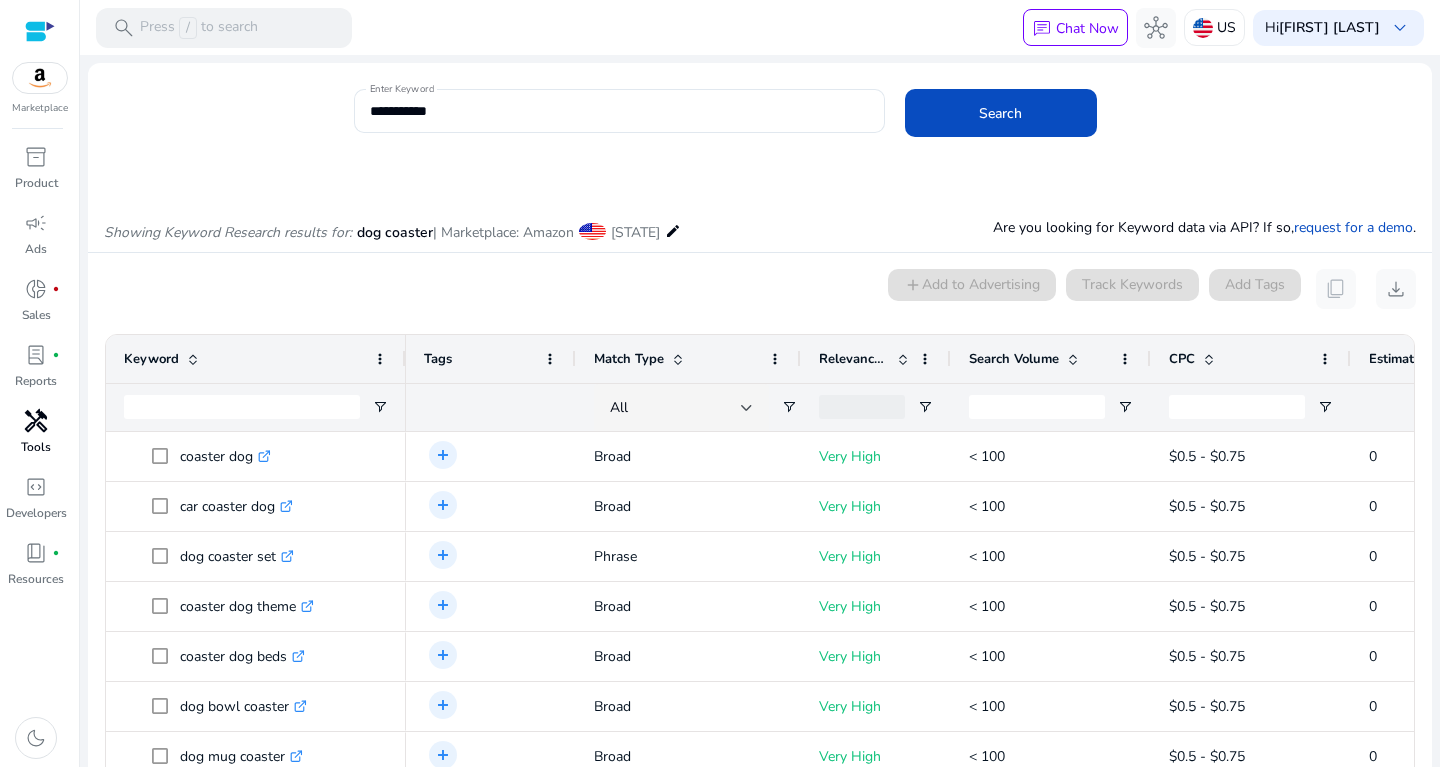 click on "handyman" at bounding box center [36, 421] 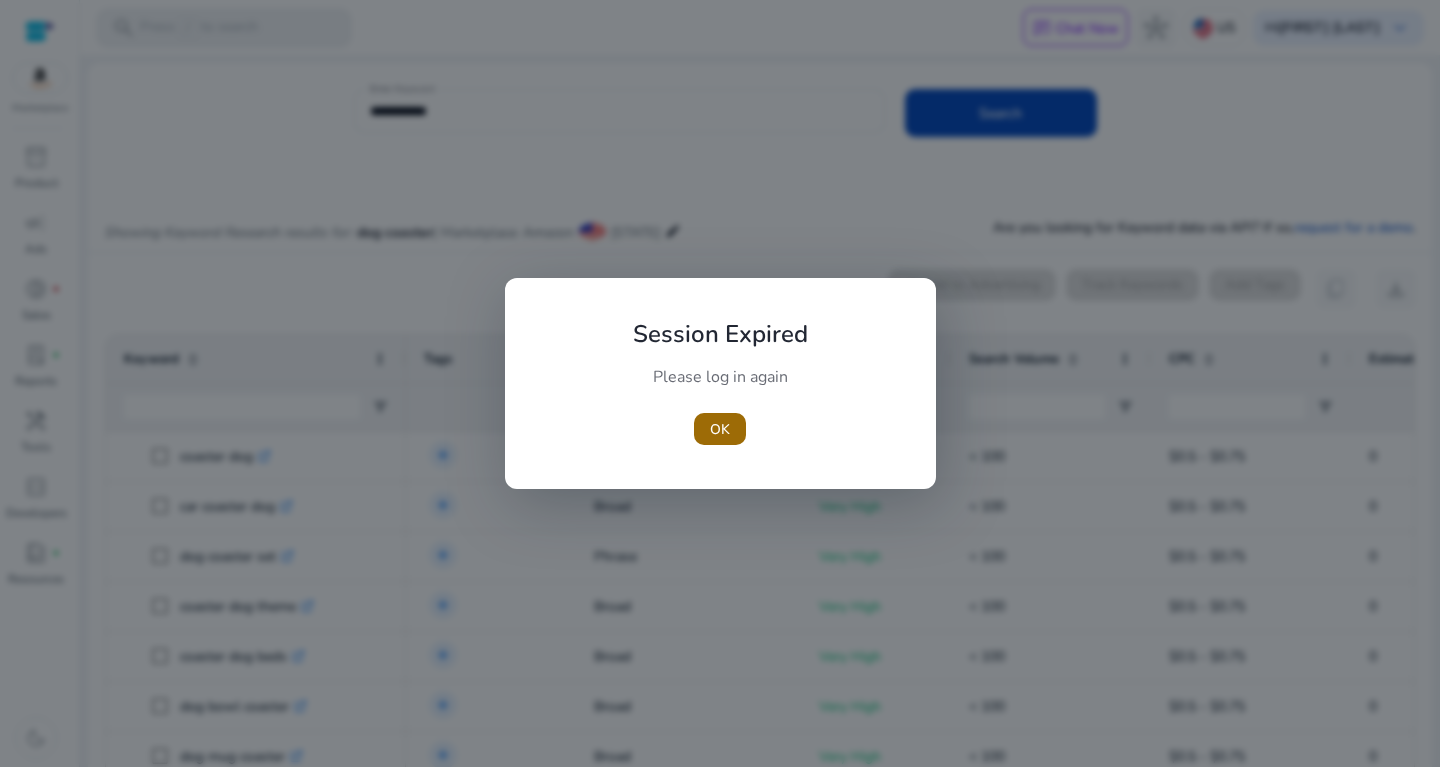 click on "OK" at bounding box center [720, 429] 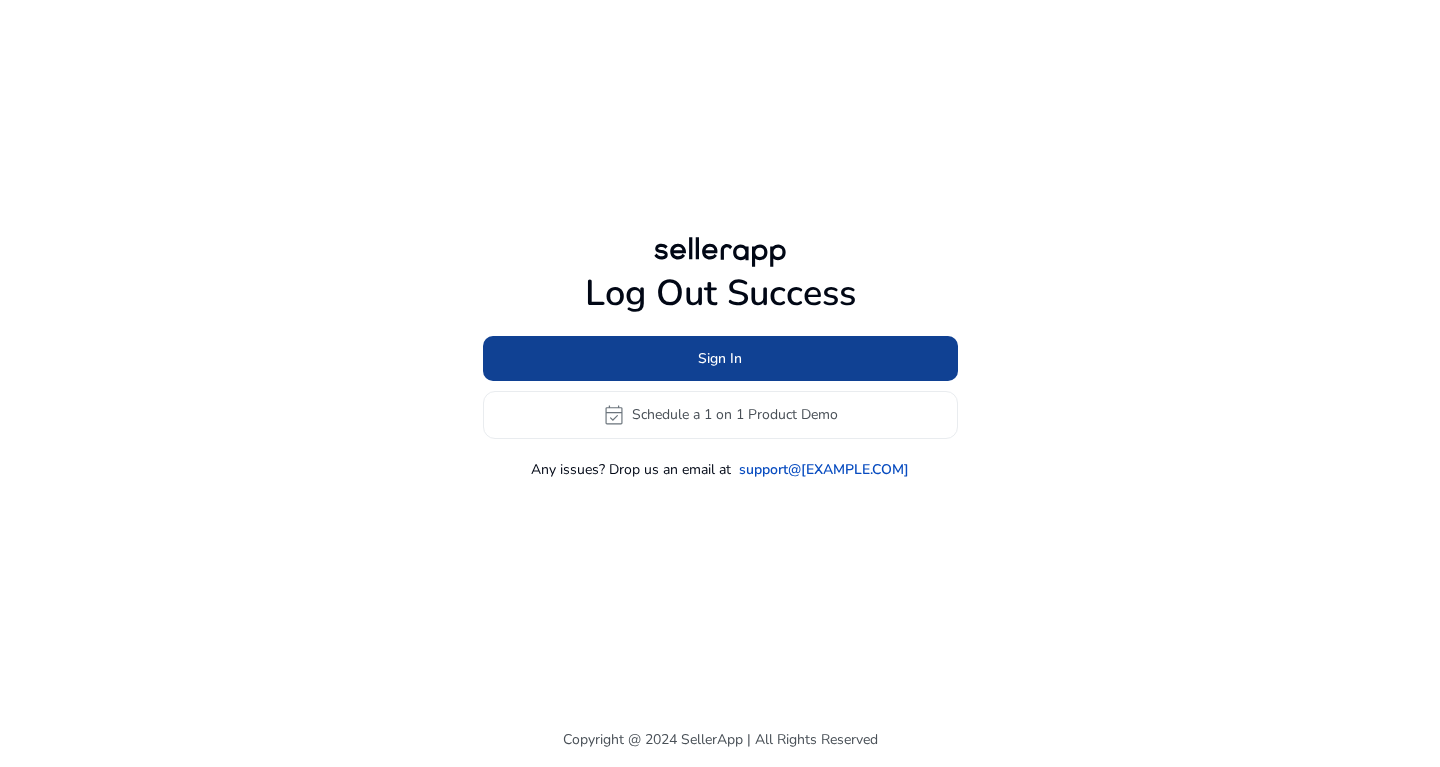 click on "Sign In" 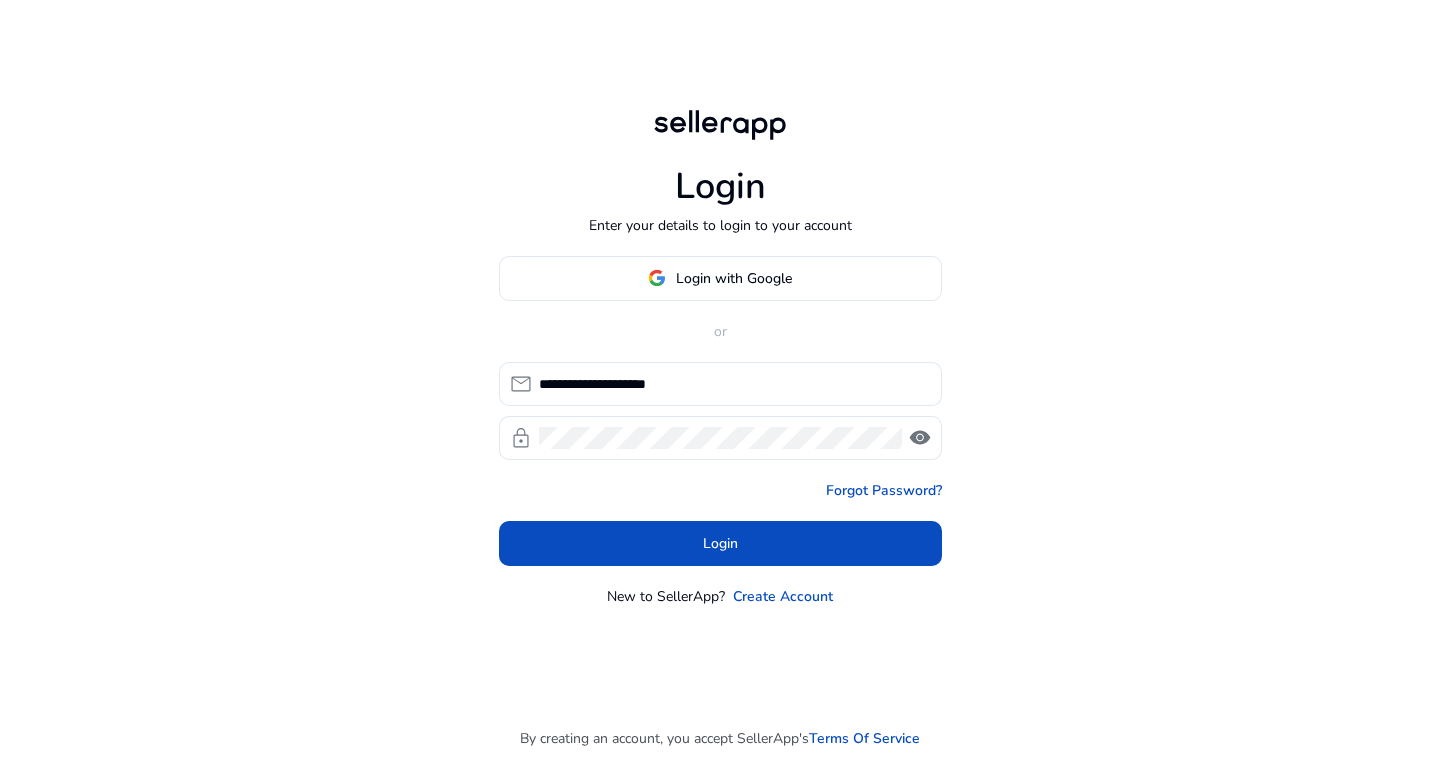 click on "**********" 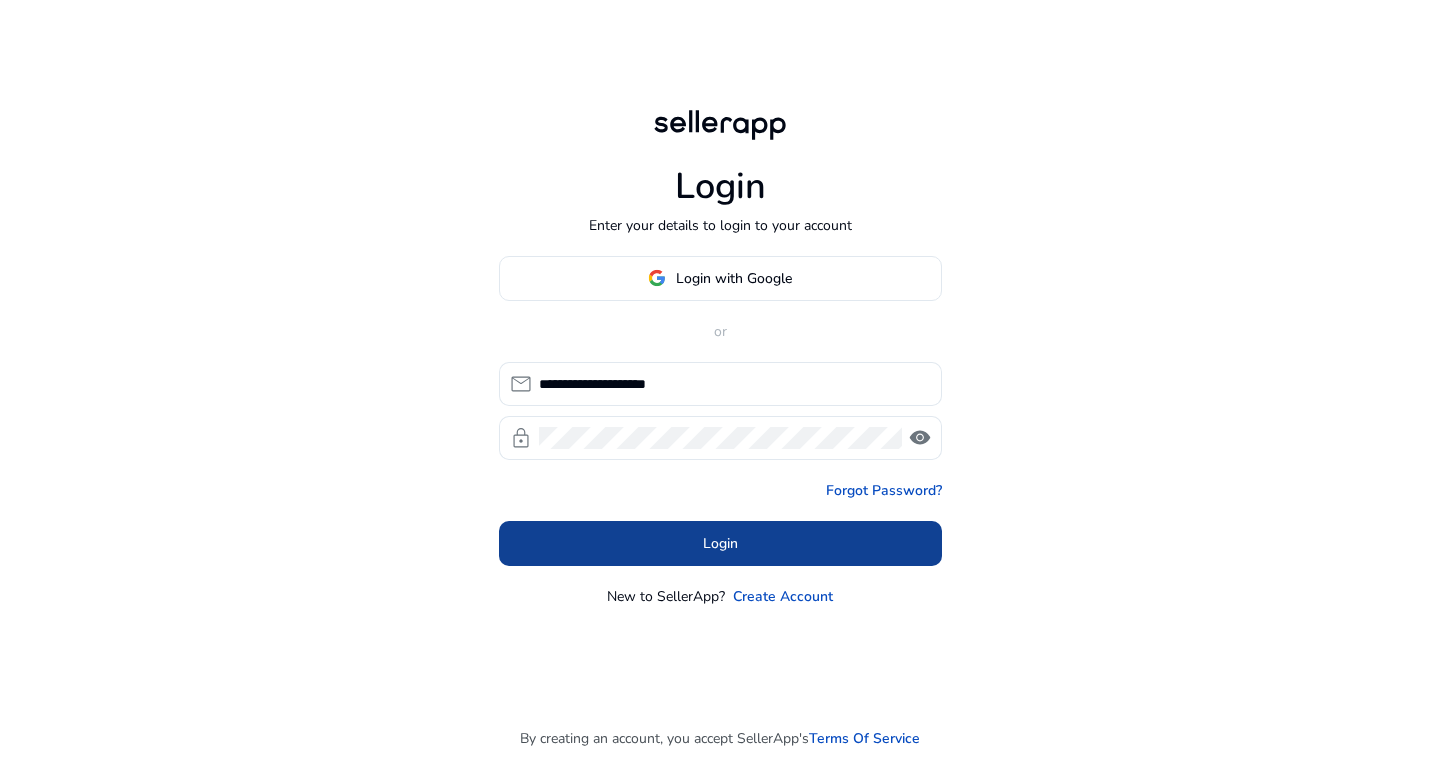 click at bounding box center (720, 543) 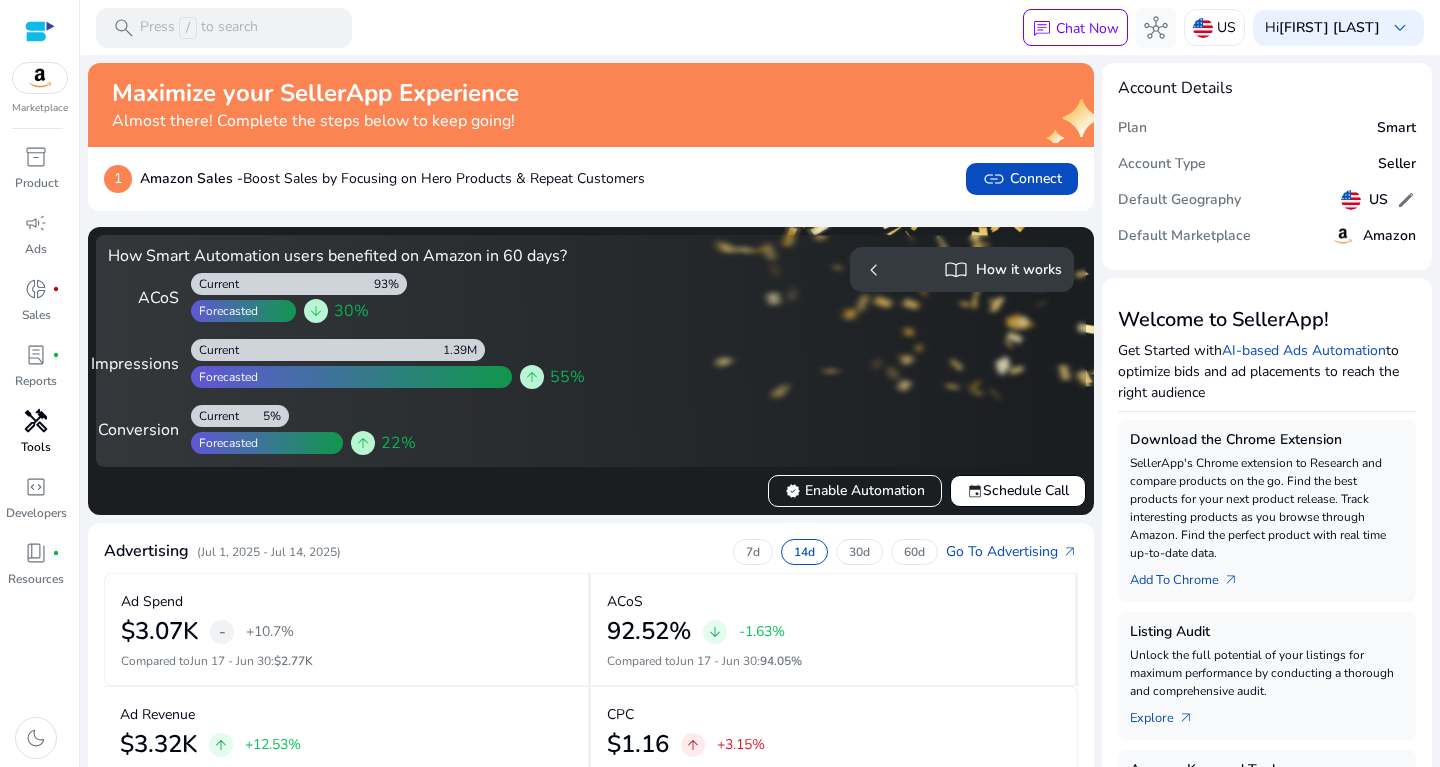 click on "handyman" at bounding box center (36, 421) 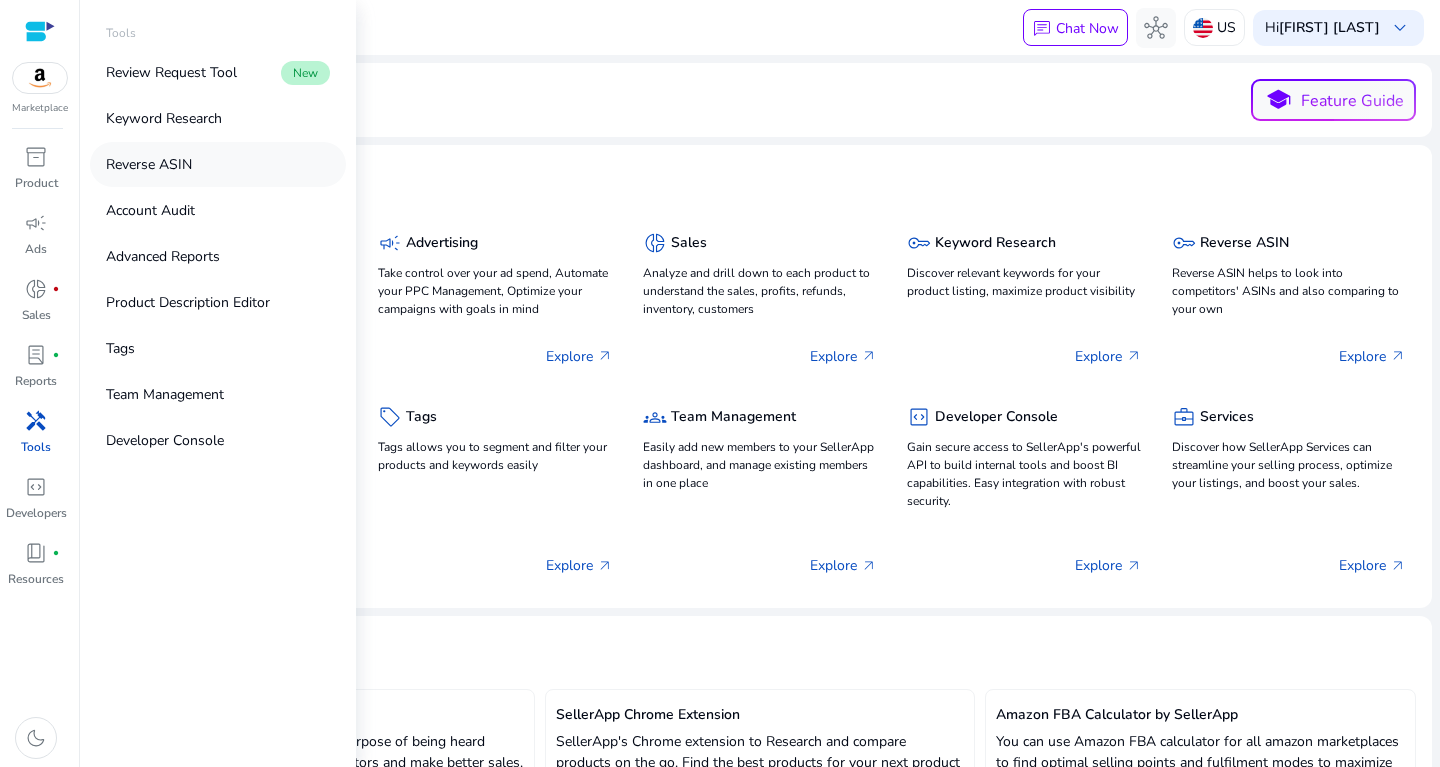 click on "Reverse ASIN" at bounding box center [149, 164] 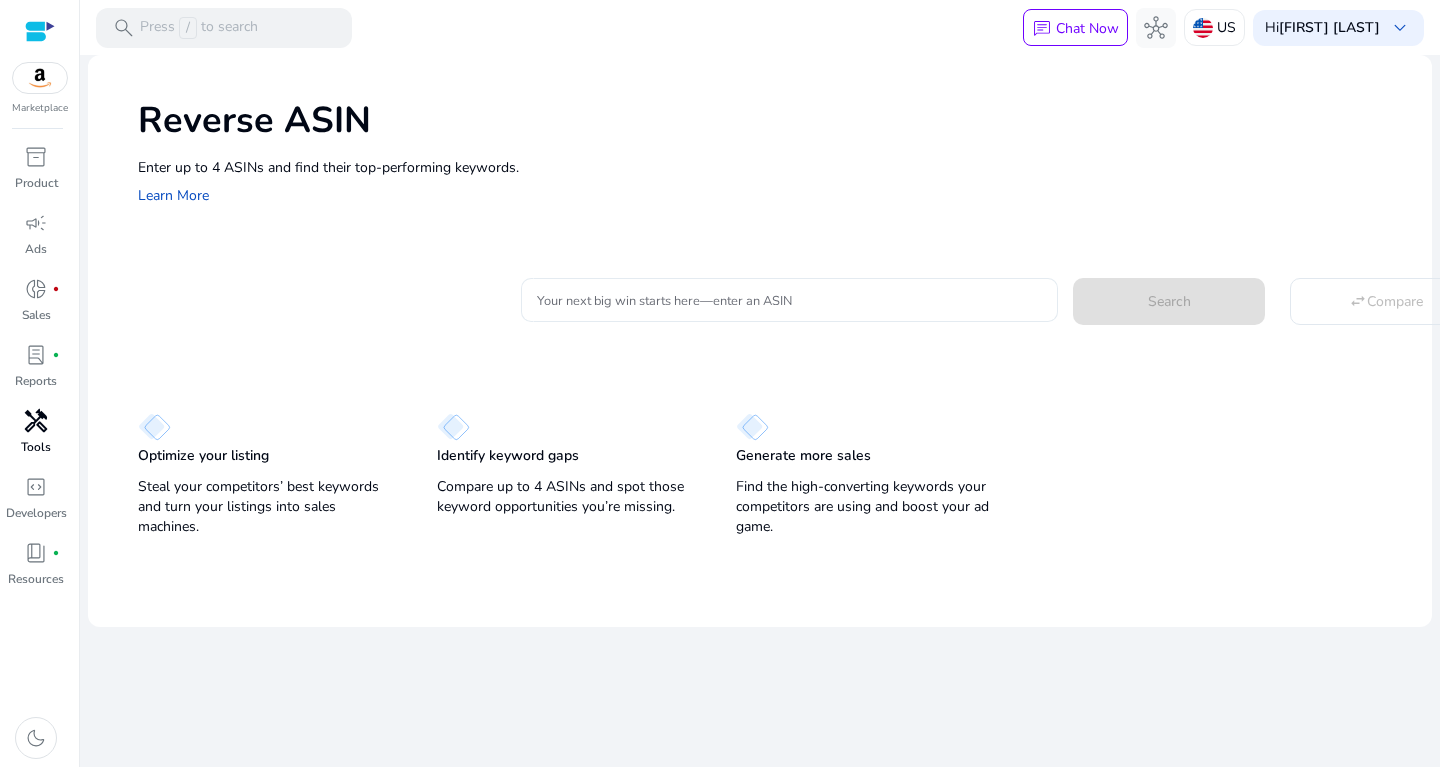 click on "Your next big win starts here—enter an ASIN" at bounding box center [789, 300] 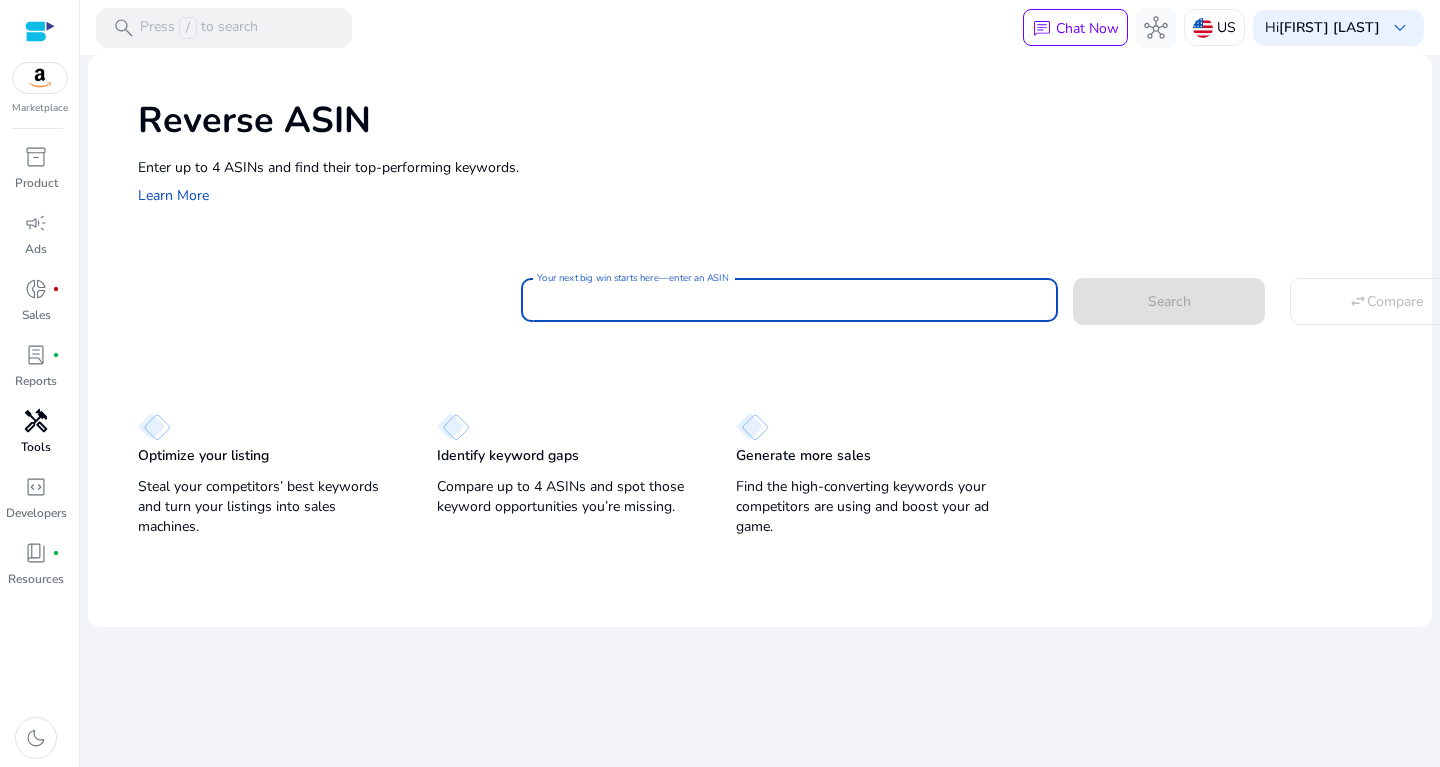 paste on "**********" 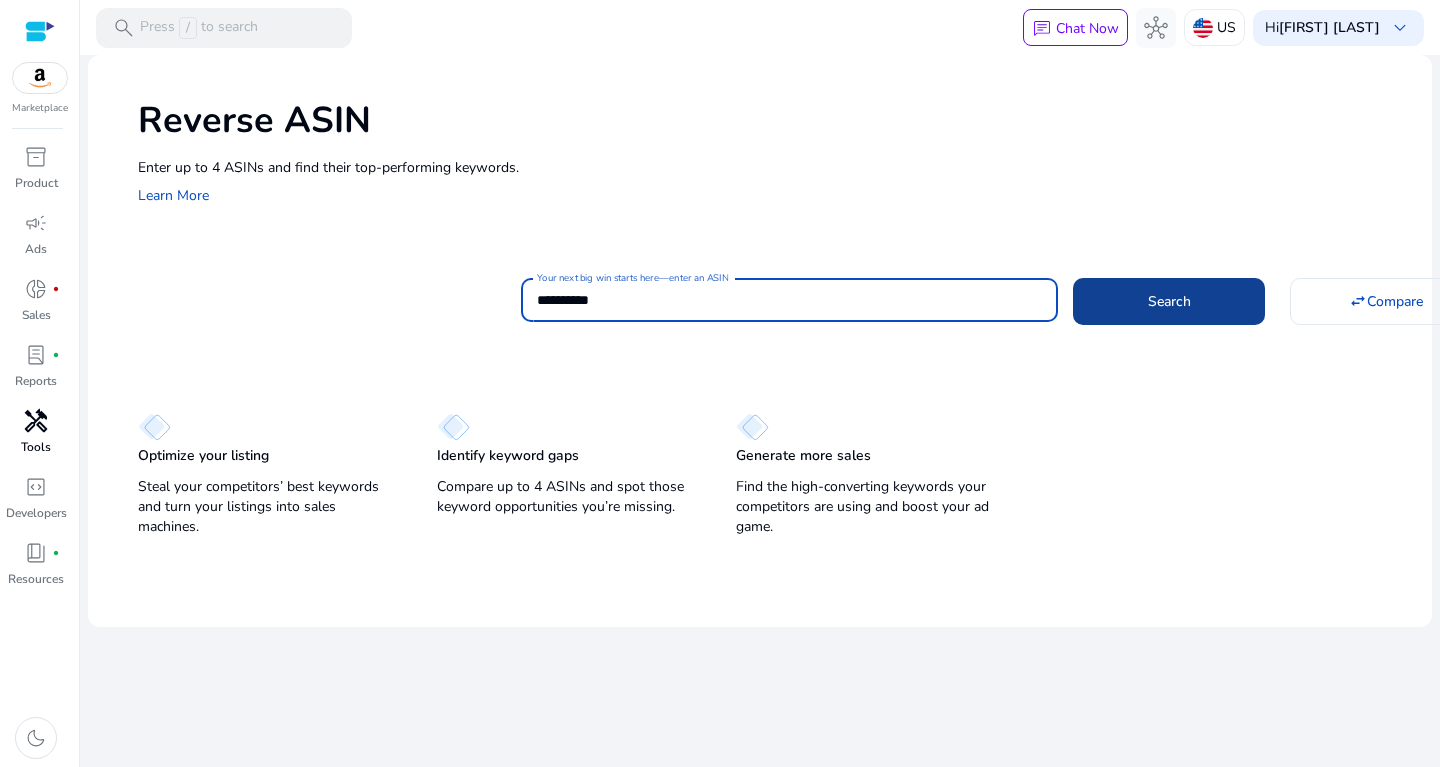 type on "**********" 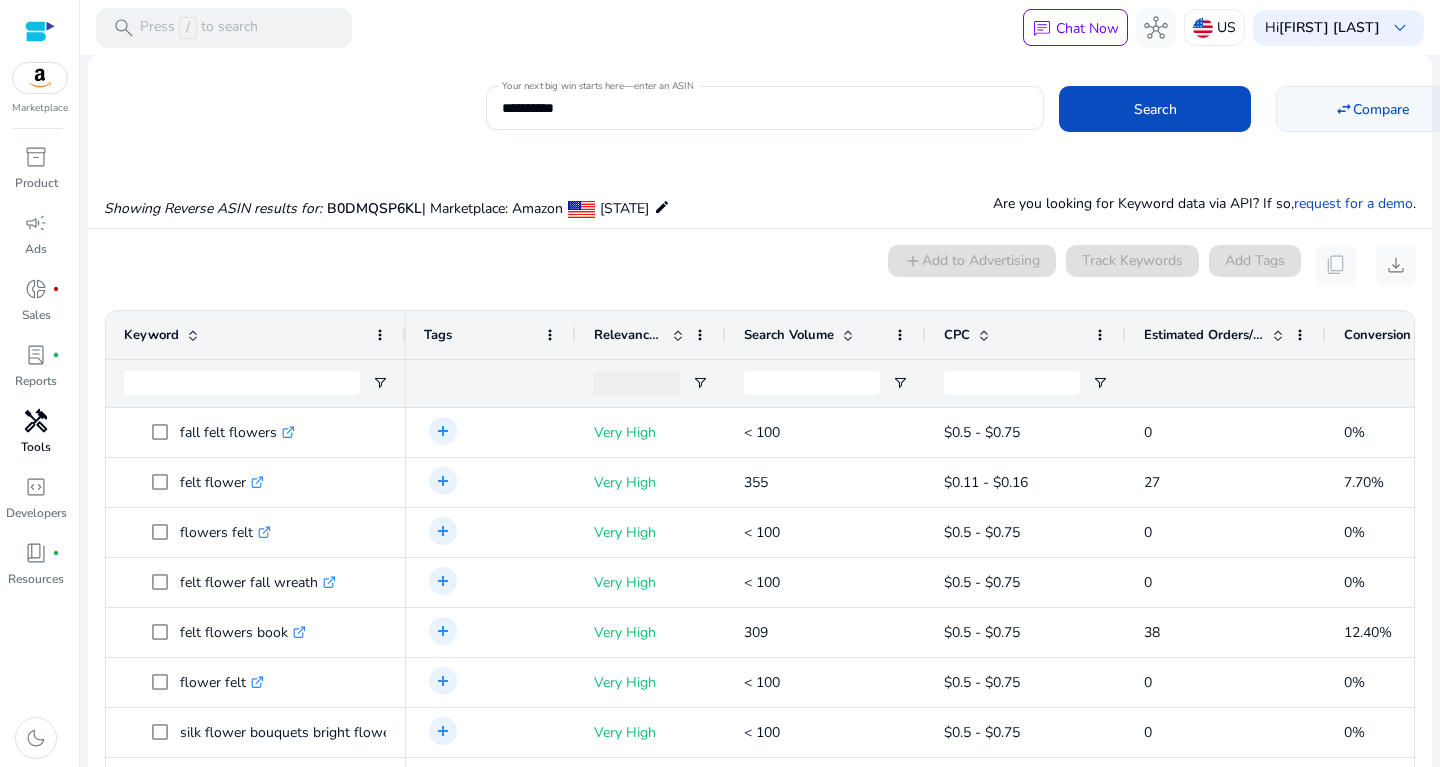 click 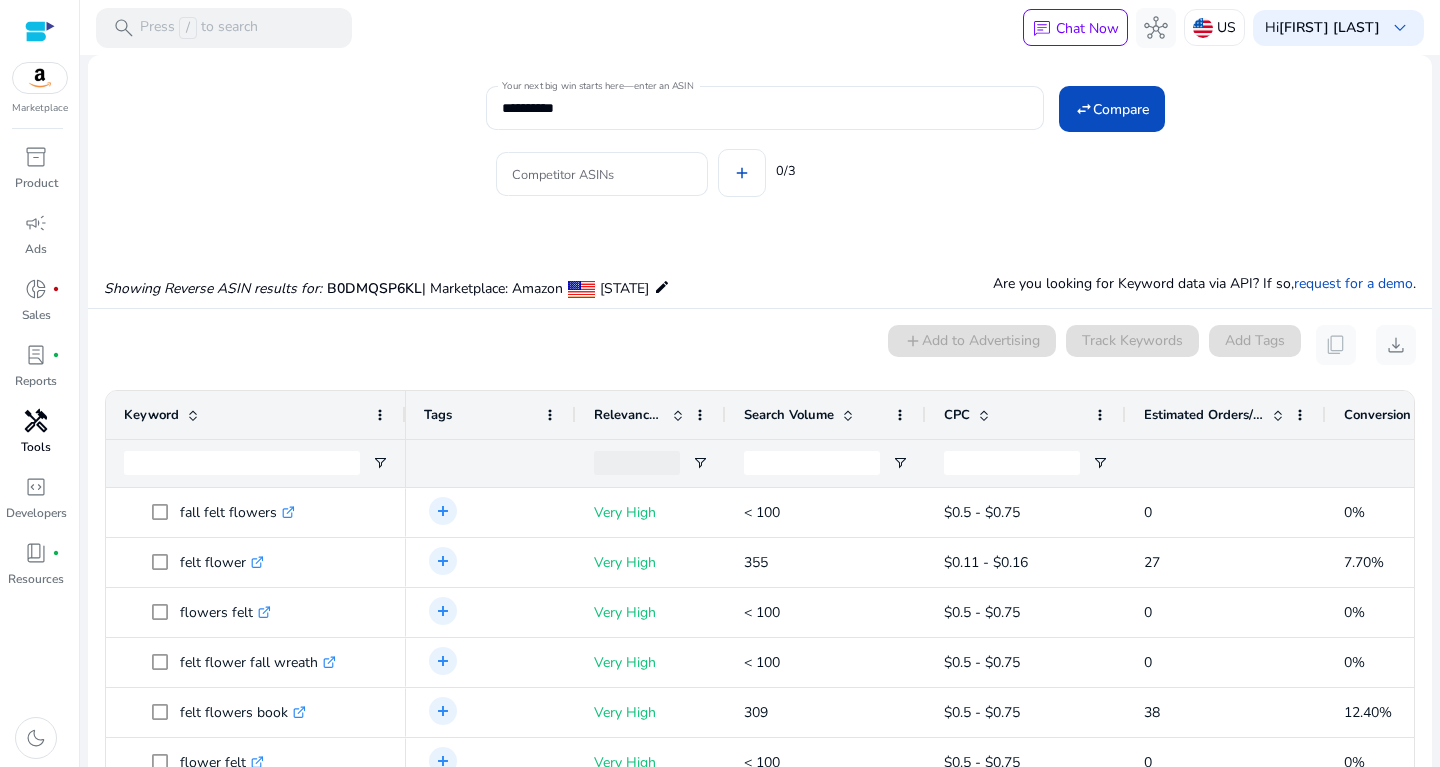 click on "Competitor ASINs" 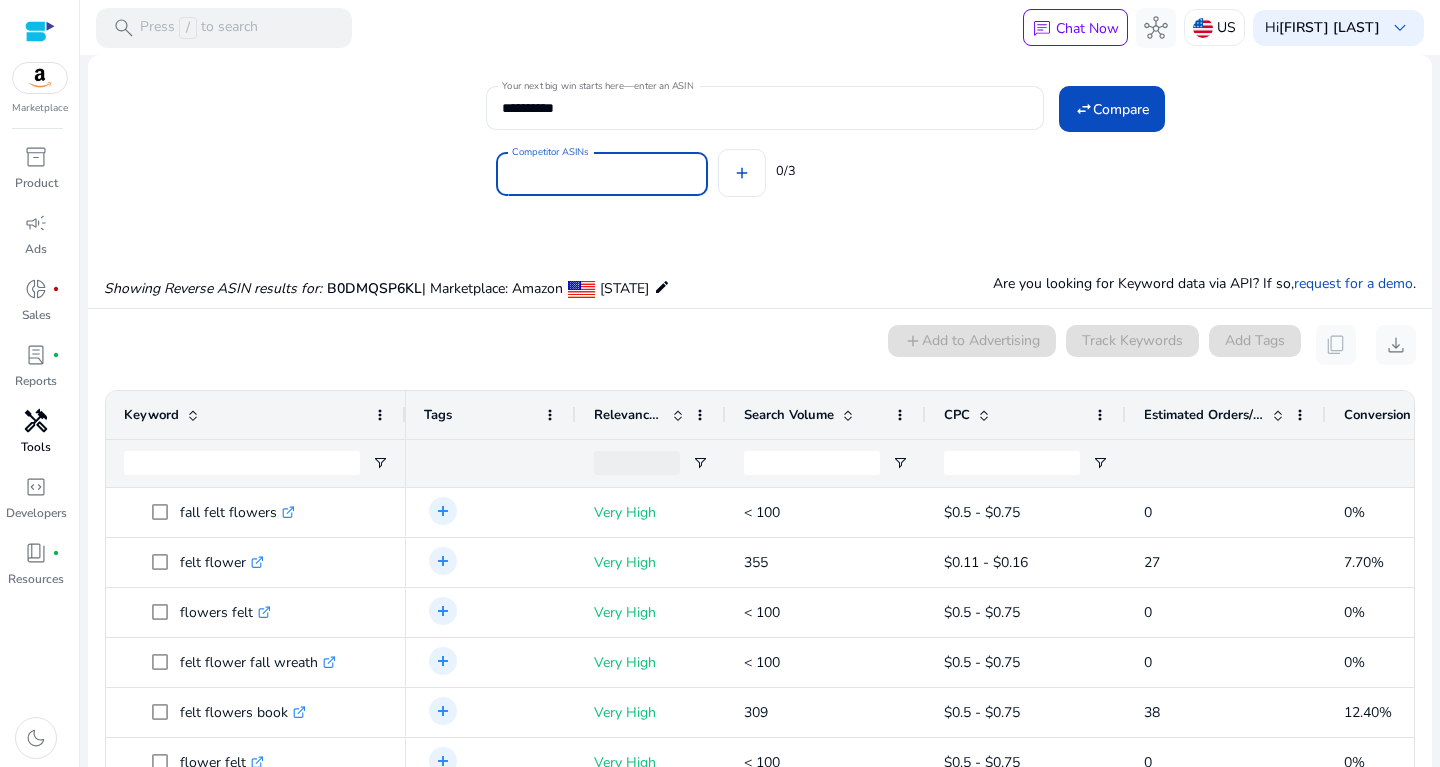 click on "Competitor ASINs" at bounding box center (602, 174) 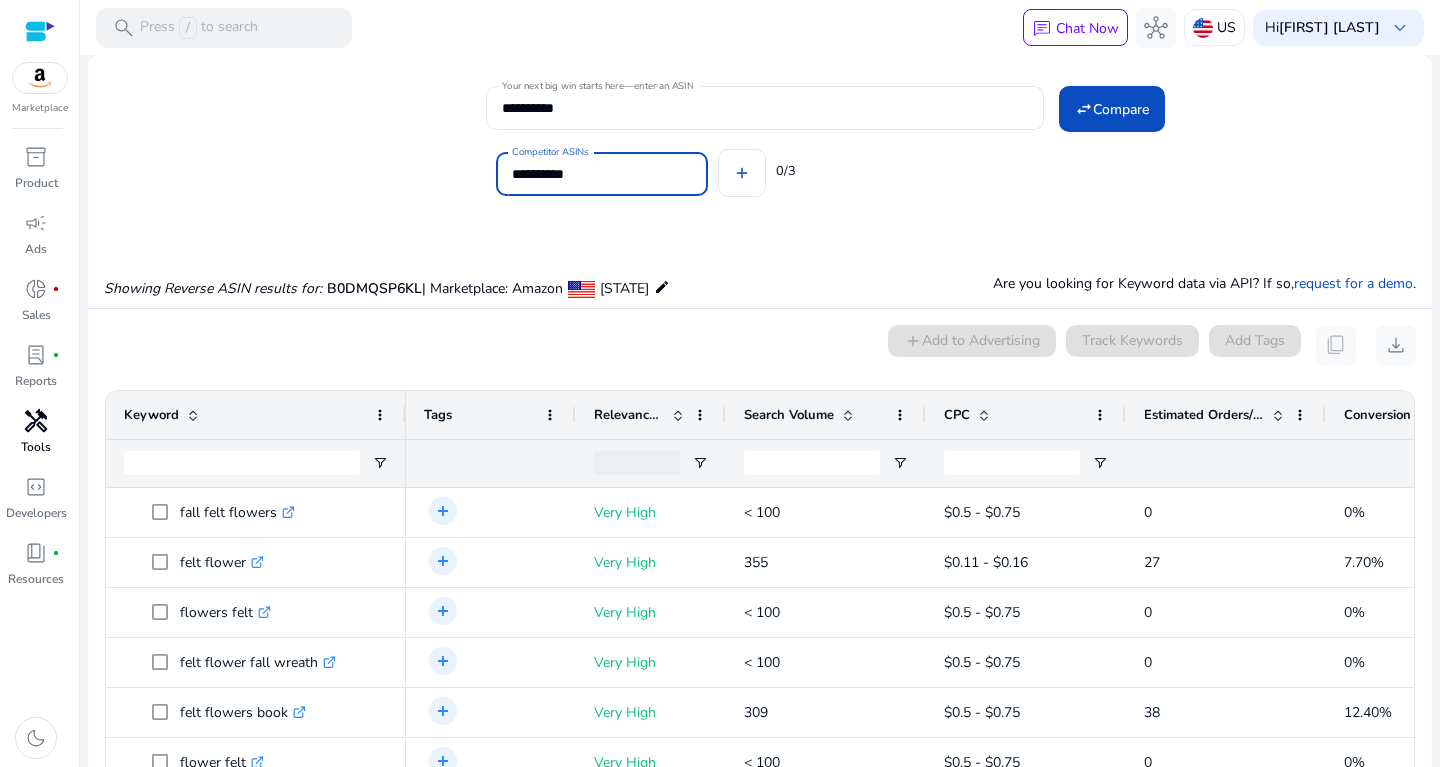 type on "**********" 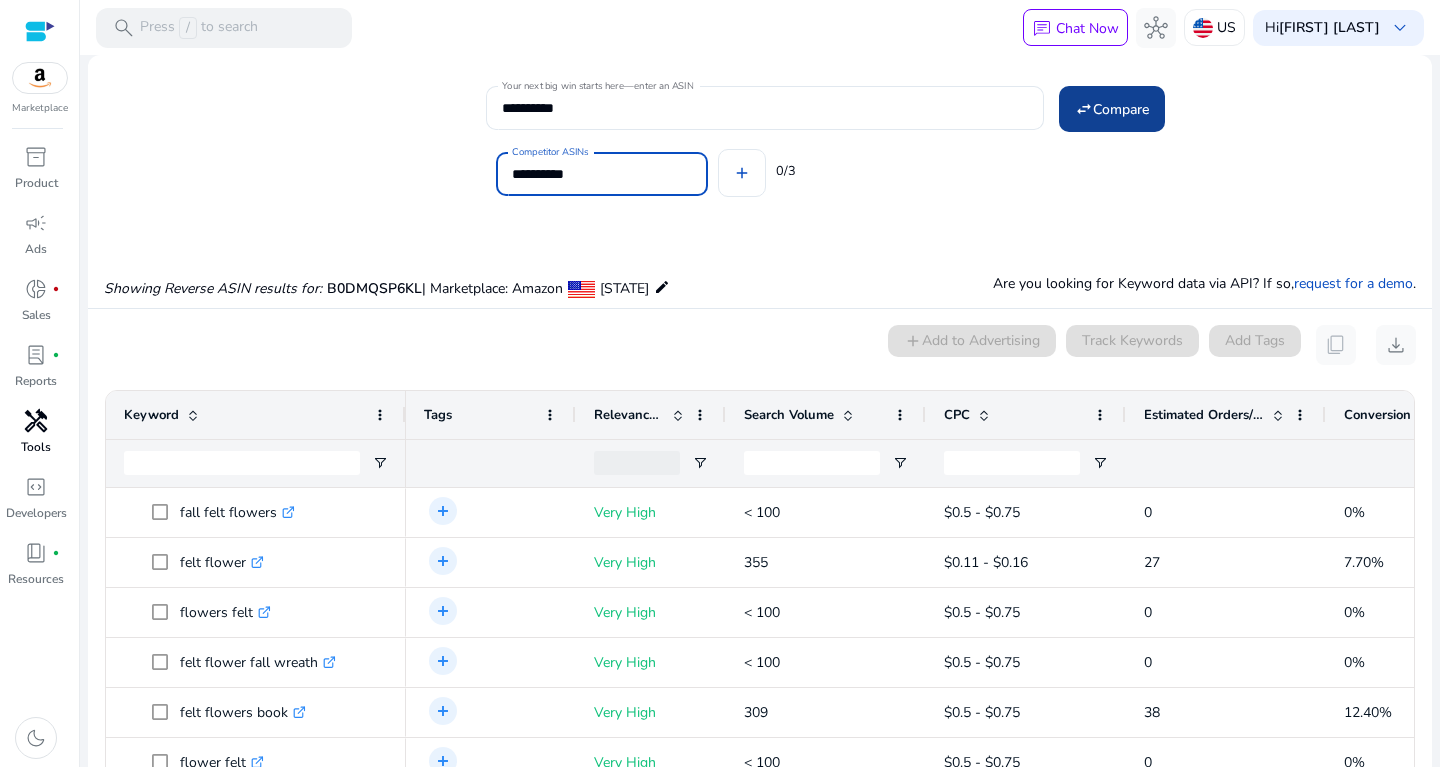 type 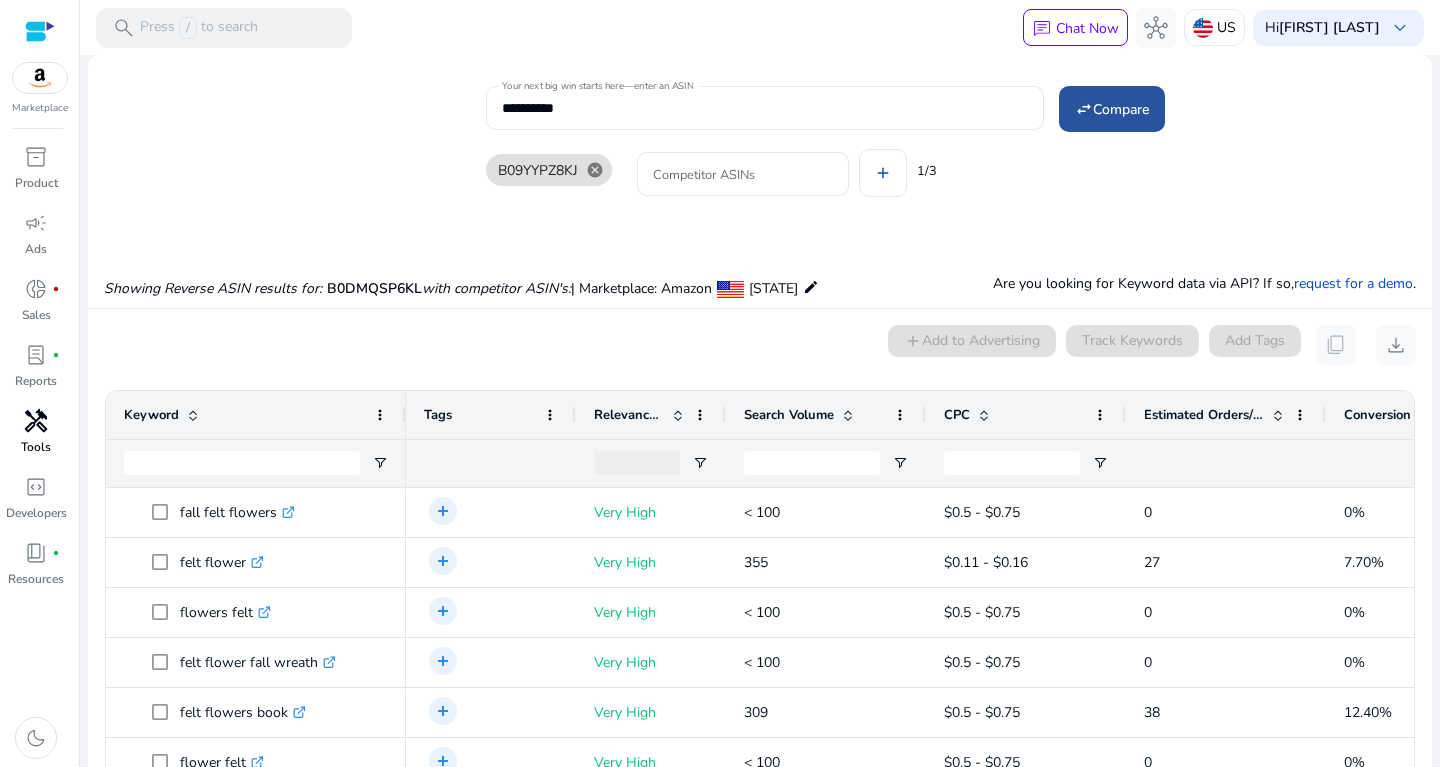 click on "Compare" 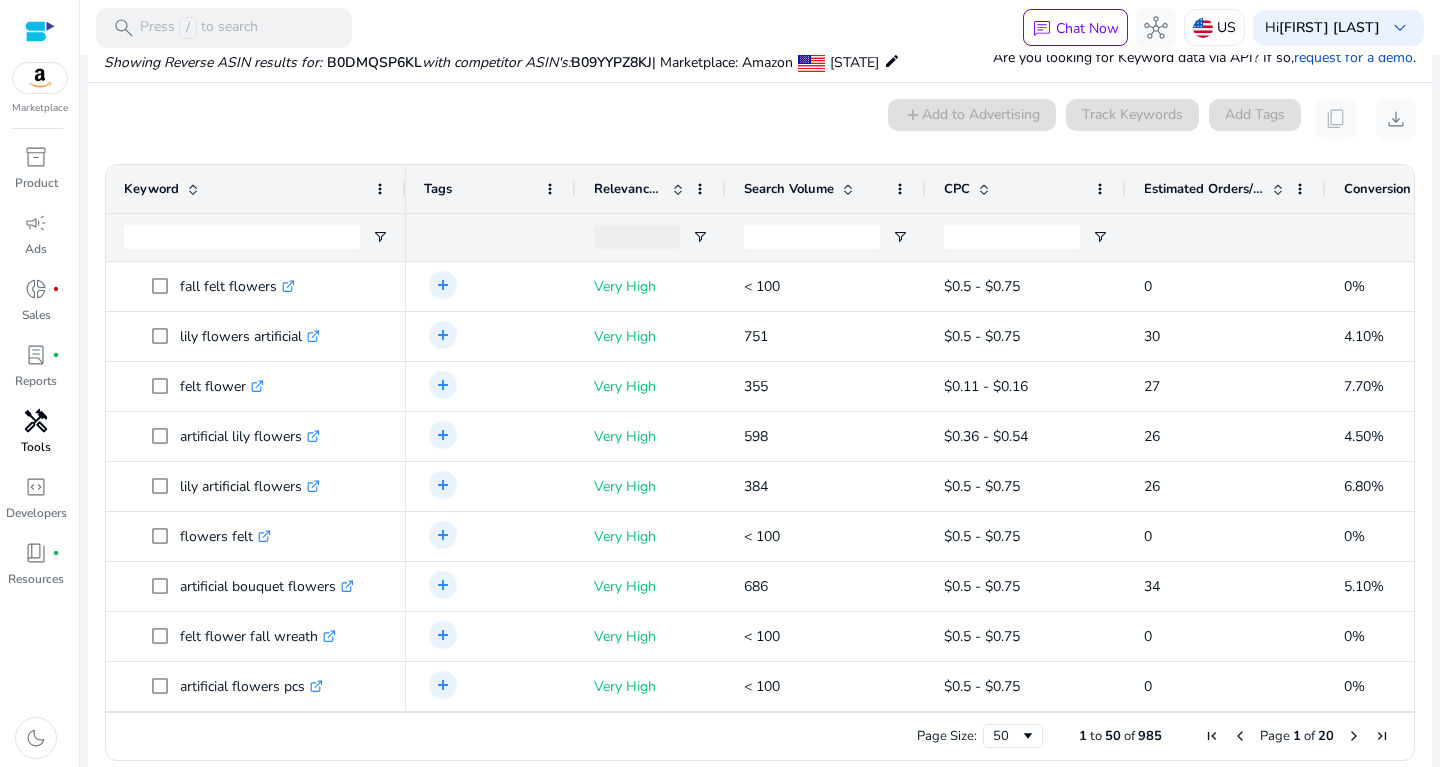 scroll, scrollTop: 226, scrollLeft: 0, axis: vertical 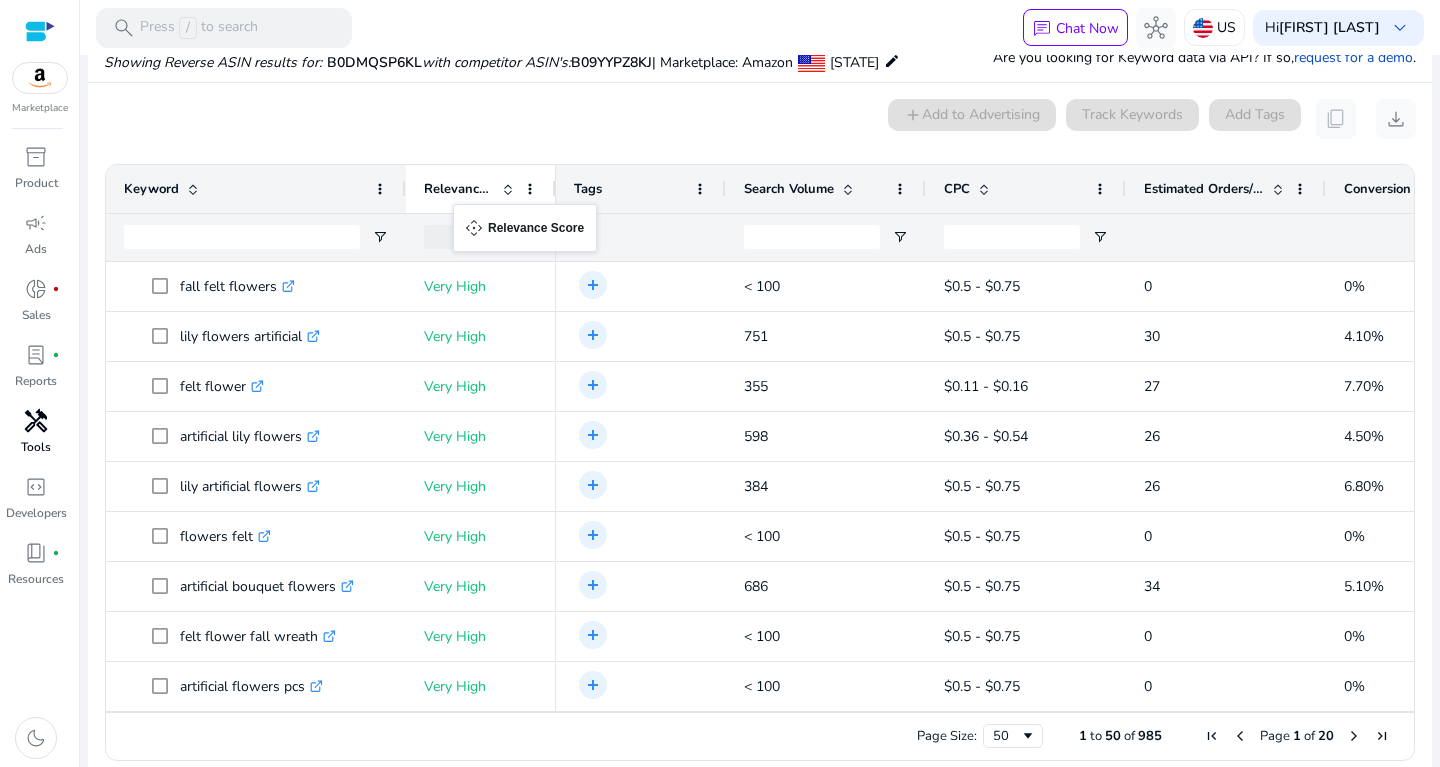 drag, startPoint x: 577, startPoint y: 195, endPoint x: 463, endPoint y: 216, distance: 115.918076 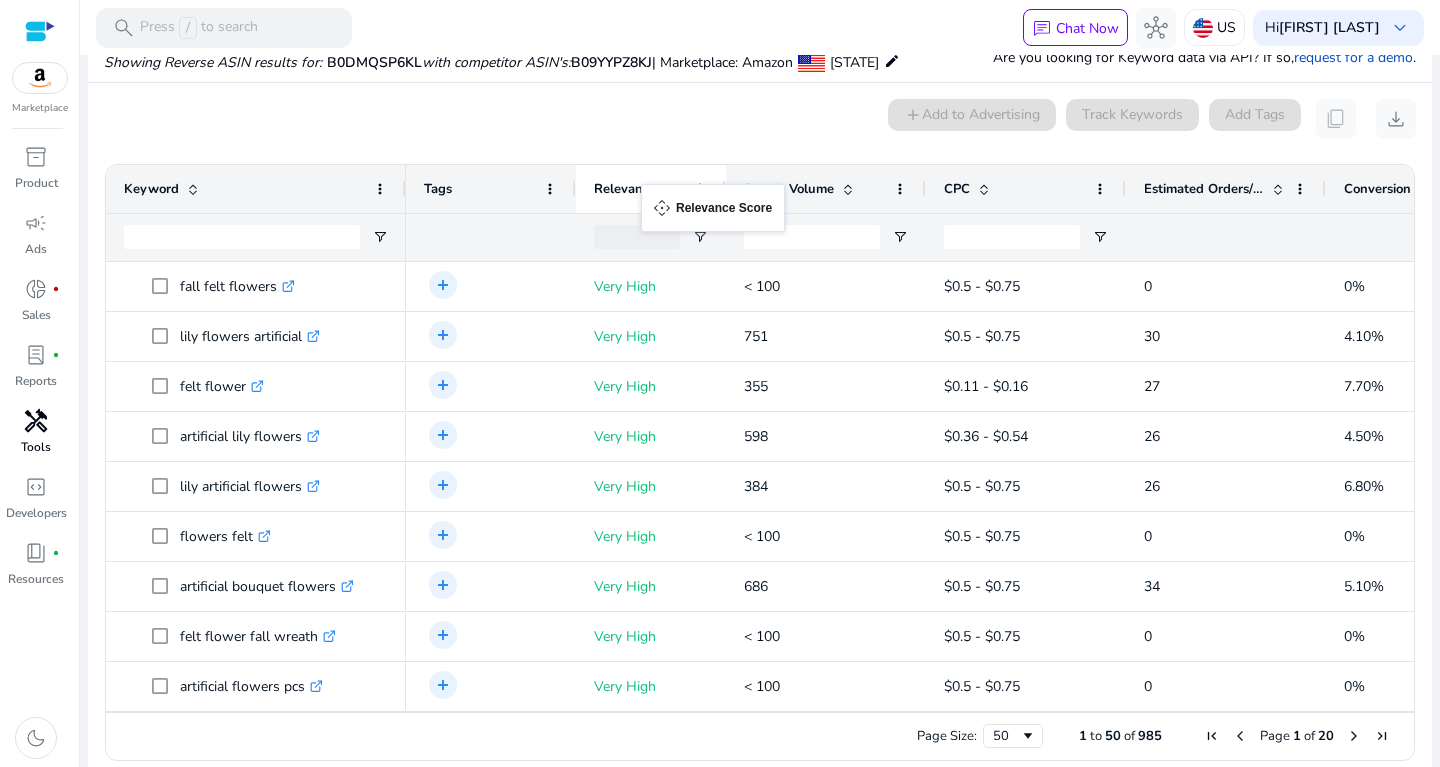 drag, startPoint x: 453, startPoint y: 173, endPoint x: 647, endPoint y: 196, distance: 195.35864 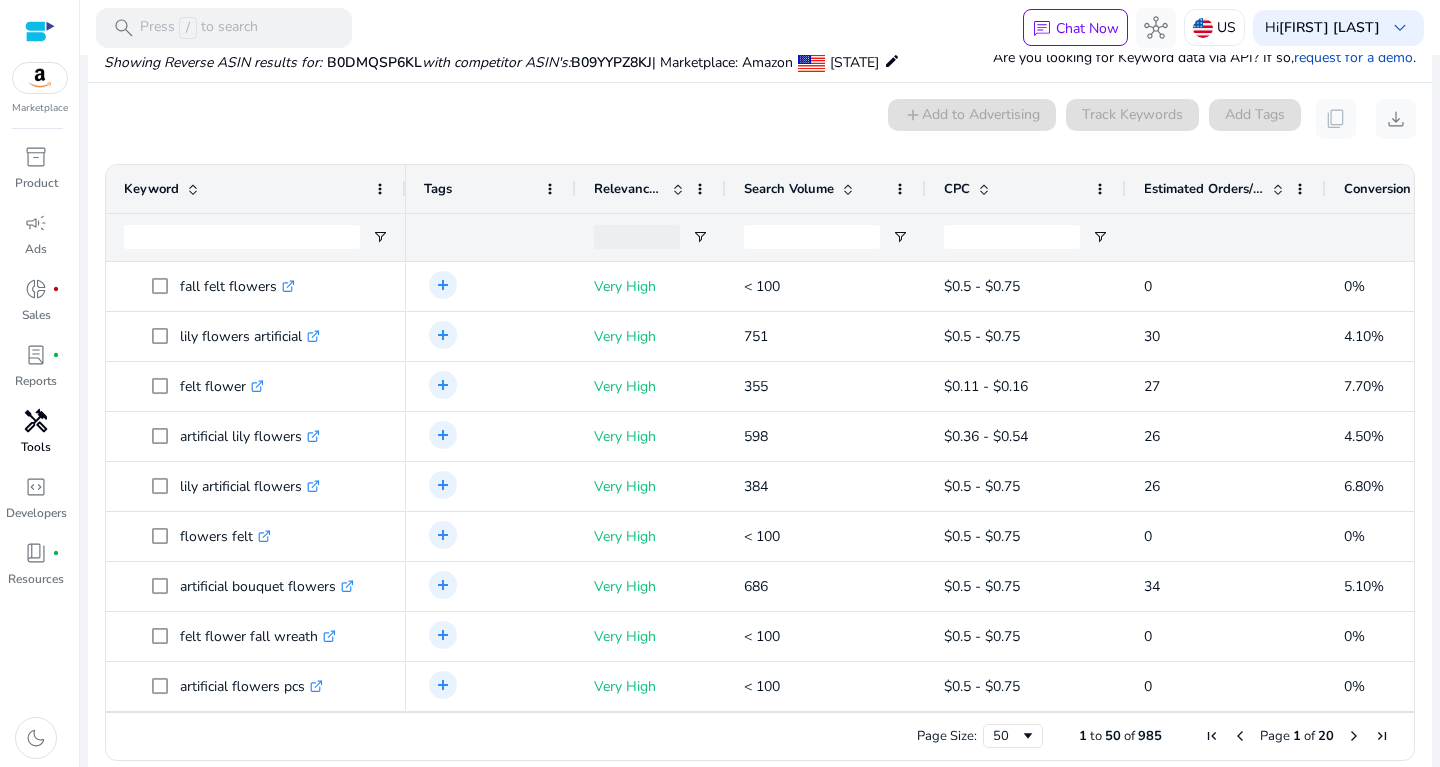 drag, startPoint x: 572, startPoint y: 186, endPoint x: 475, endPoint y: 186, distance: 97 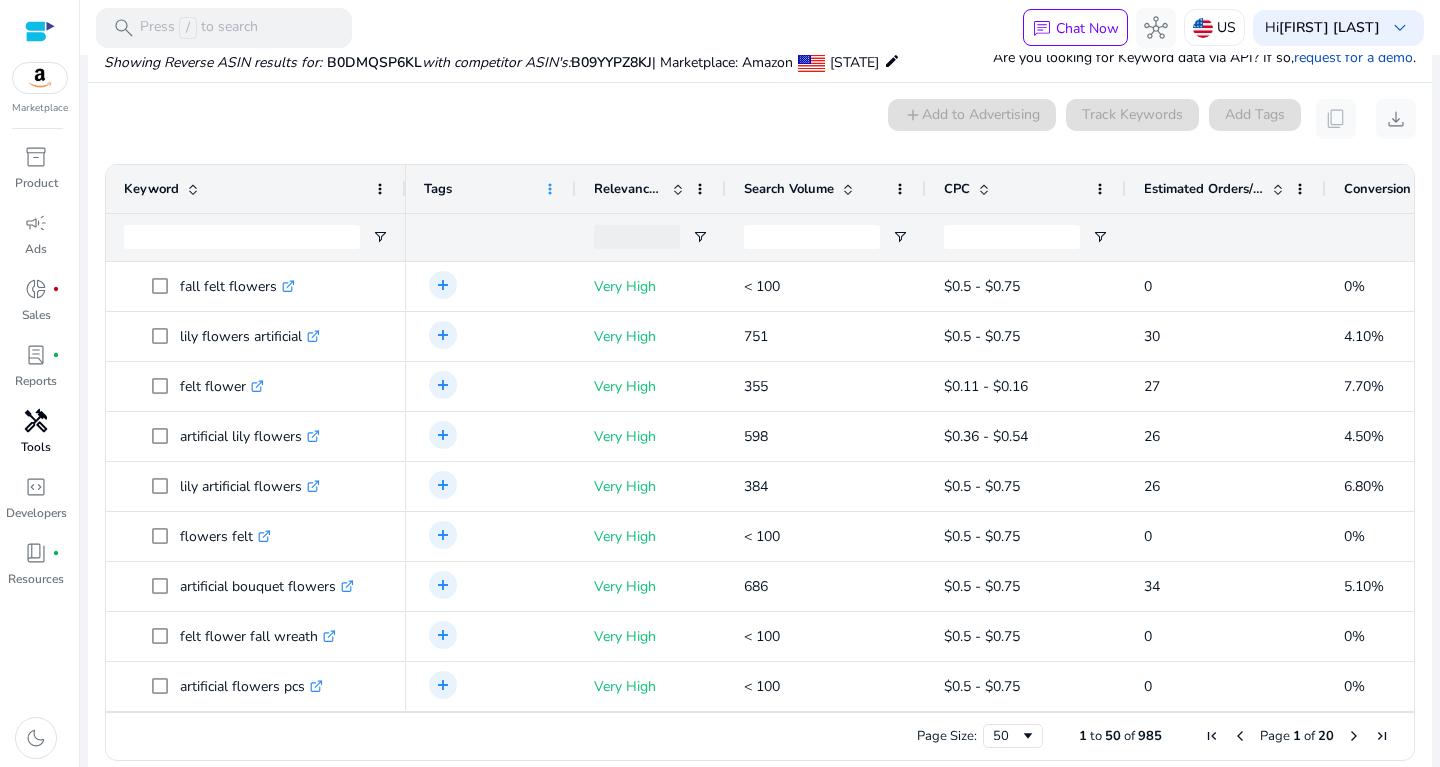 click 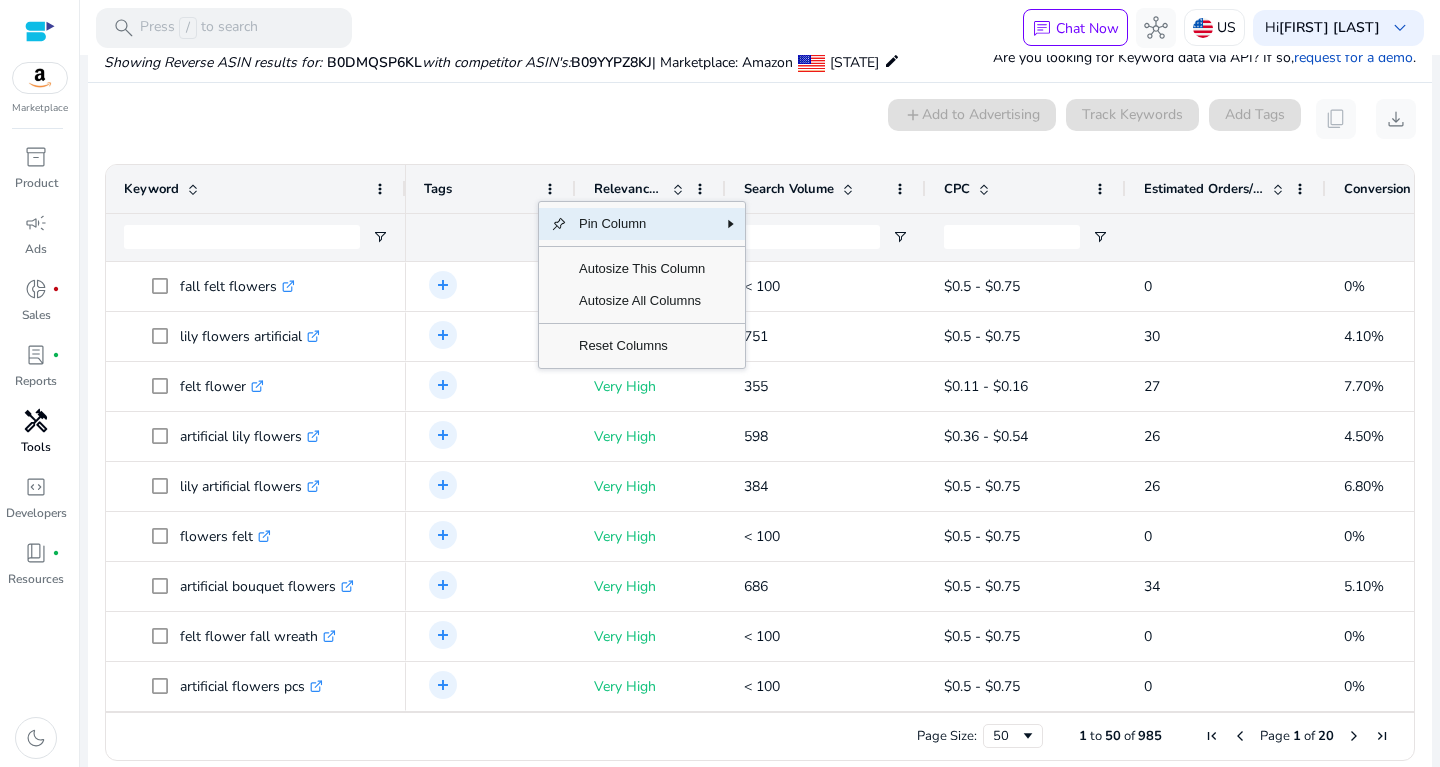 click on "Pin Column" 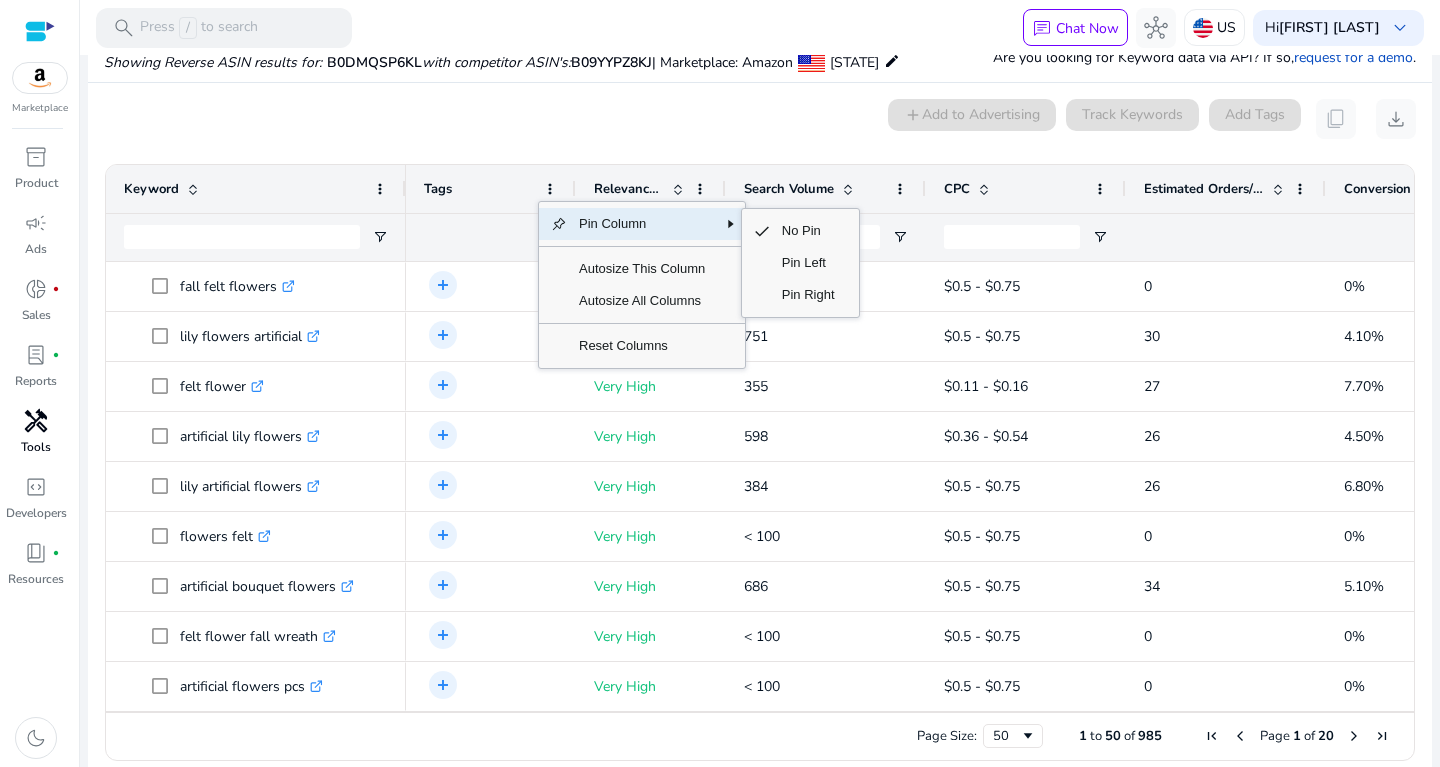 click on "Pin Column" 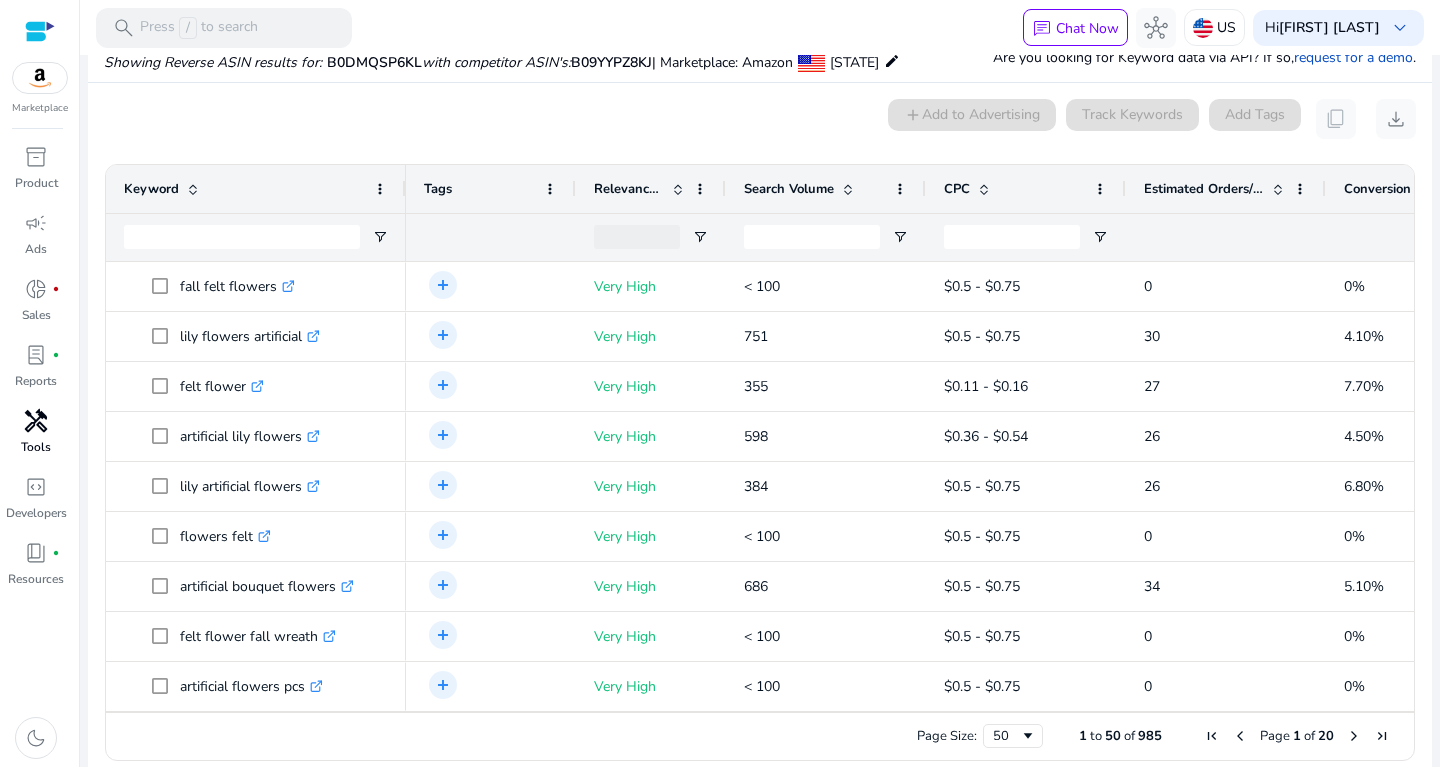 click on "Tags" 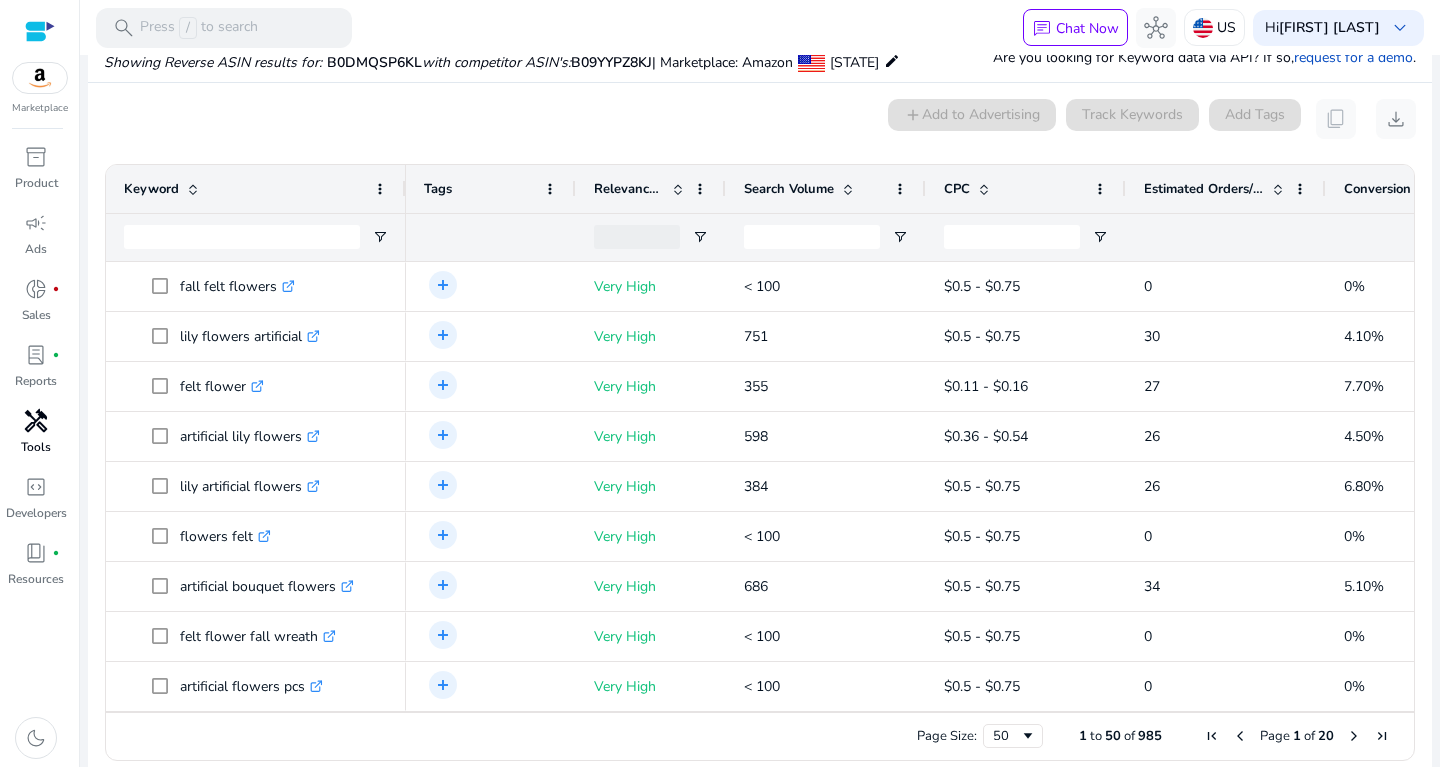 drag, startPoint x: 573, startPoint y: 188, endPoint x: 475, endPoint y: 188, distance: 98 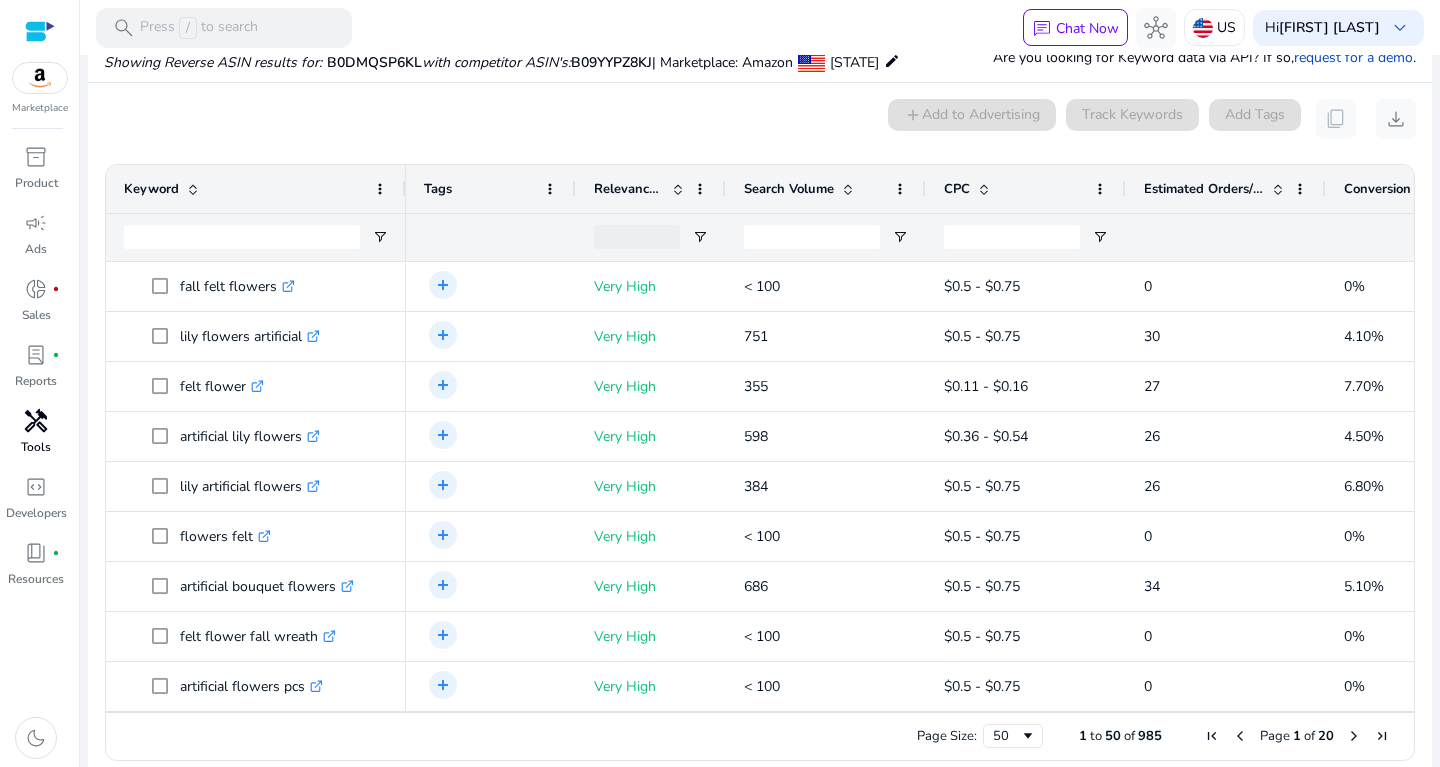 click on "Keyword" 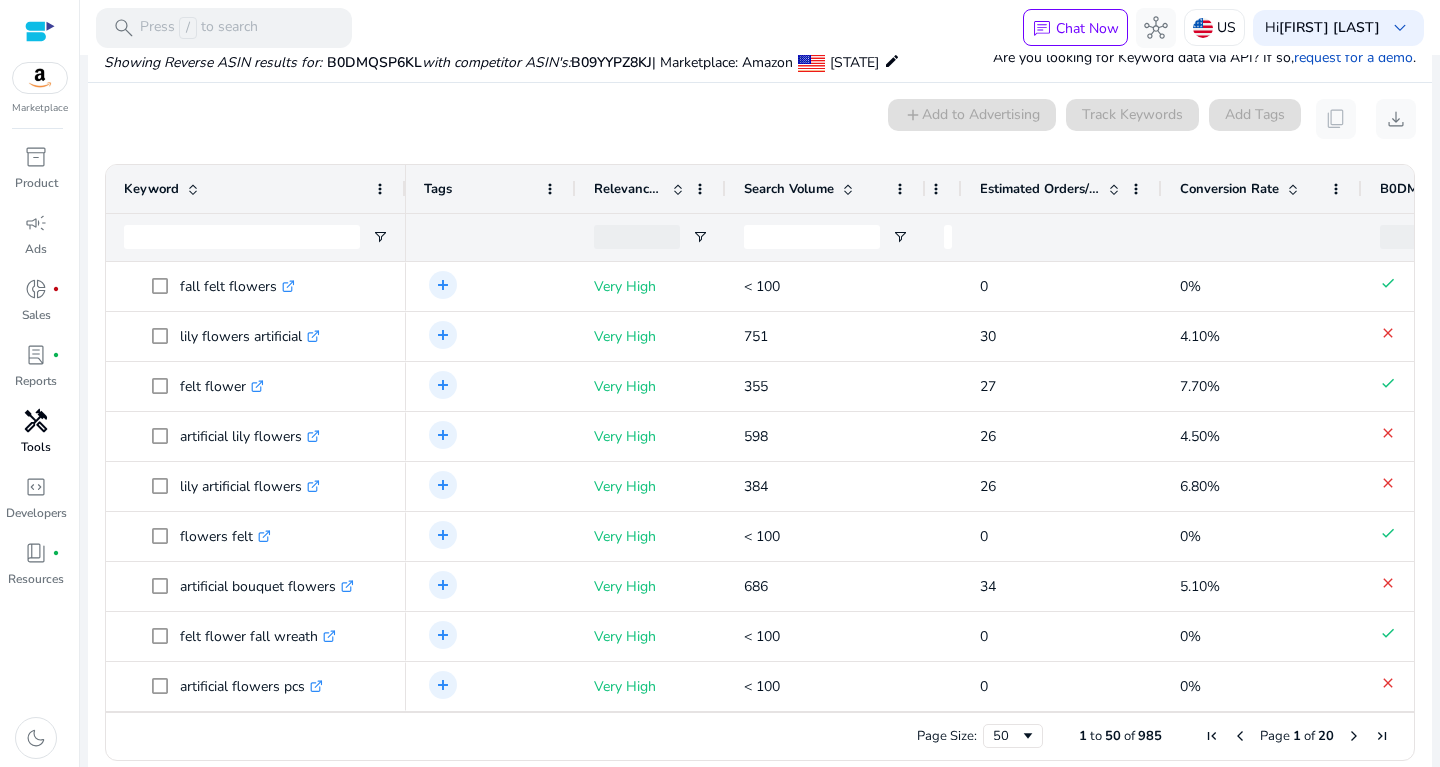 drag, startPoint x: 1123, startPoint y: 191, endPoint x: 949, endPoint y: 205, distance: 174.56232 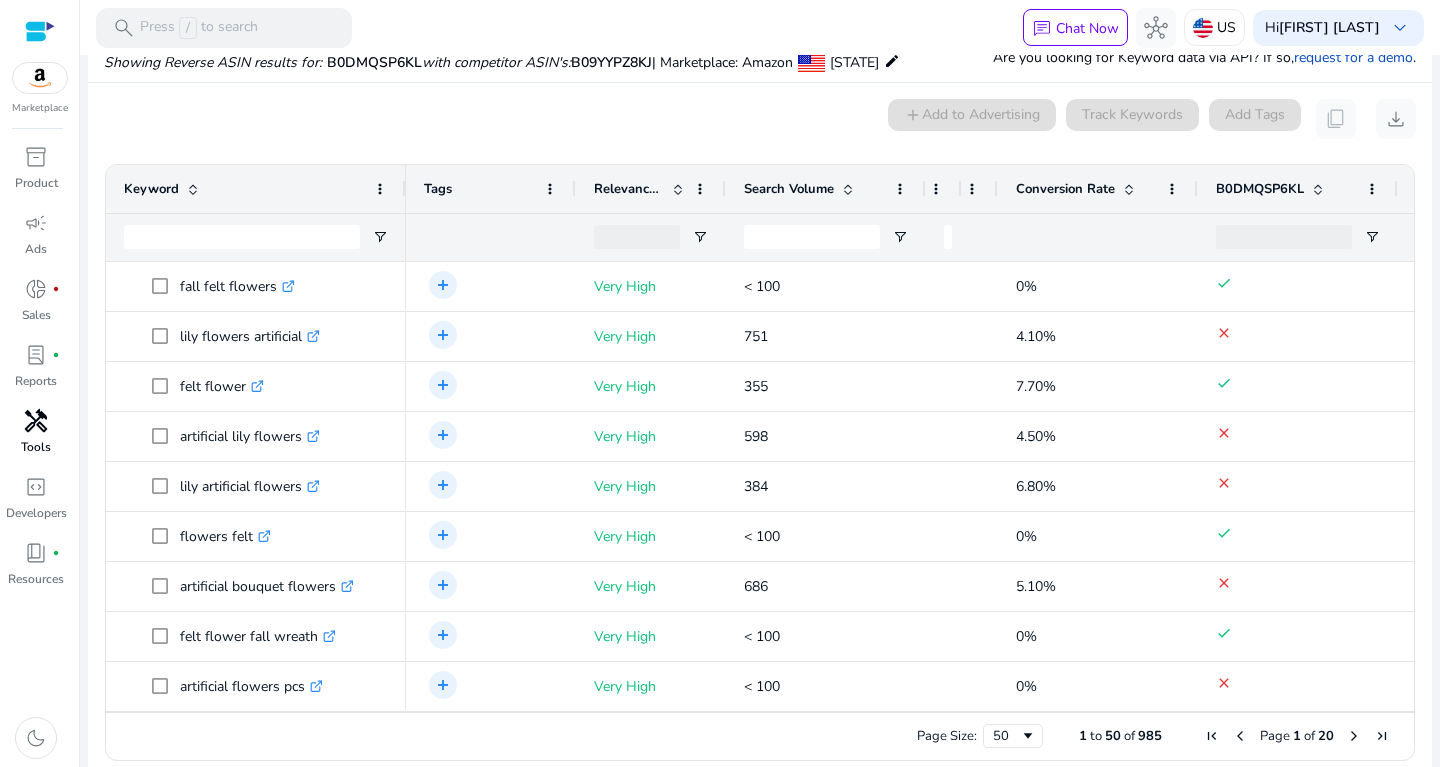 drag, startPoint x: 1159, startPoint y: 188, endPoint x: 958, endPoint y: 203, distance: 201.55893 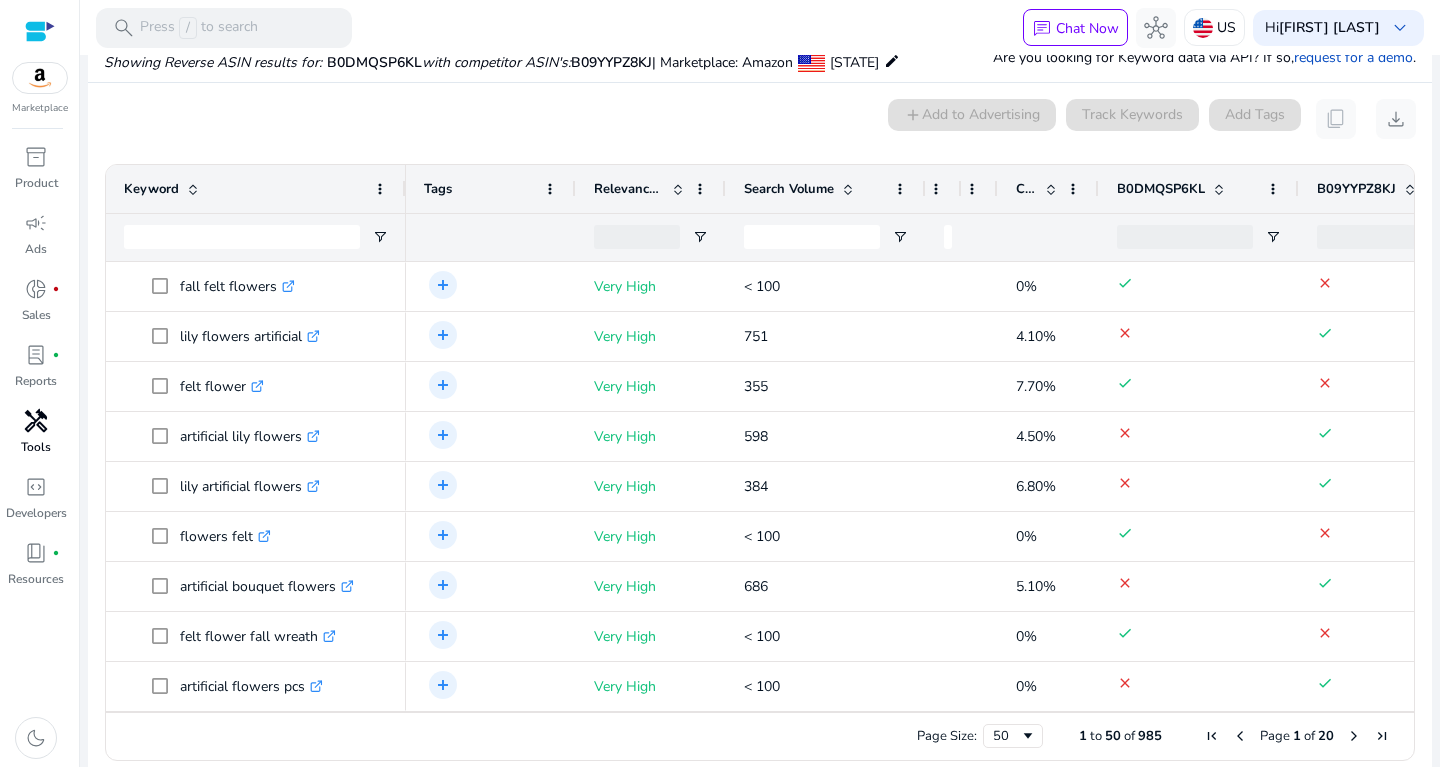 drag, startPoint x: 1197, startPoint y: 185, endPoint x: 1098, endPoint y: 187, distance: 99.0202 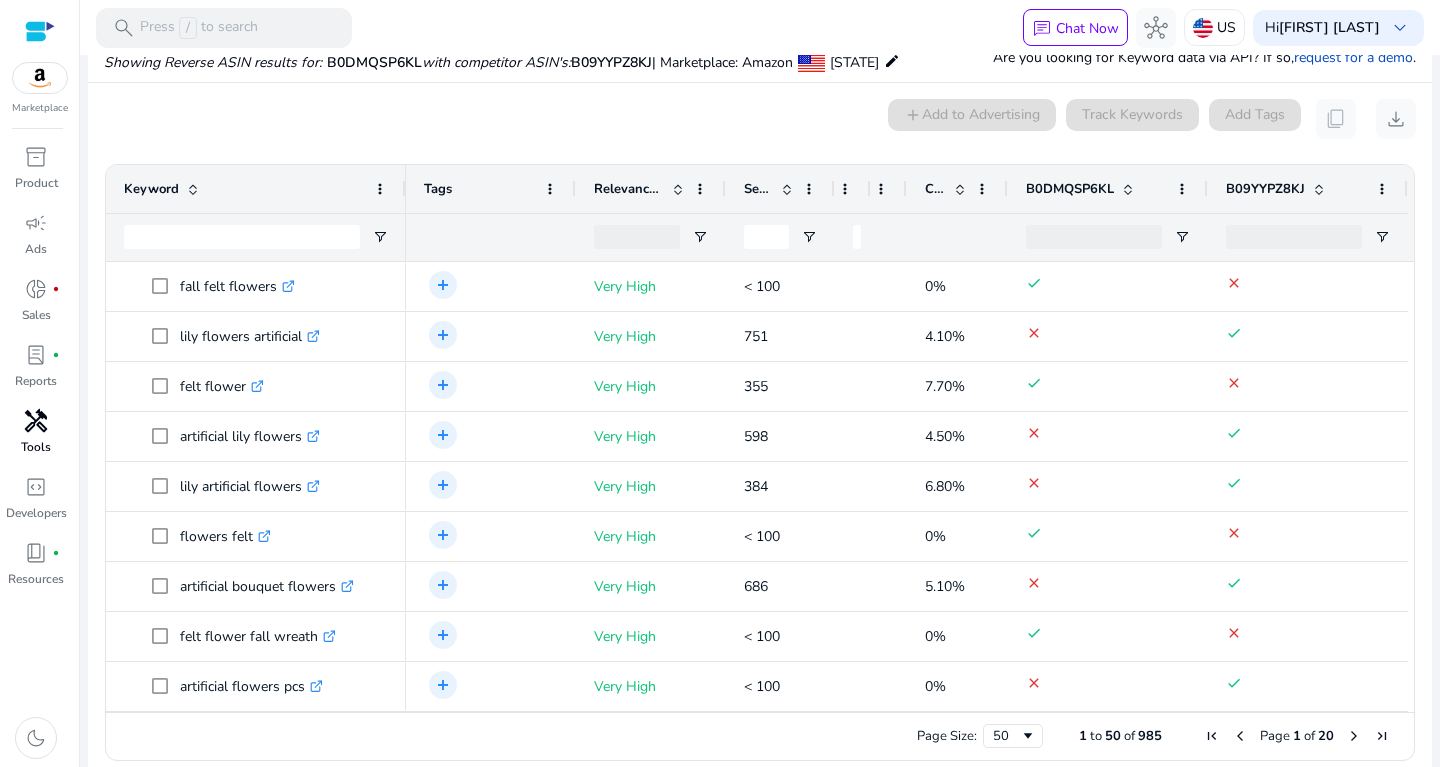 drag, startPoint x: 923, startPoint y: 188, endPoint x: 832, endPoint y: 194, distance: 91.197586 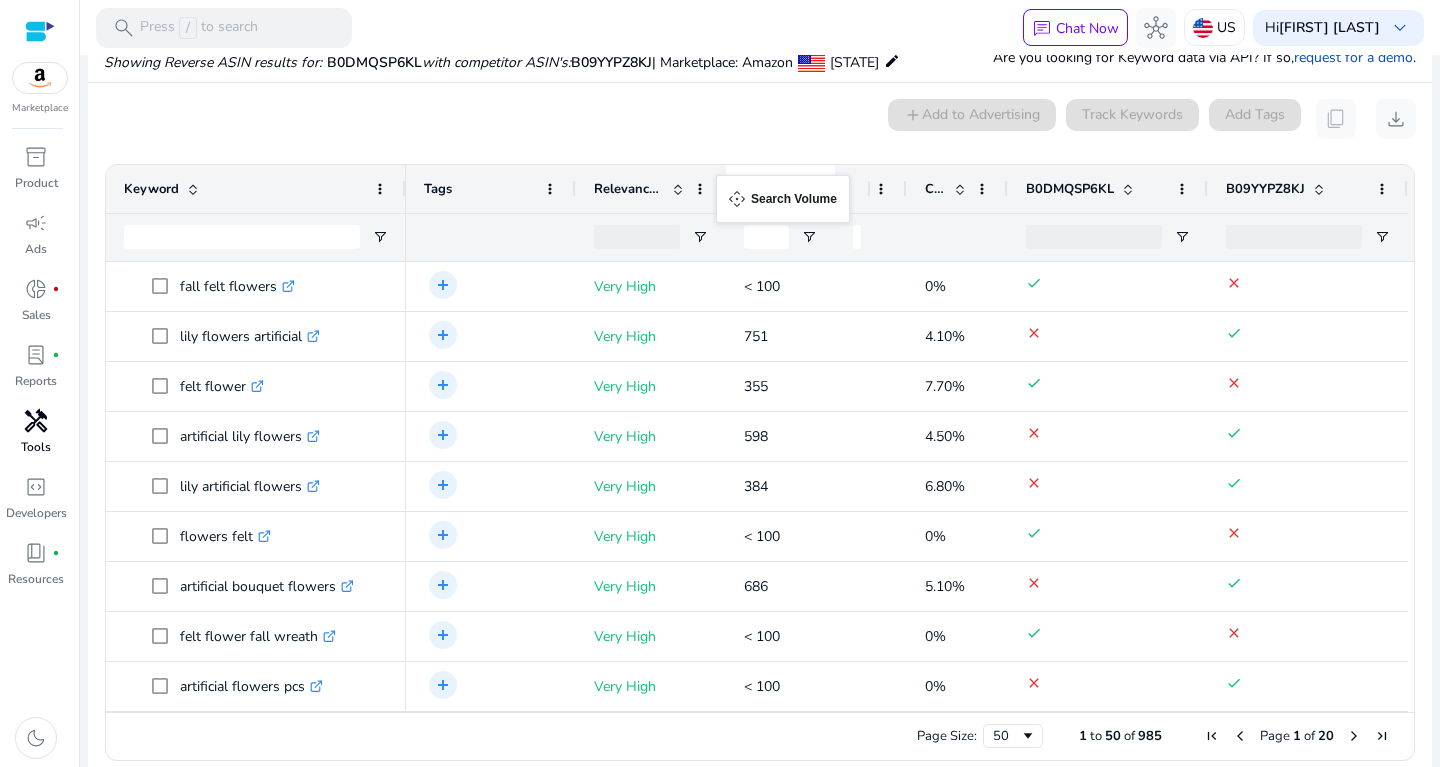 click on "**********" at bounding box center (720, 383) 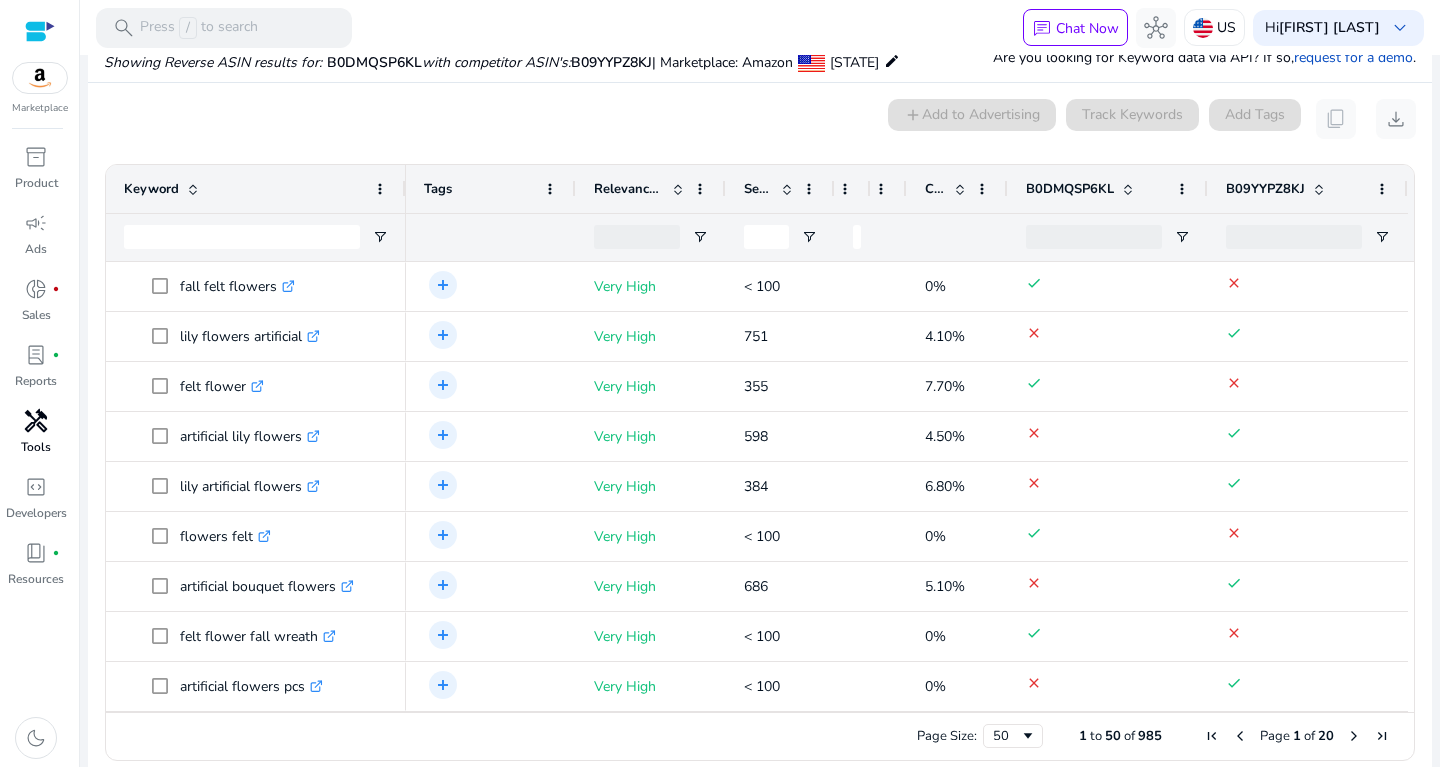 drag, startPoint x: 573, startPoint y: 189, endPoint x: 469, endPoint y: 201, distance: 104.69002 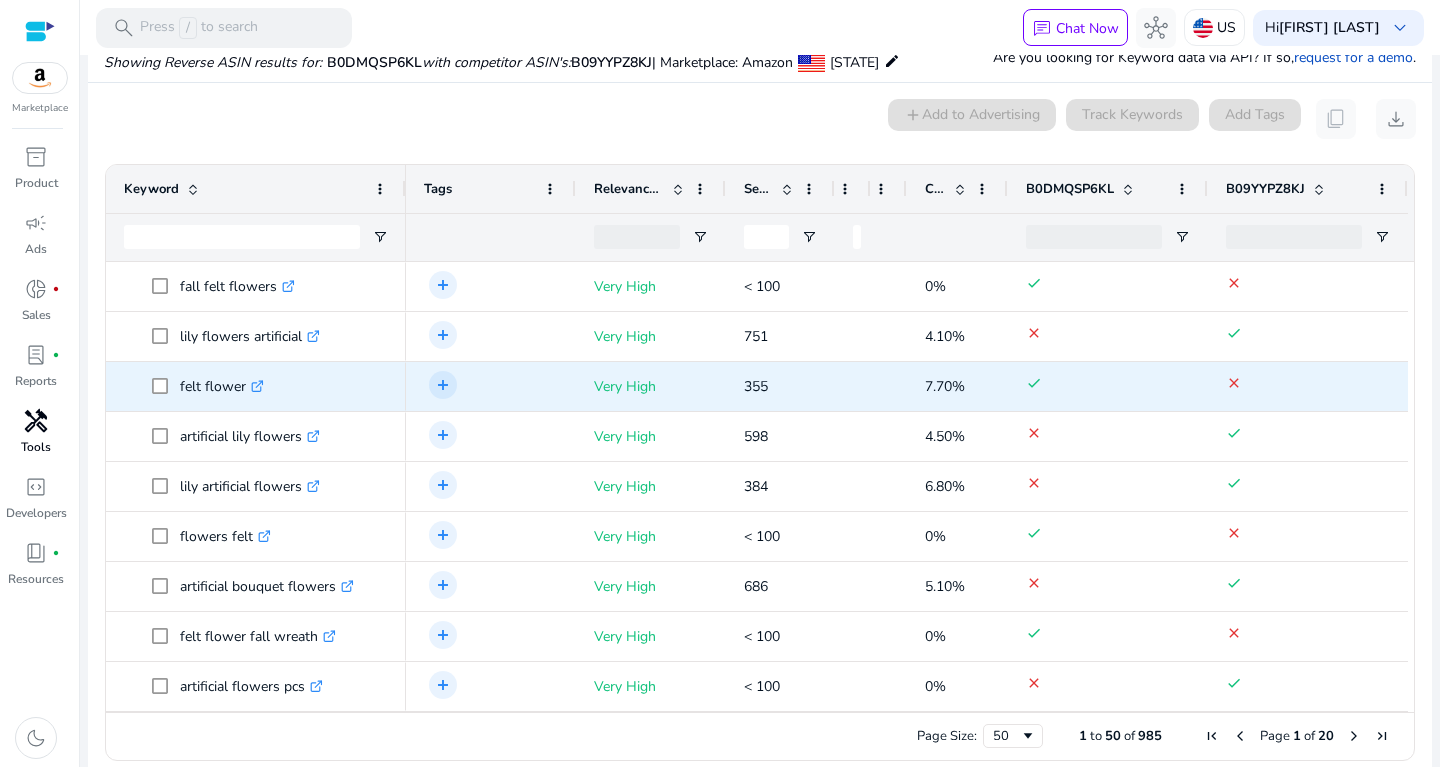 scroll, scrollTop: 15, scrollLeft: 0, axis: vertical 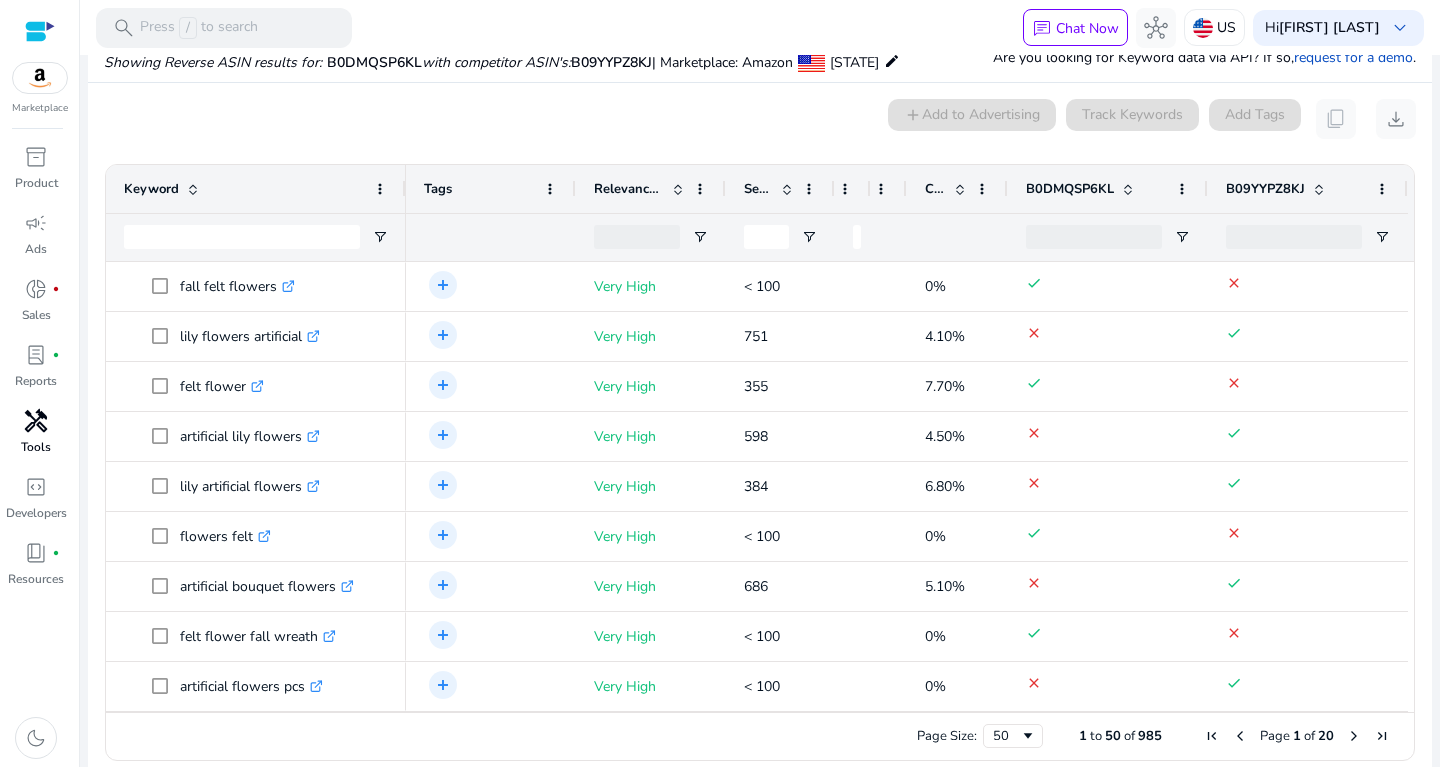 click on "Search Volume" 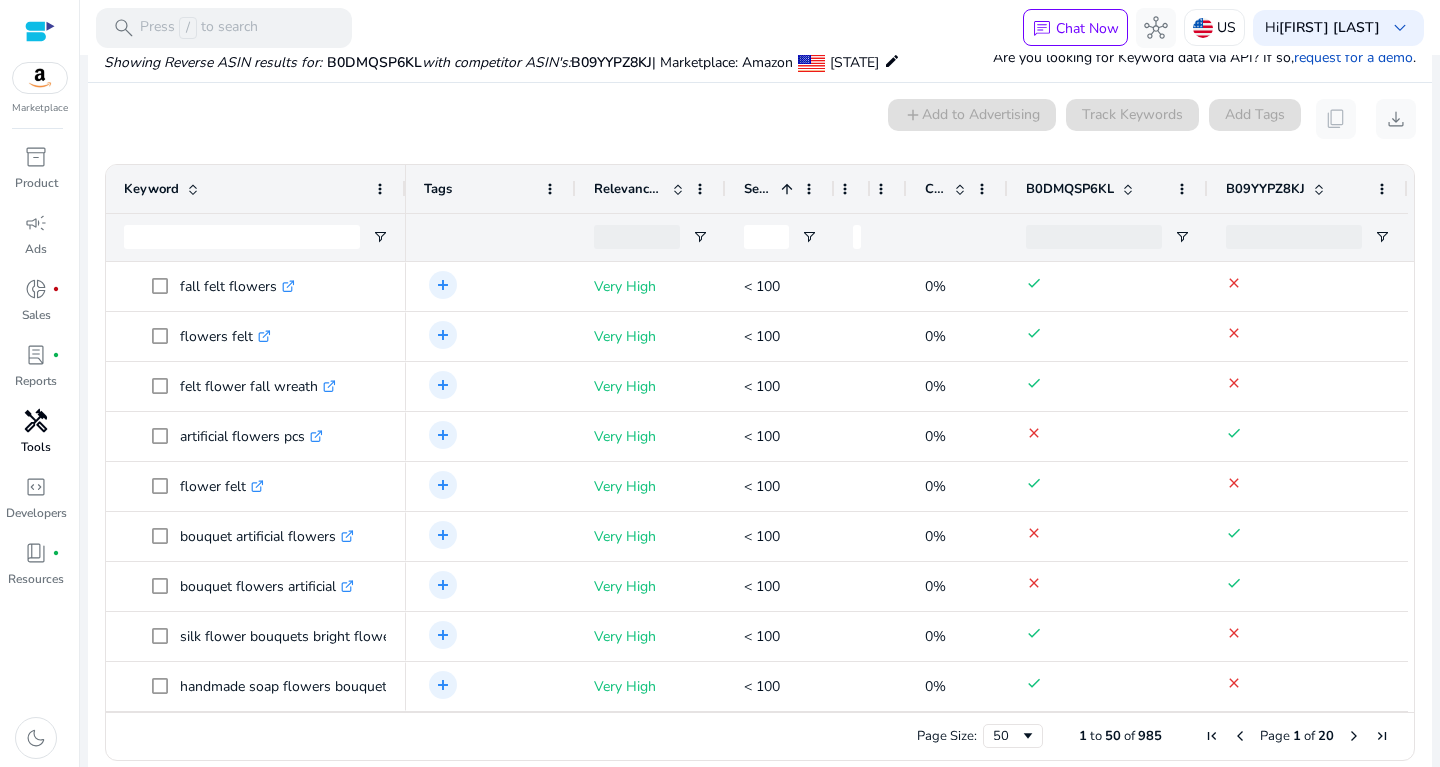 click 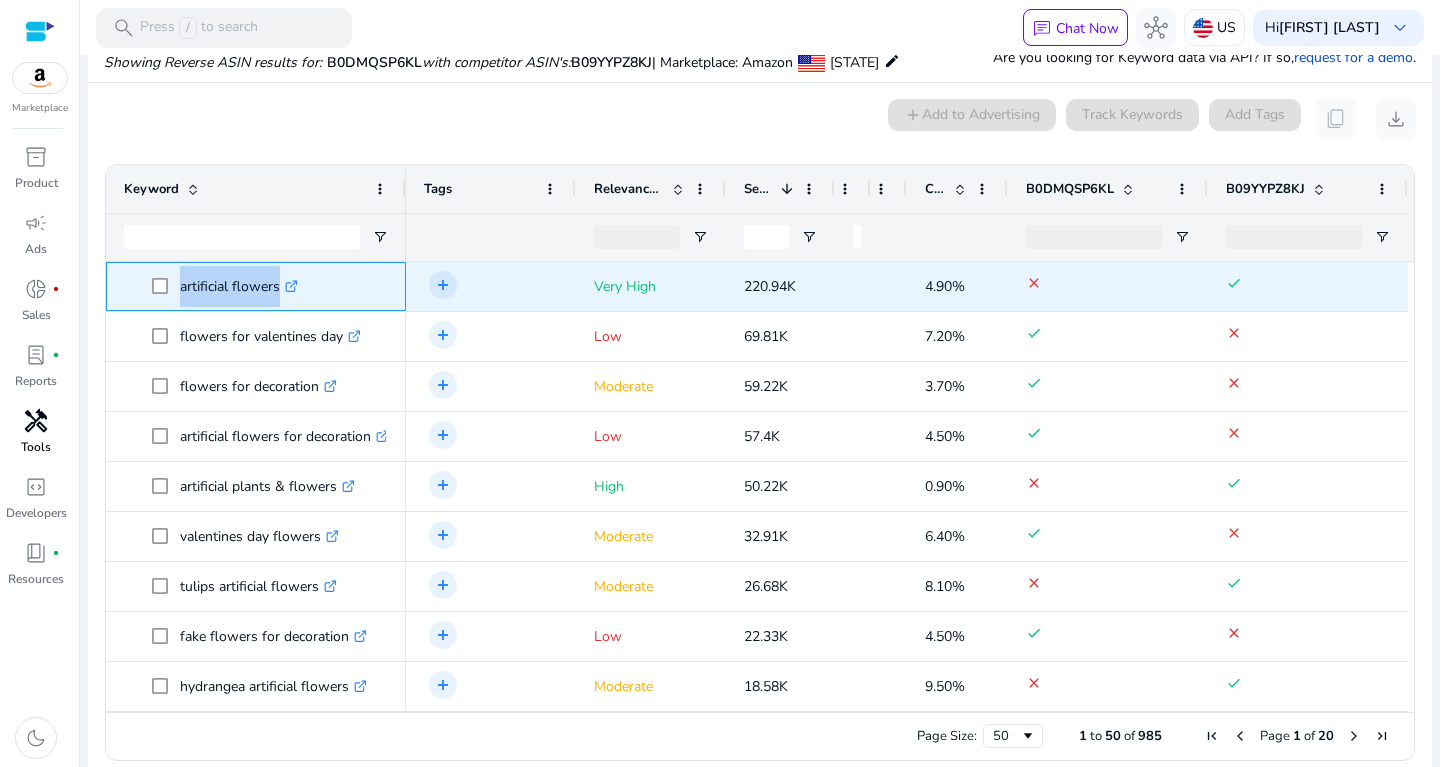 drag, startPoint x: 178, startPoint y: 288, endPoint x: 293, endPoint y: 291, distance: 115.03912 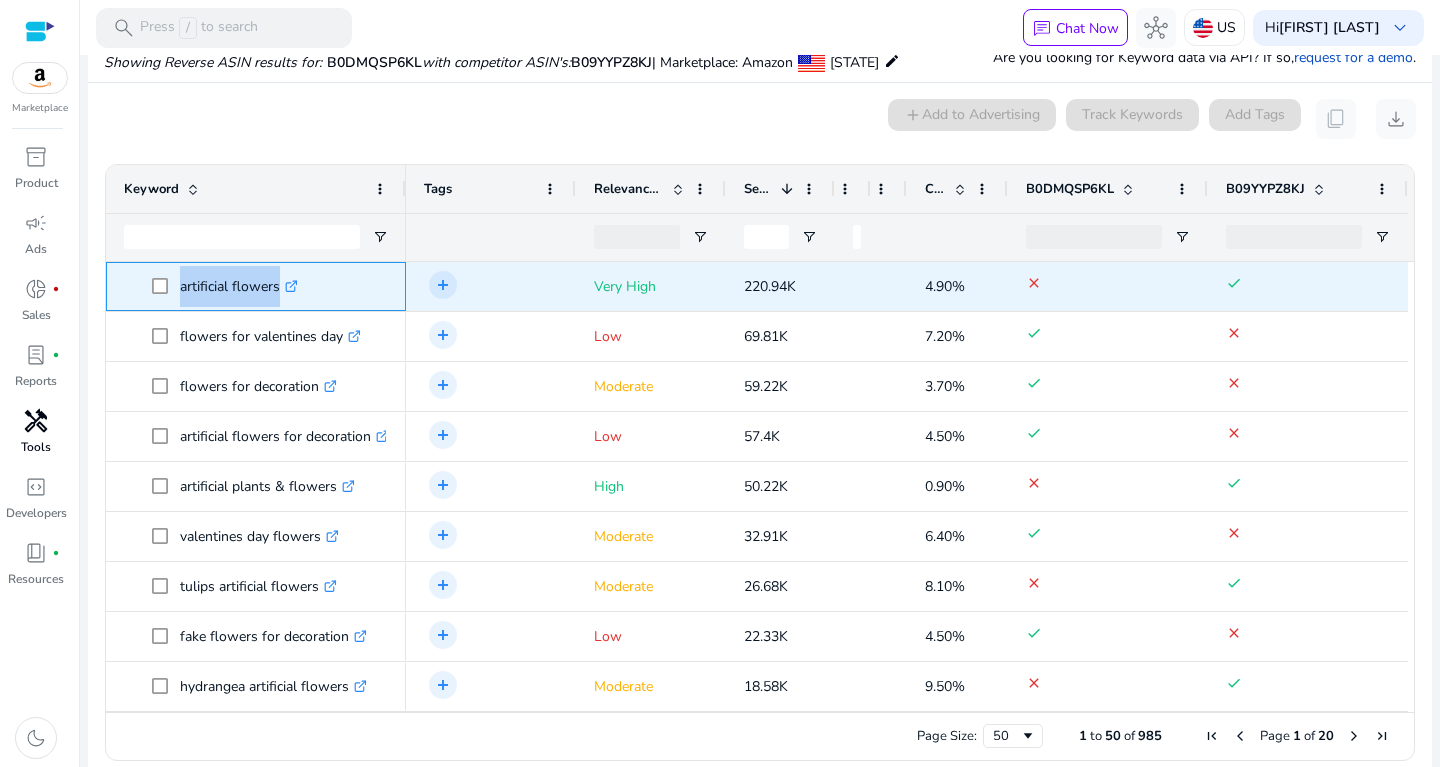 copy on "artificial flowers" 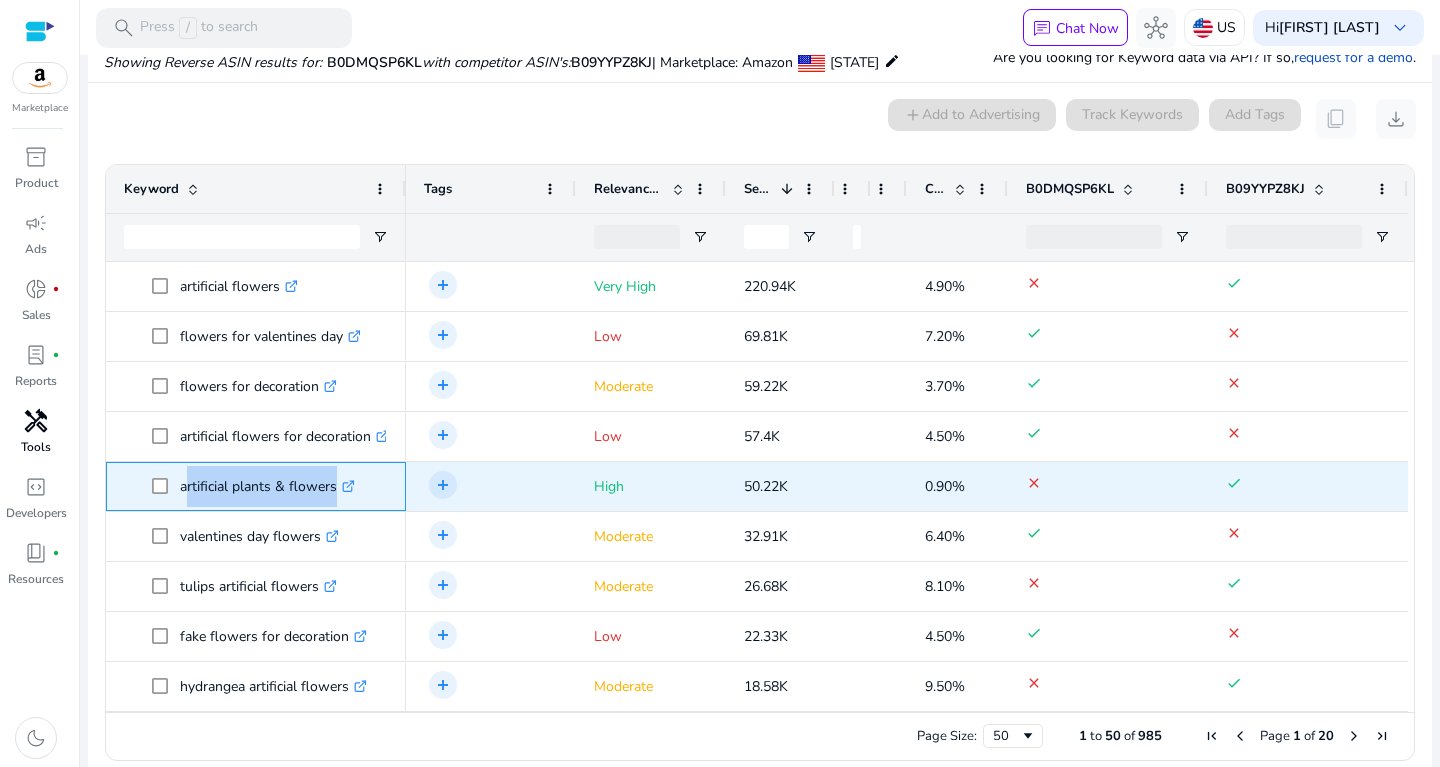 drag, startPoint x: 184, startPoint y: 481, endPoint x: 345, endPoint y: 486, distance: 161.07762 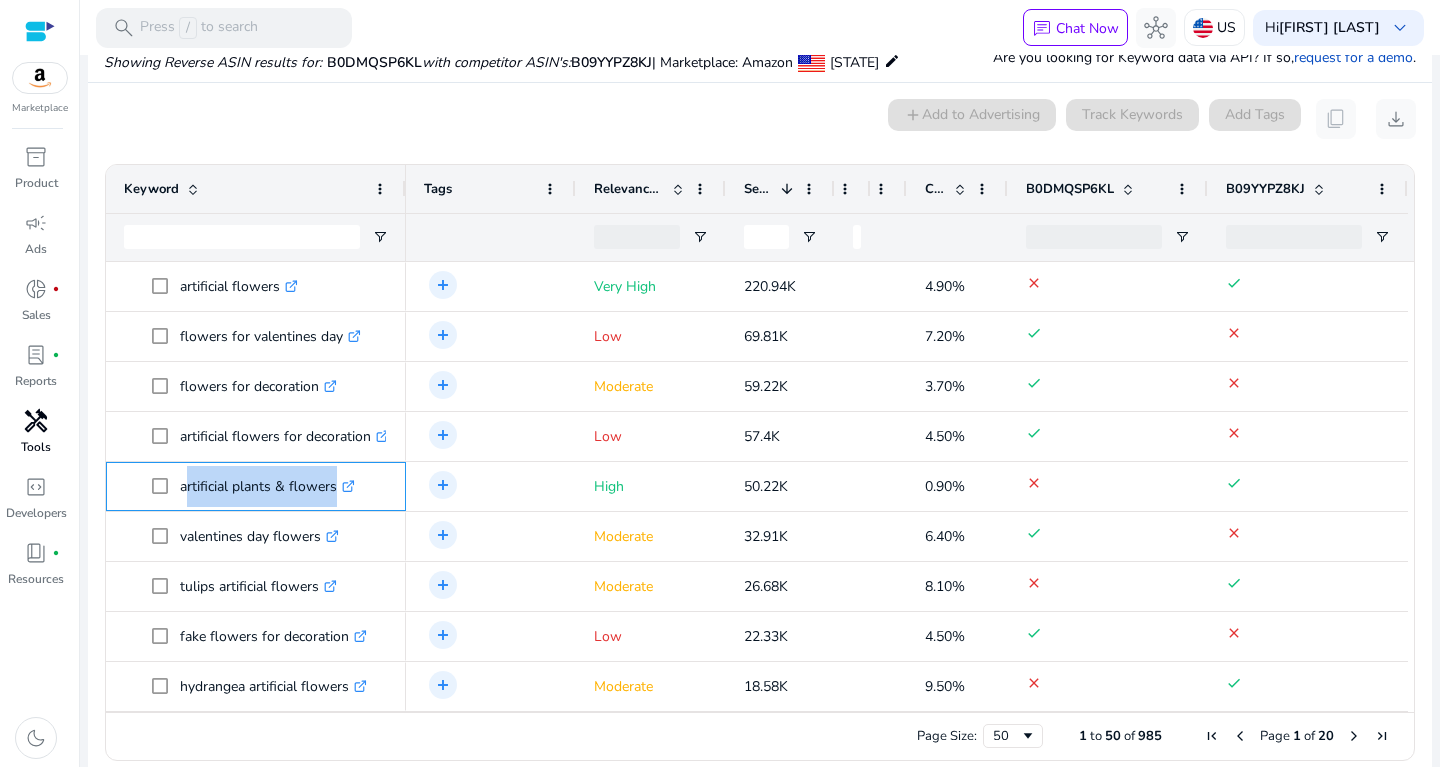 copy on "artificial plants & flowers" 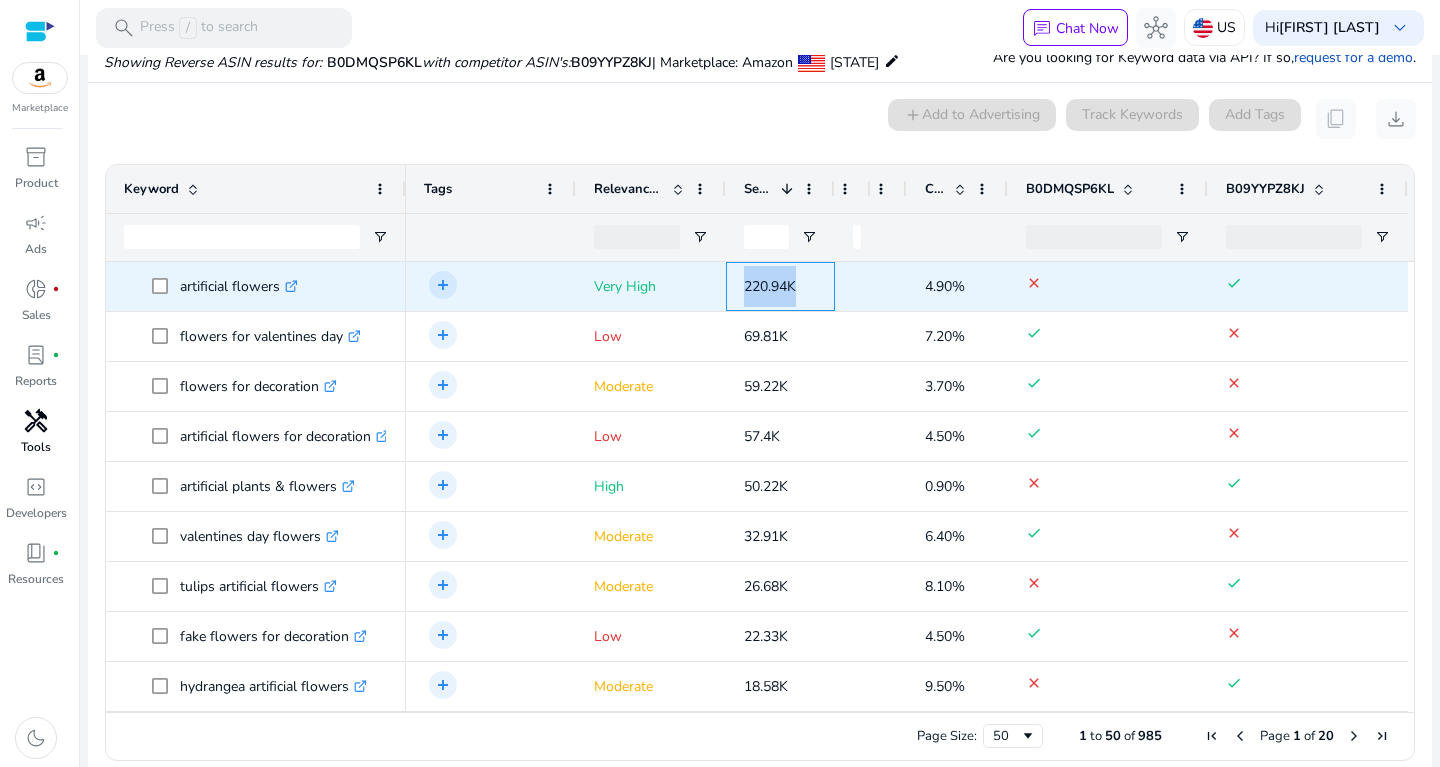 drag, startPoint x: 741, startPoint y: 274, endPoint x: 813, endPoint y: 281, distance: 72.33948 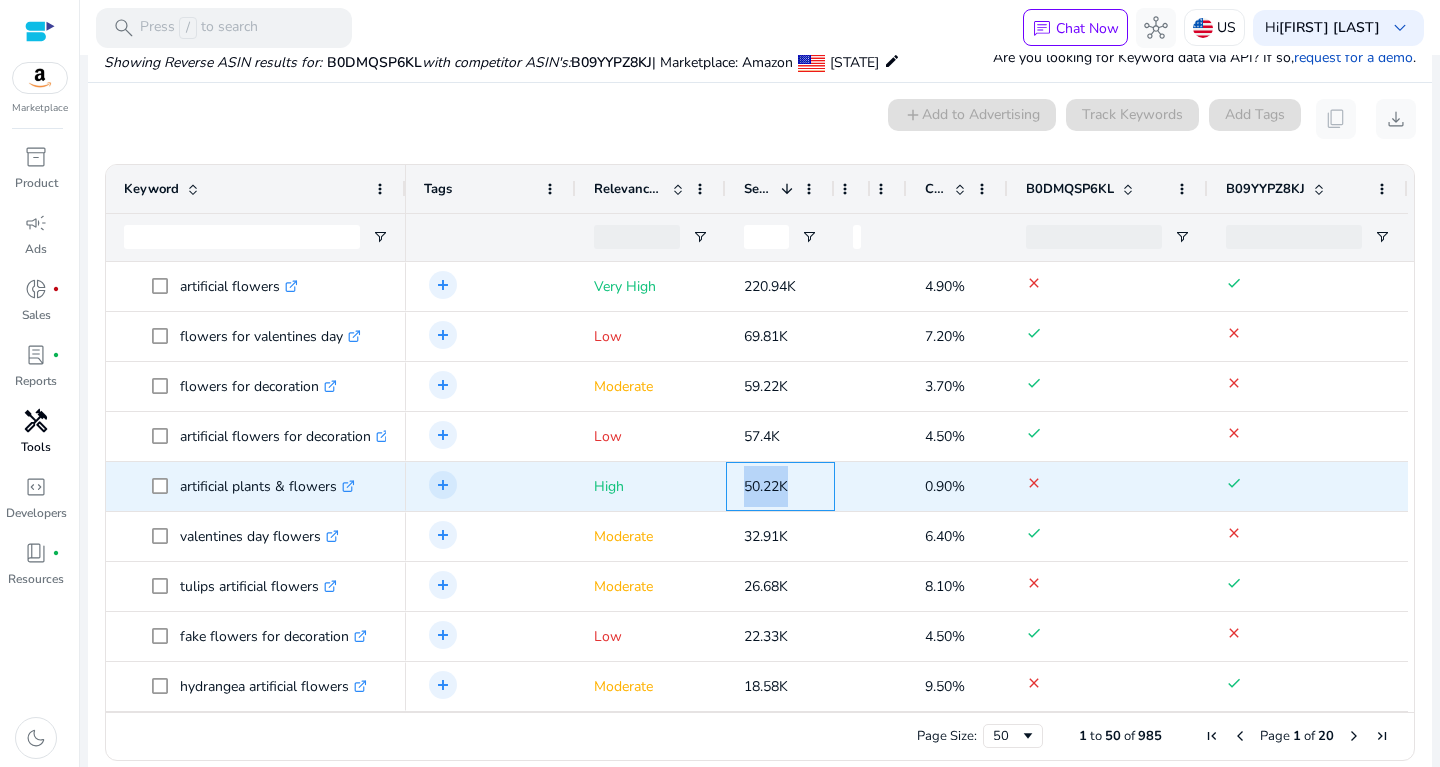 drag, startPoint x: 731, startPoint y: 471, endPoint x: 811, endPoint y: 474, distance: 80.05623 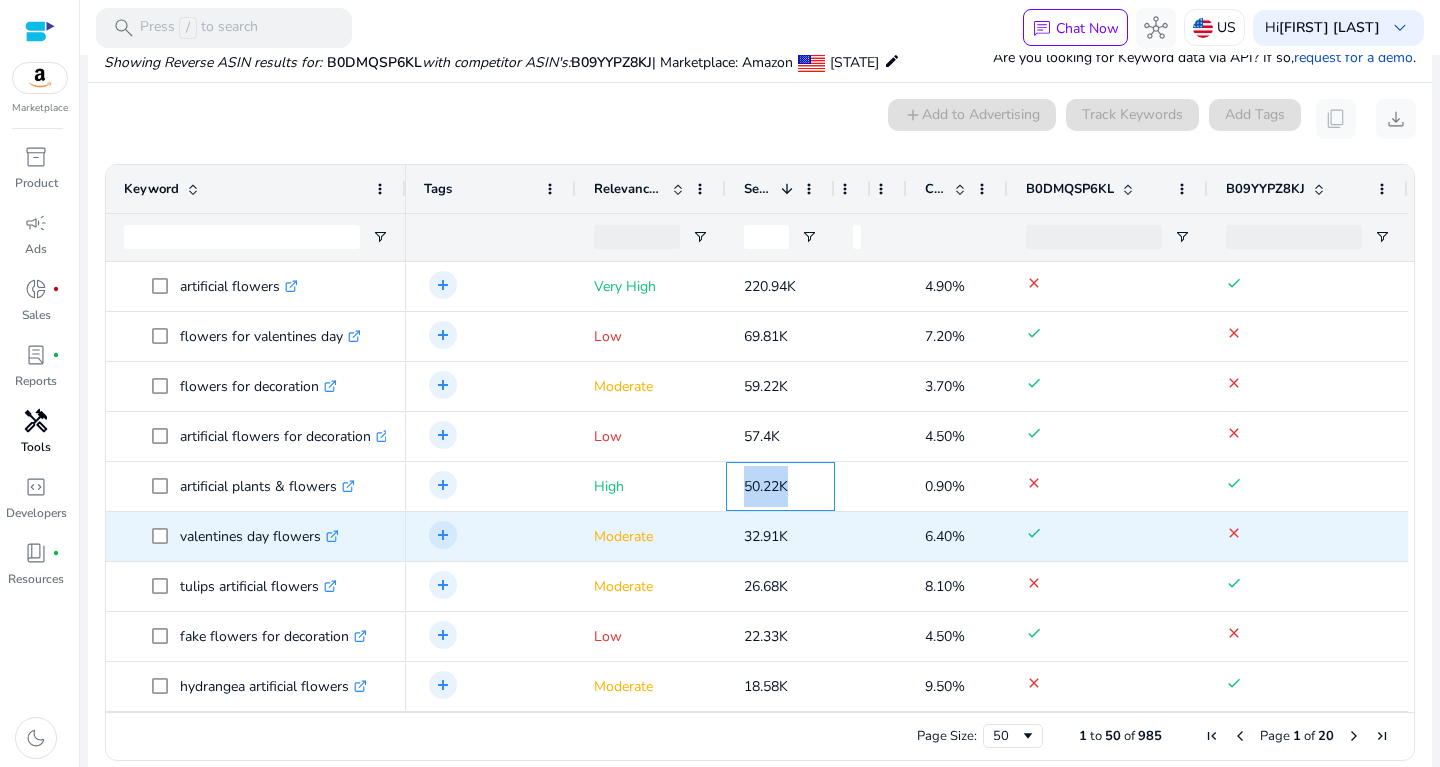 scroll, scrollTop: 11, scrollLeft: 0, axis: vertical 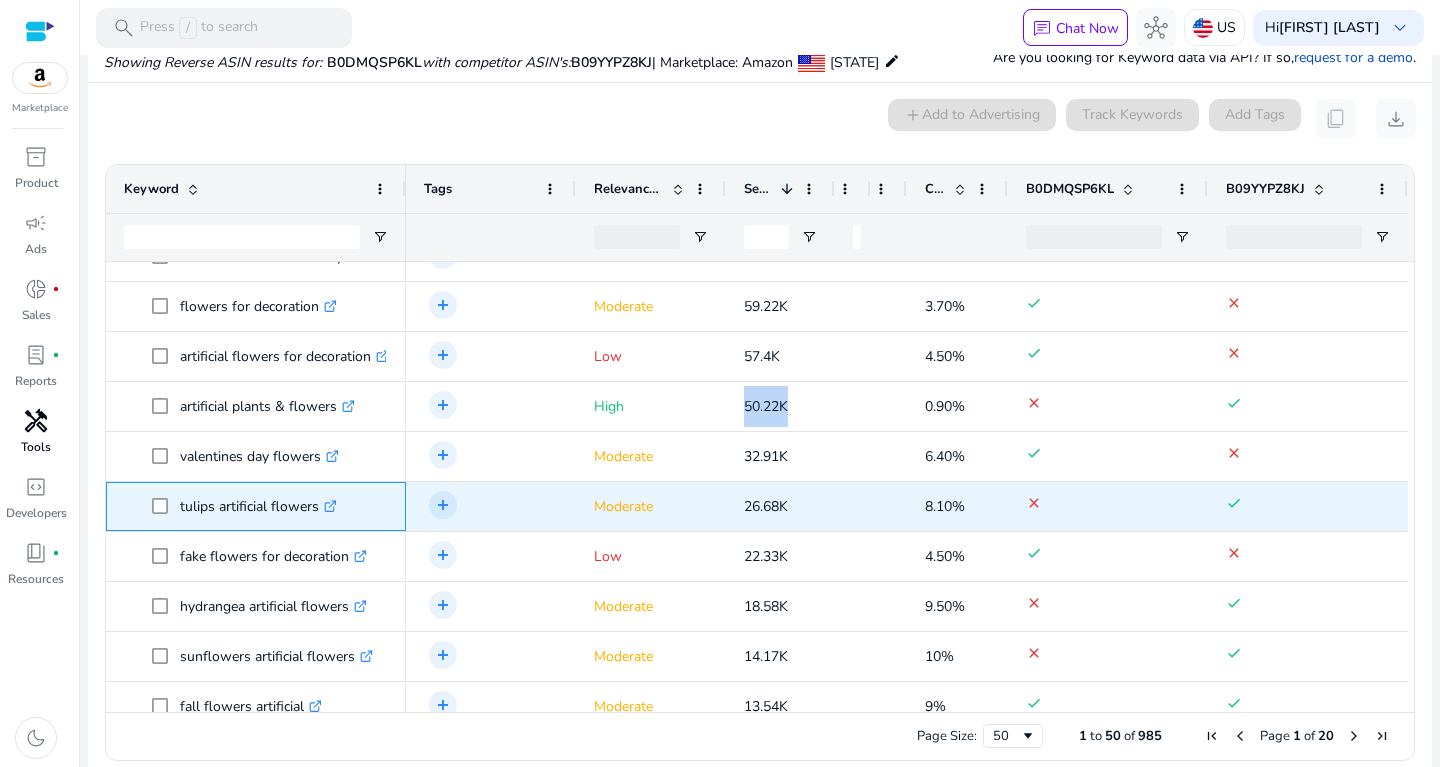 drag, startPoint x: 178, startPoint y: 498, endPoint x: 321, endPoint y: 508, distance: 143.34923 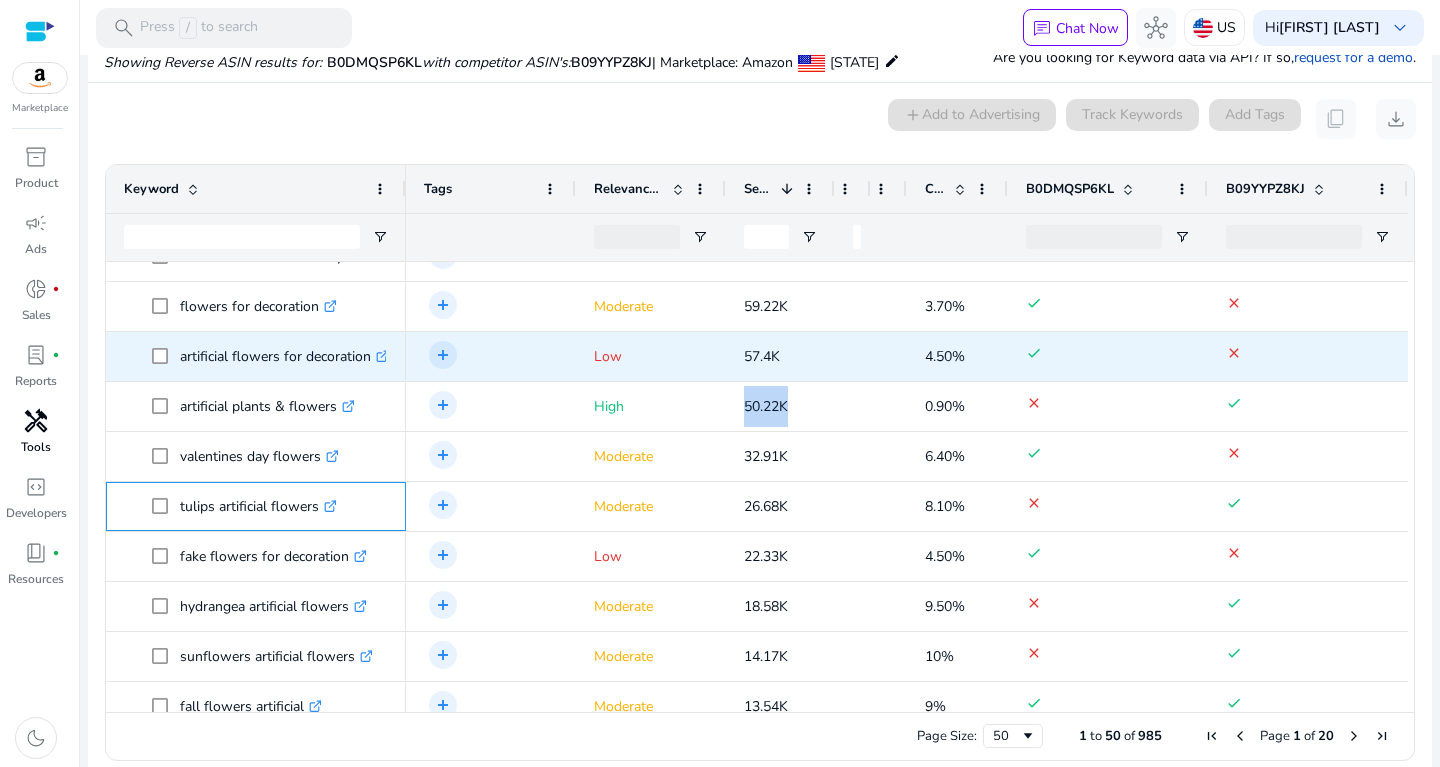 copy on "tulips artificial flowers" 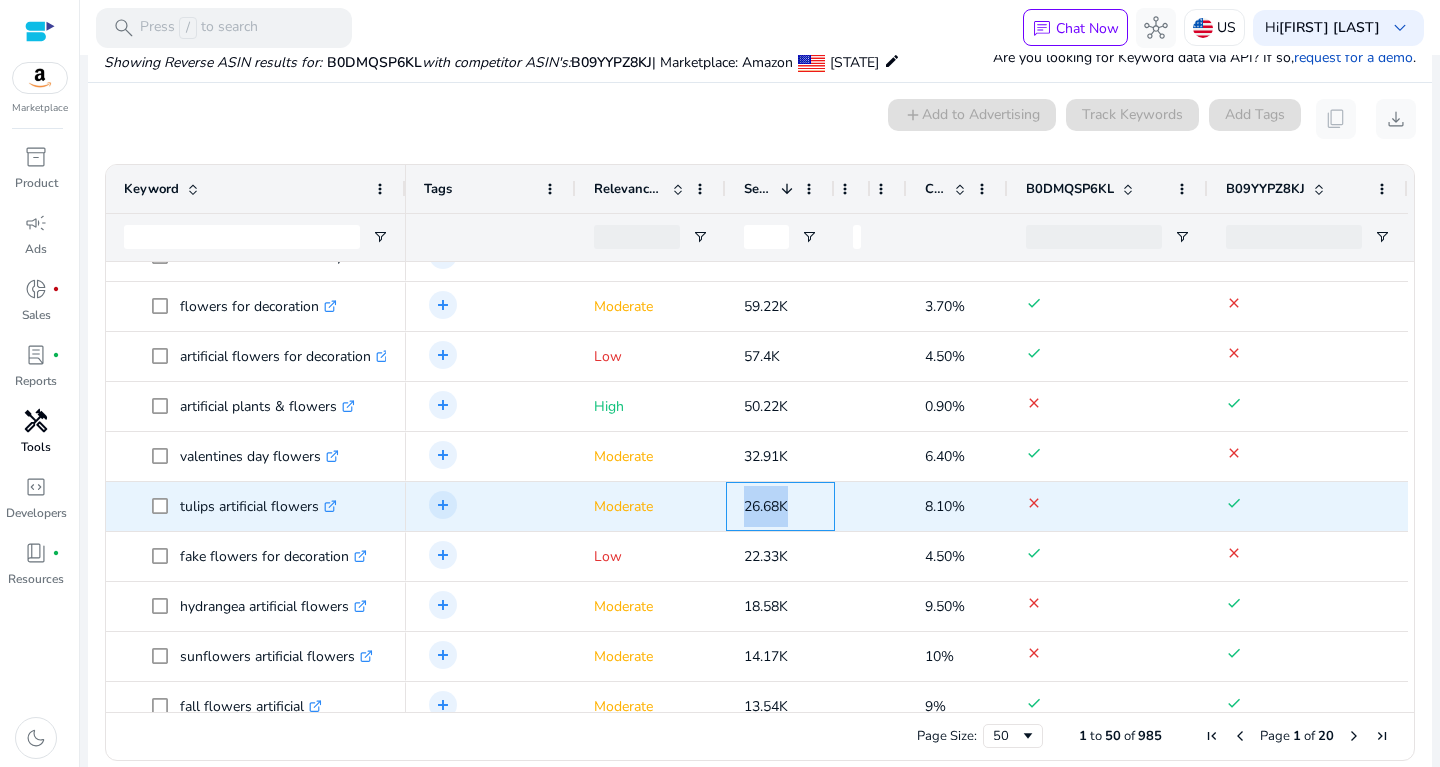 drag, startPoint x: 737, startPoint y: 510, endPoint x: 826, endPoint y: 504, distance: 89.20202 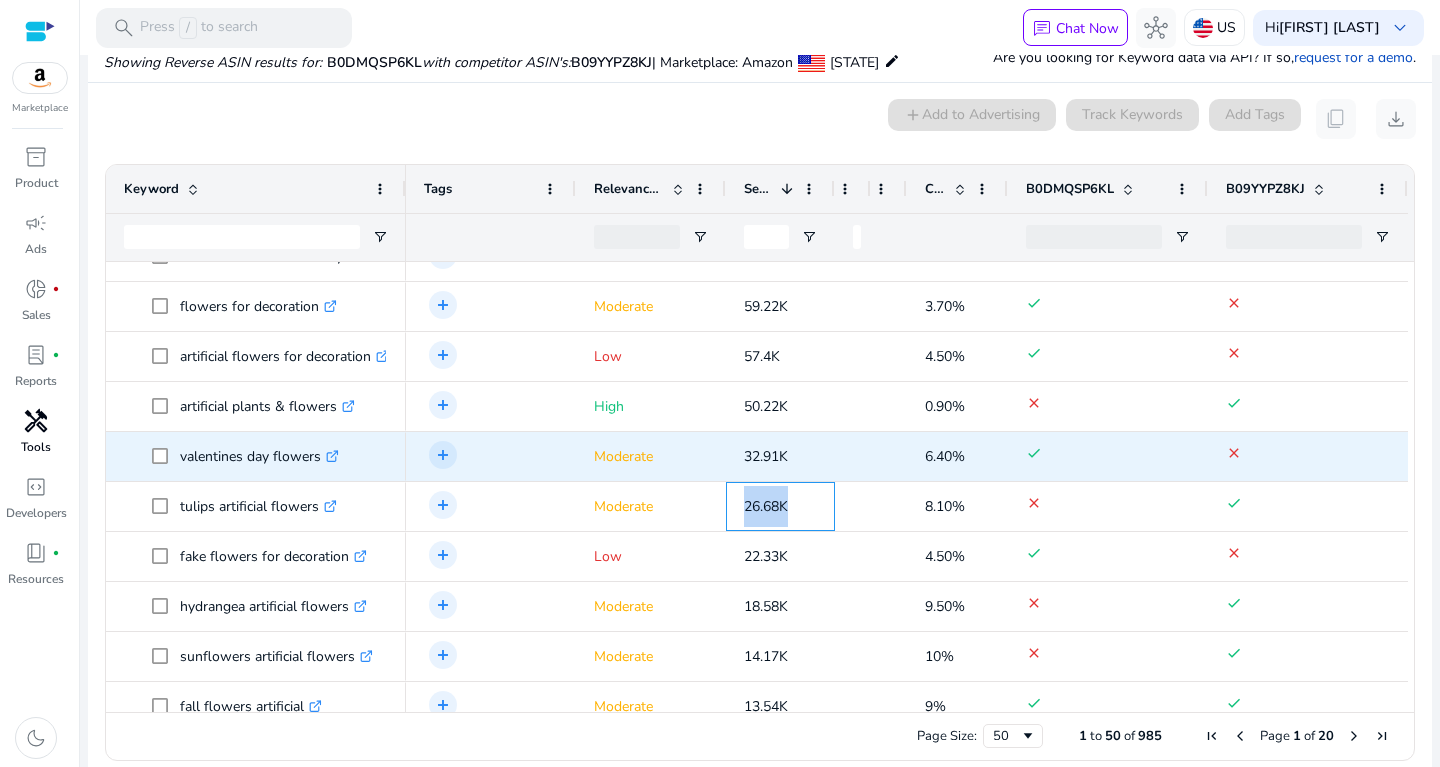 scroll, scrollTop: 132, scrollLeft: 0, axis: vertical 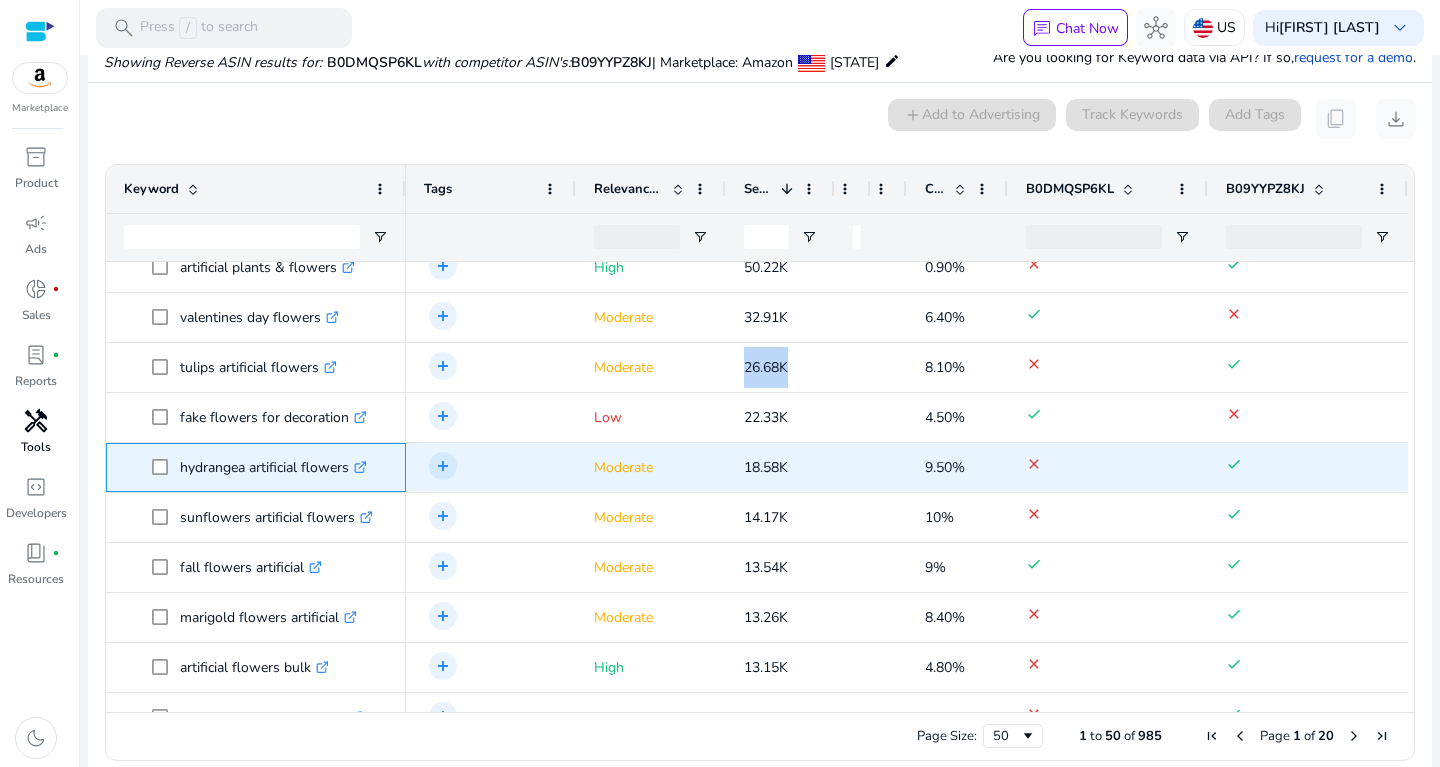 drag, startPoint x: 176, startPoint y: 459, endPoint x: 355, endPoint y: 463, distance: 179.0447 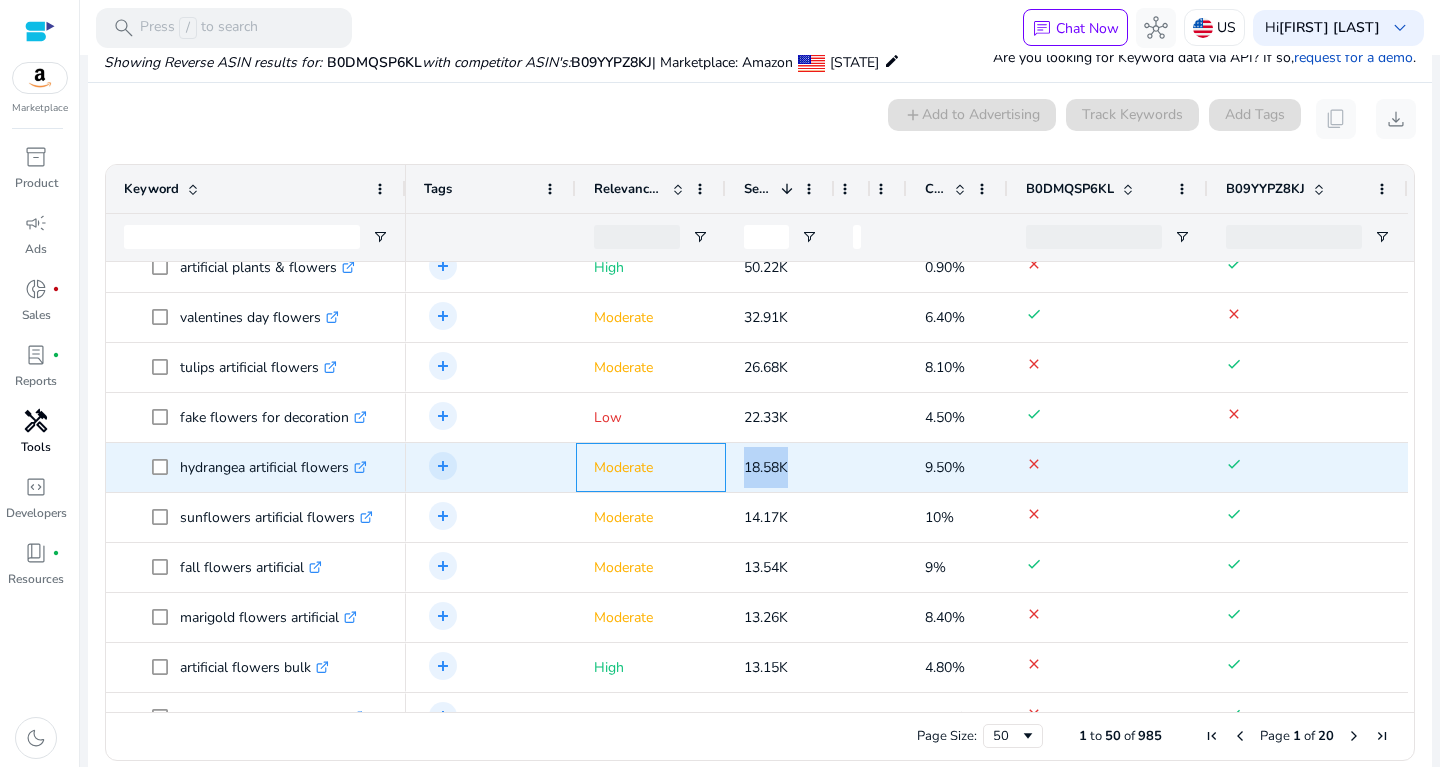 drag, startPoint x: 720, startPoint y: 461, endPoint x: 816, endPoint y: 472, distance: 96.62815 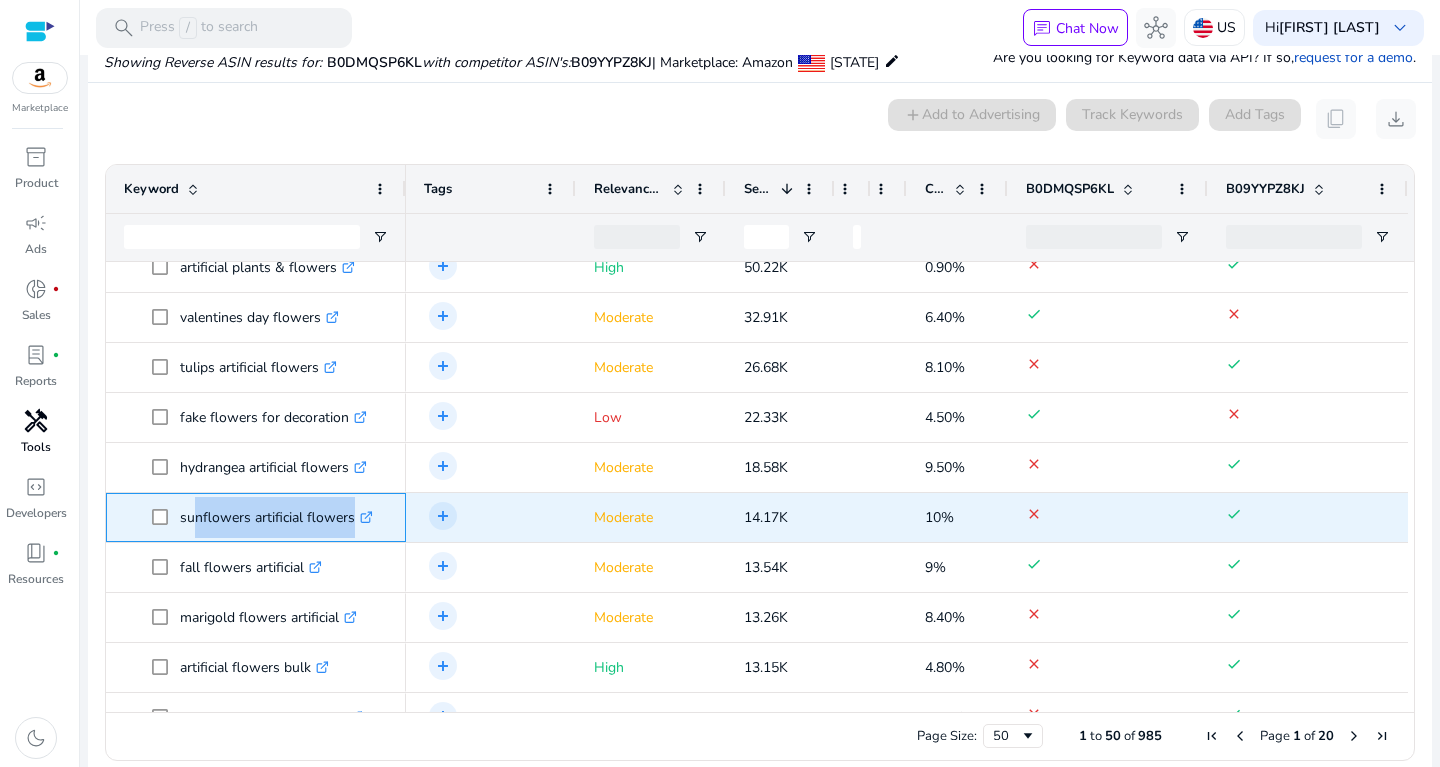 drag, startPoint x: 184, startPoint y: 509, endPoint x: 350, endPoint y: 513, distance: 166.04819 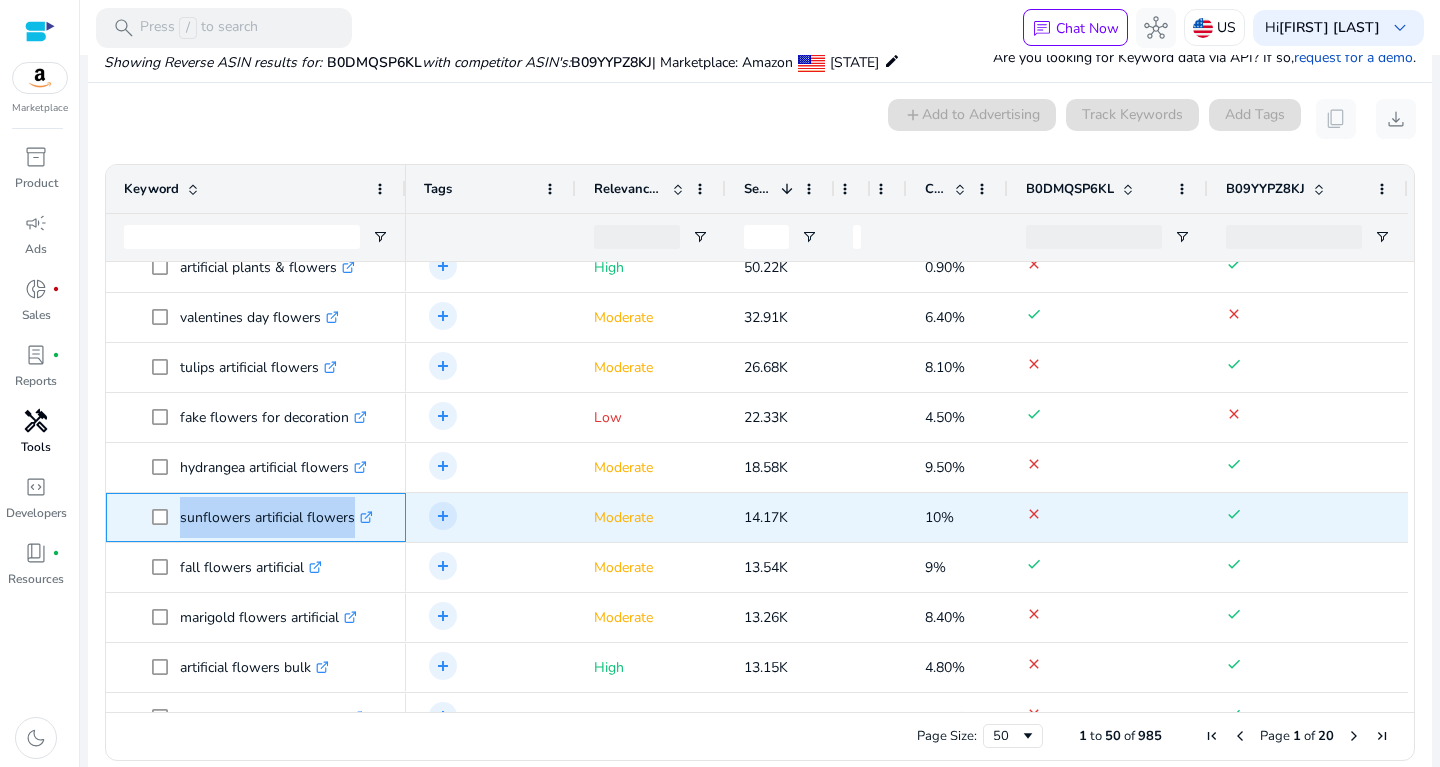 drag, startPoint x: 180, startPoint y: 506, endPoint x: 375, endPoint y: 523, distance: 195.73962 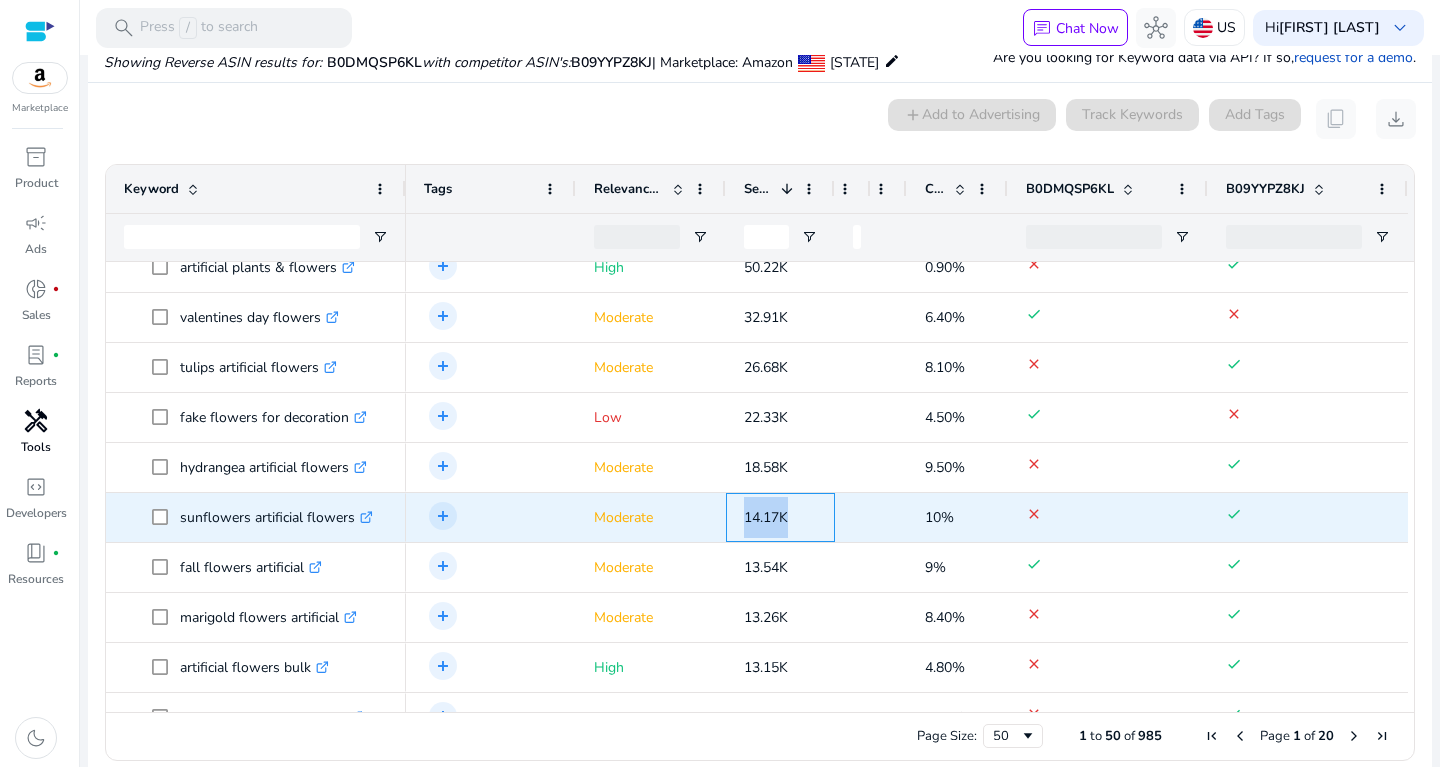 drag, startPoint x: 735, startPoint y: 505, endPoint x: 825, endPoint y: 510, distance: 90.13878 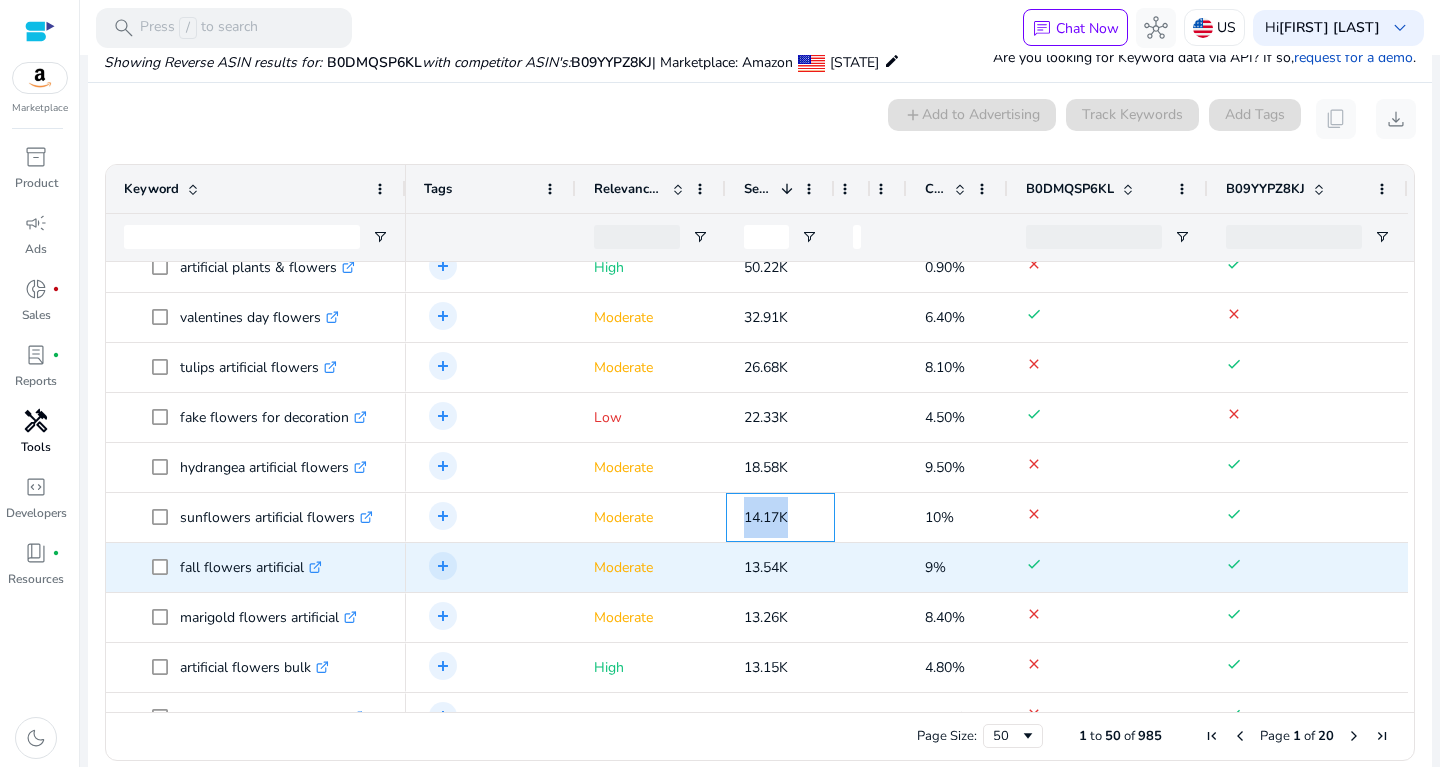 scroll, scrollTop: 232, scrollLeft: 0, axis: vertical 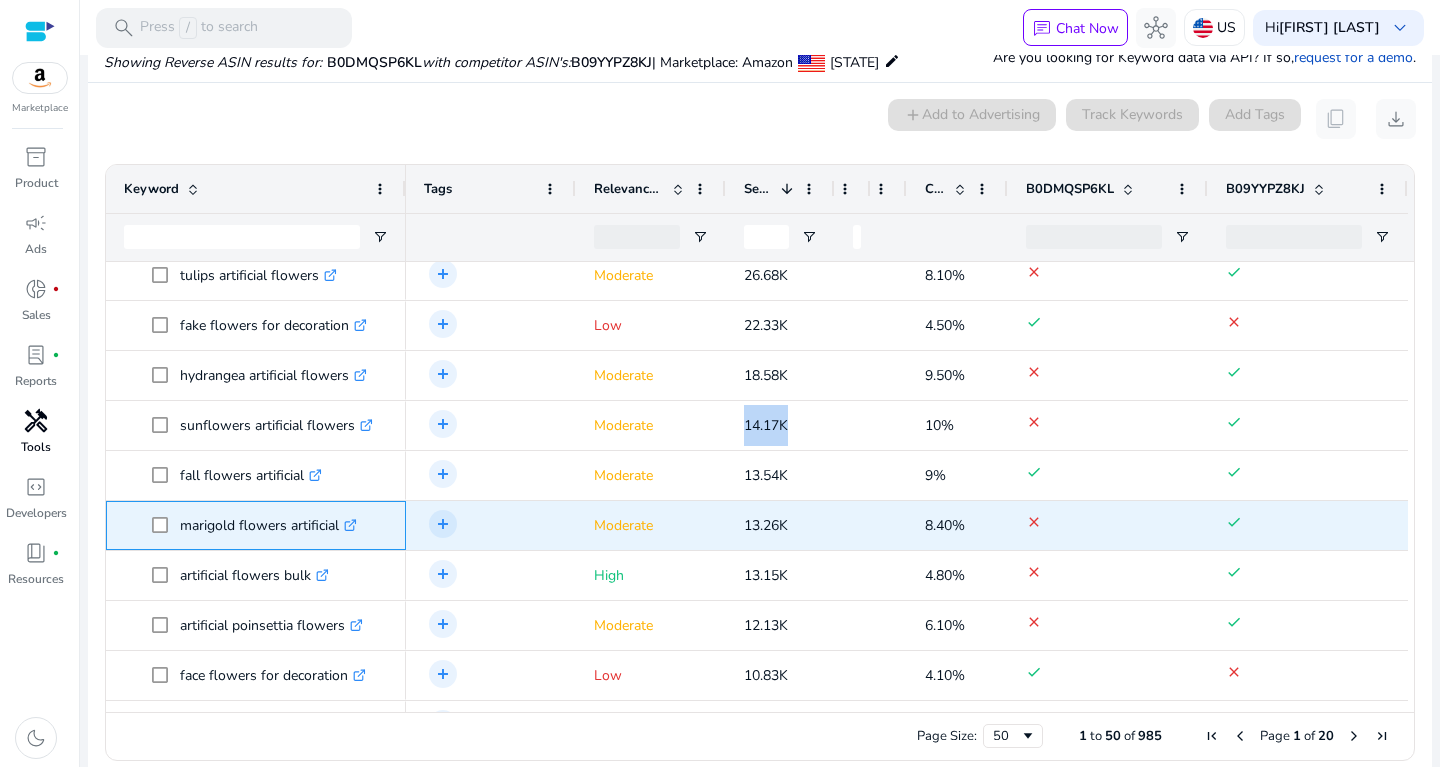 drag, startPoint x: 177, startPoint y: 515, endPoint x: 342, endPoint y: 525, distance: 165.30275 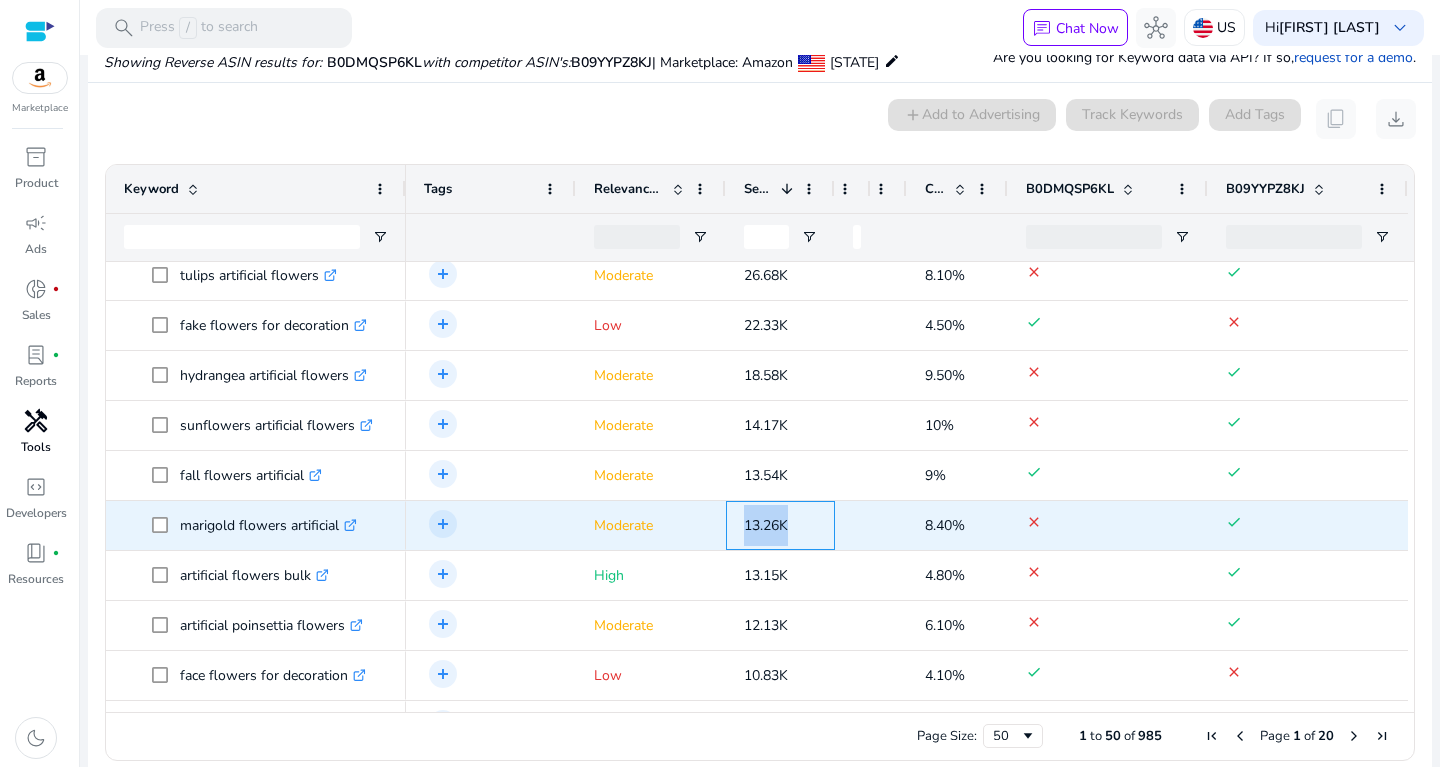 drag, startPoint x: 734, startPoint y: 513, endPoint x: 814, endPoint y: 531, distance: 82 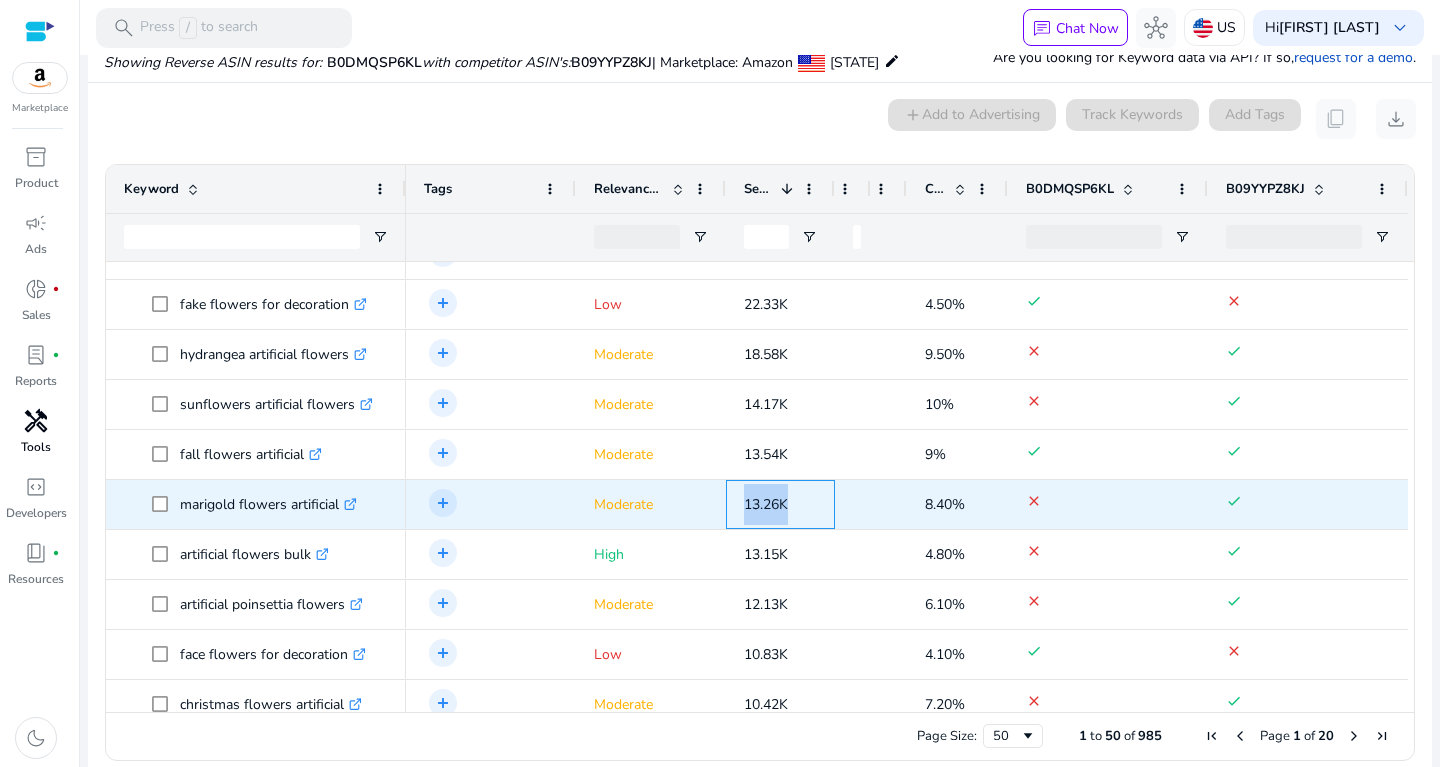 scroll, scrollTop: 356, scrollLeft: 0, axis: vertical 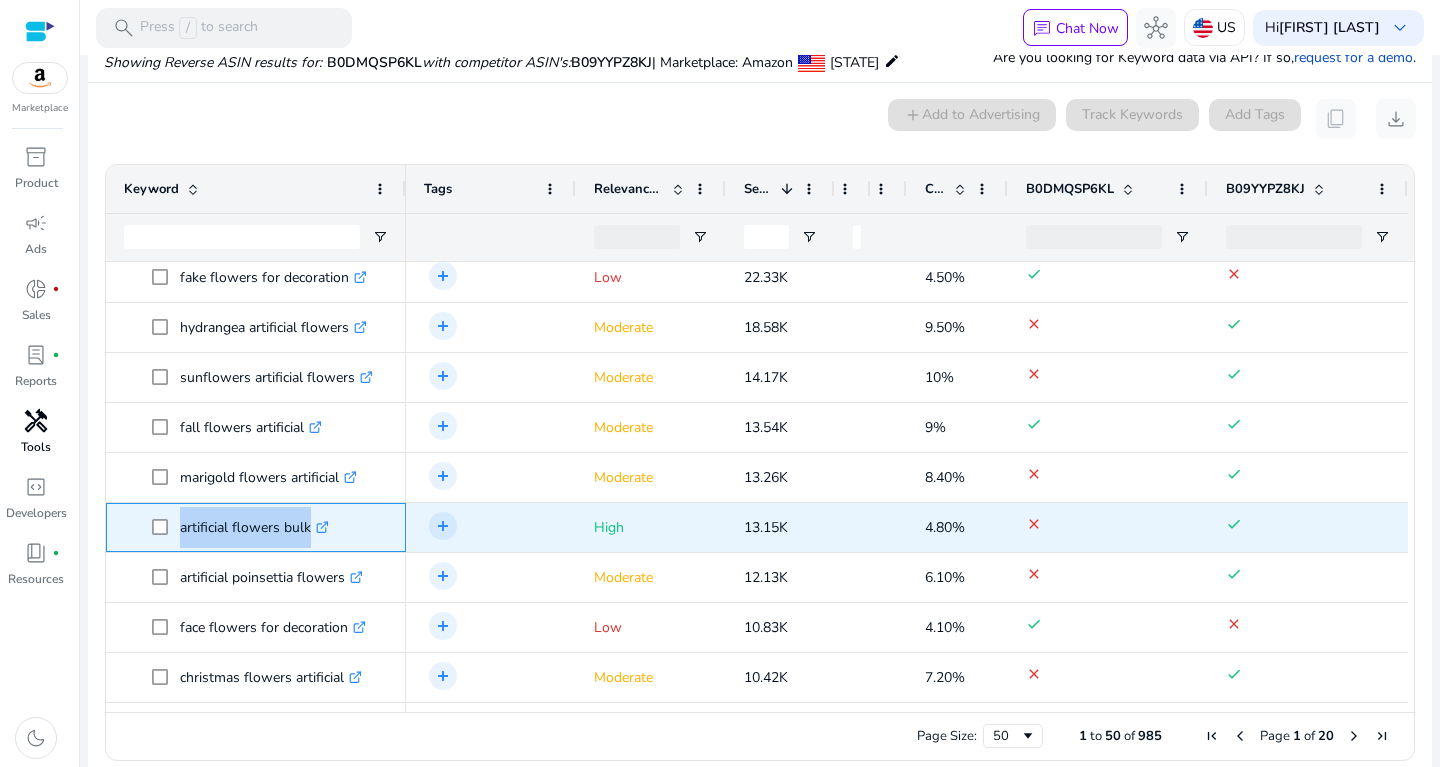 drag, startPoint x: 180, startPoint y: 514, endPoint x: 322, endPoint y: 530, distance: 142.89856 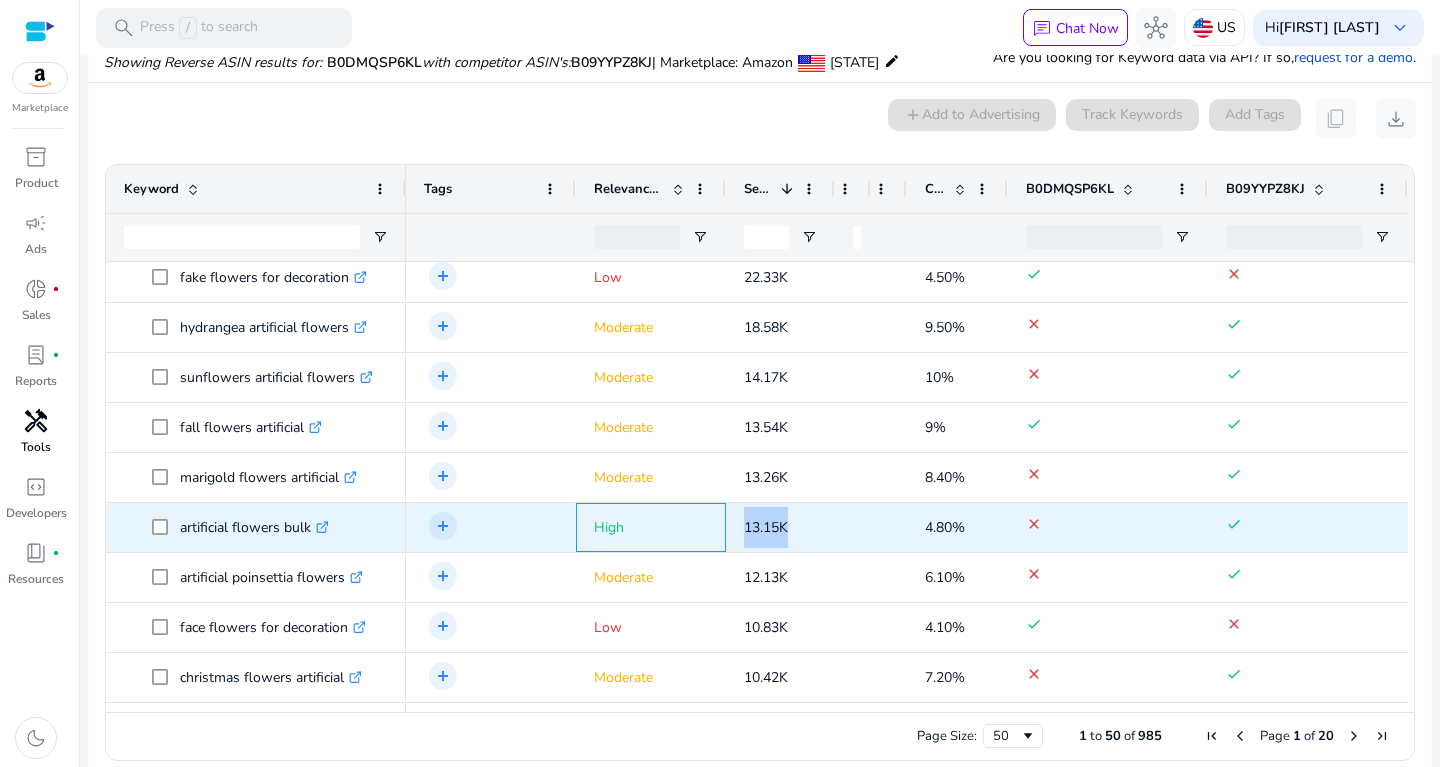 drag, startPoint x: 718, startPoint y: 520, endPoint x: 804, endPoint y: 505, distance: 87.29834 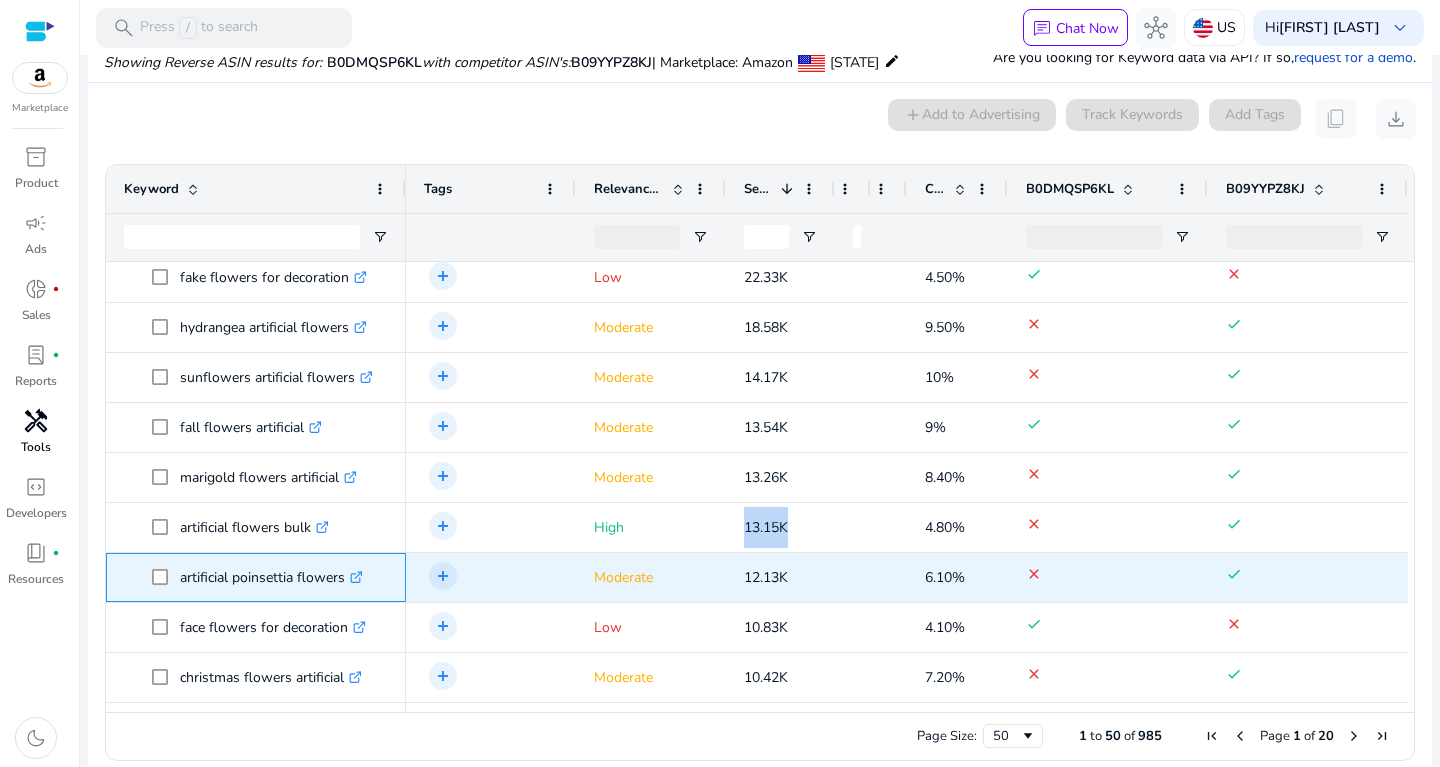 drag, startPoint x: 176, startPoint y: 574, endPoint x: 348, endPoint y: 580, distance: 172.10461 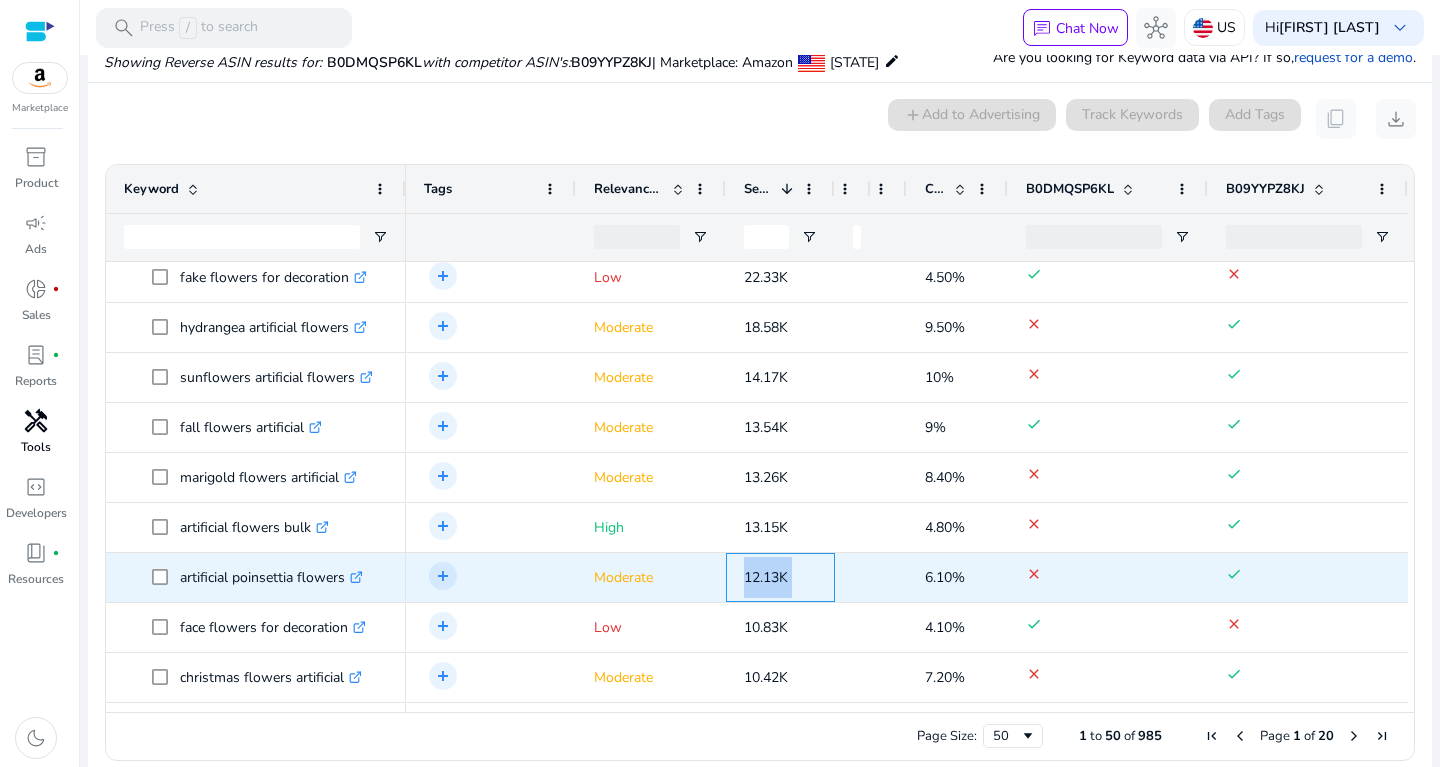 drag, startPoint x: 734, startPoint y: 576, endPoint x: 839, endPoint y: 557, distance: 106.7052 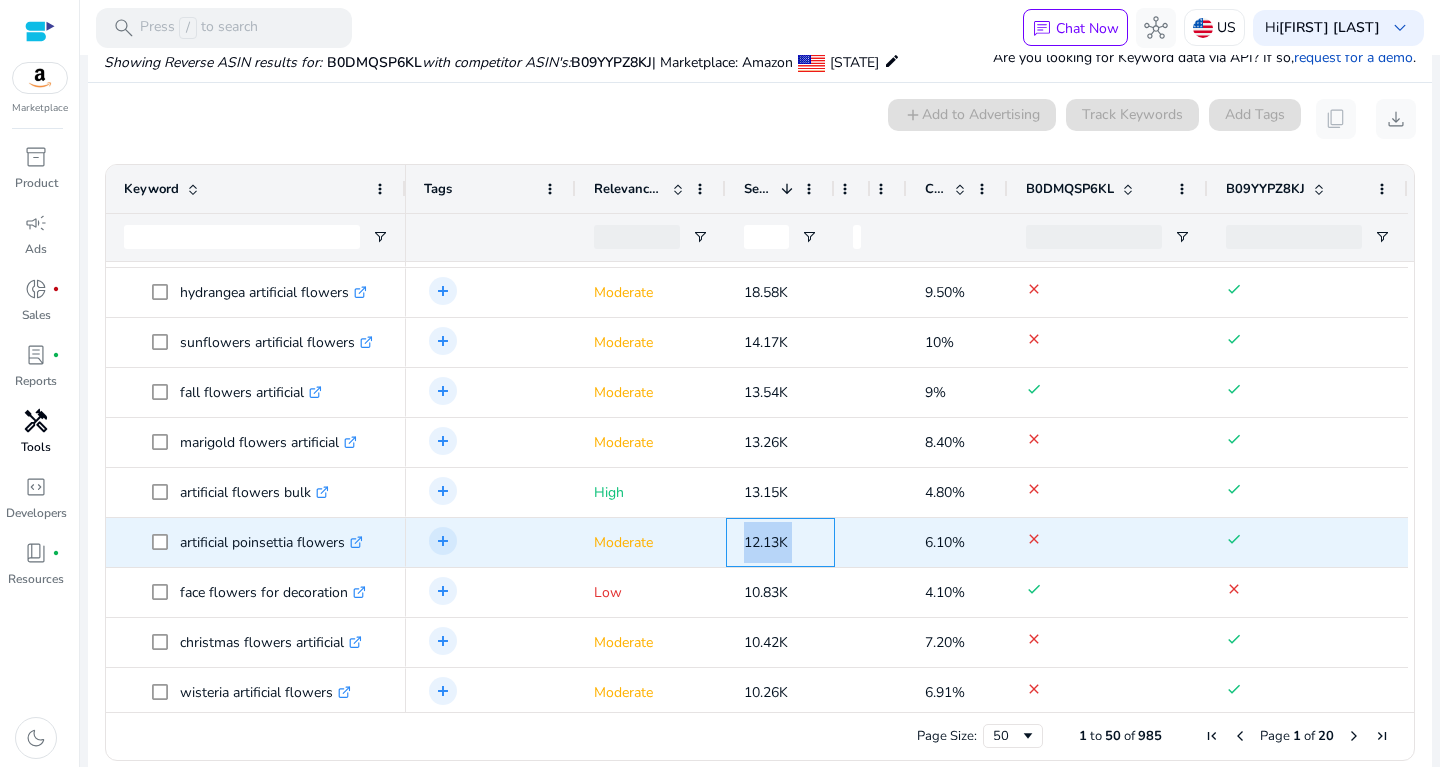 scroll, scrollTop: 394, scrollLeft: 0, axis: vertical 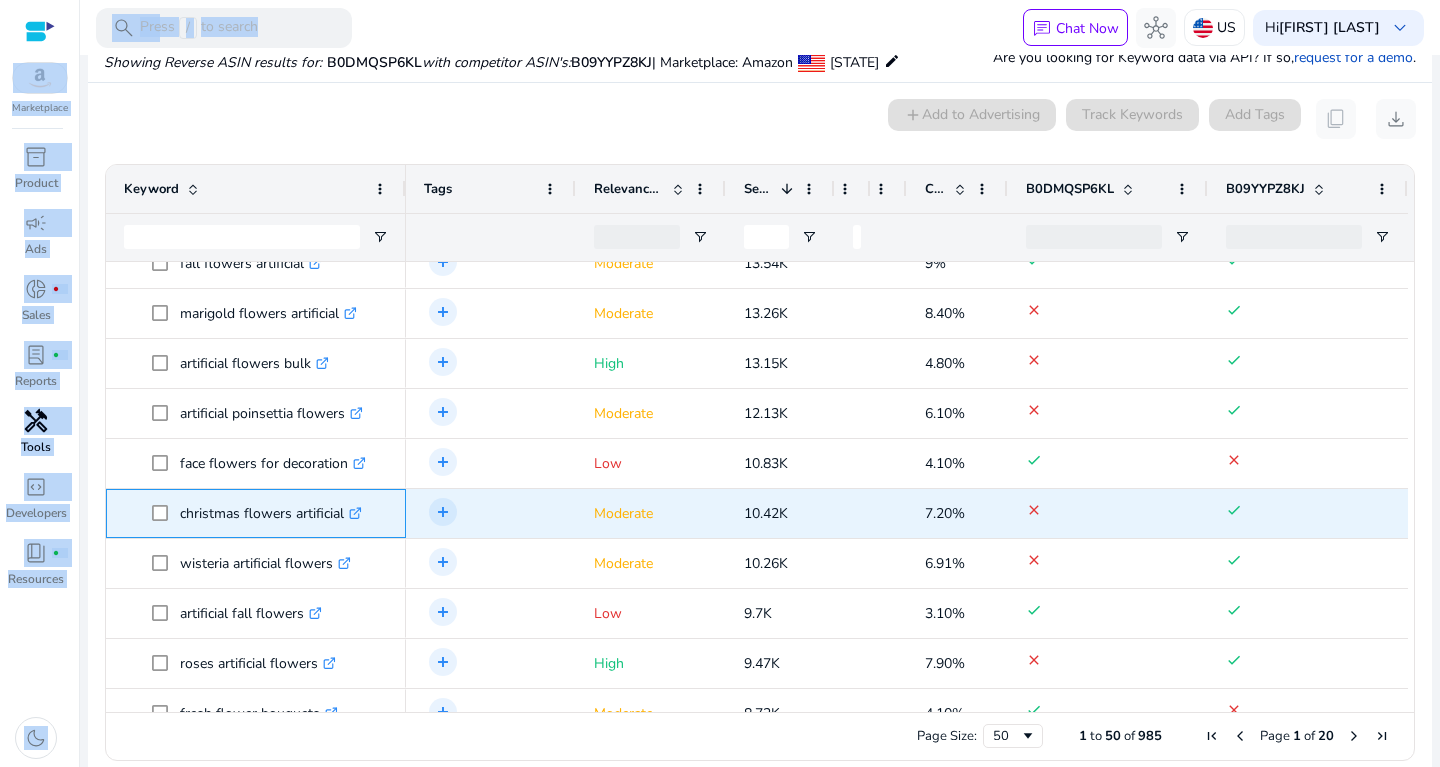 drag, startPoint x: 184, startPoint y: 510, endPoint x: 167, endPoint y: 519, distance: 19.235384 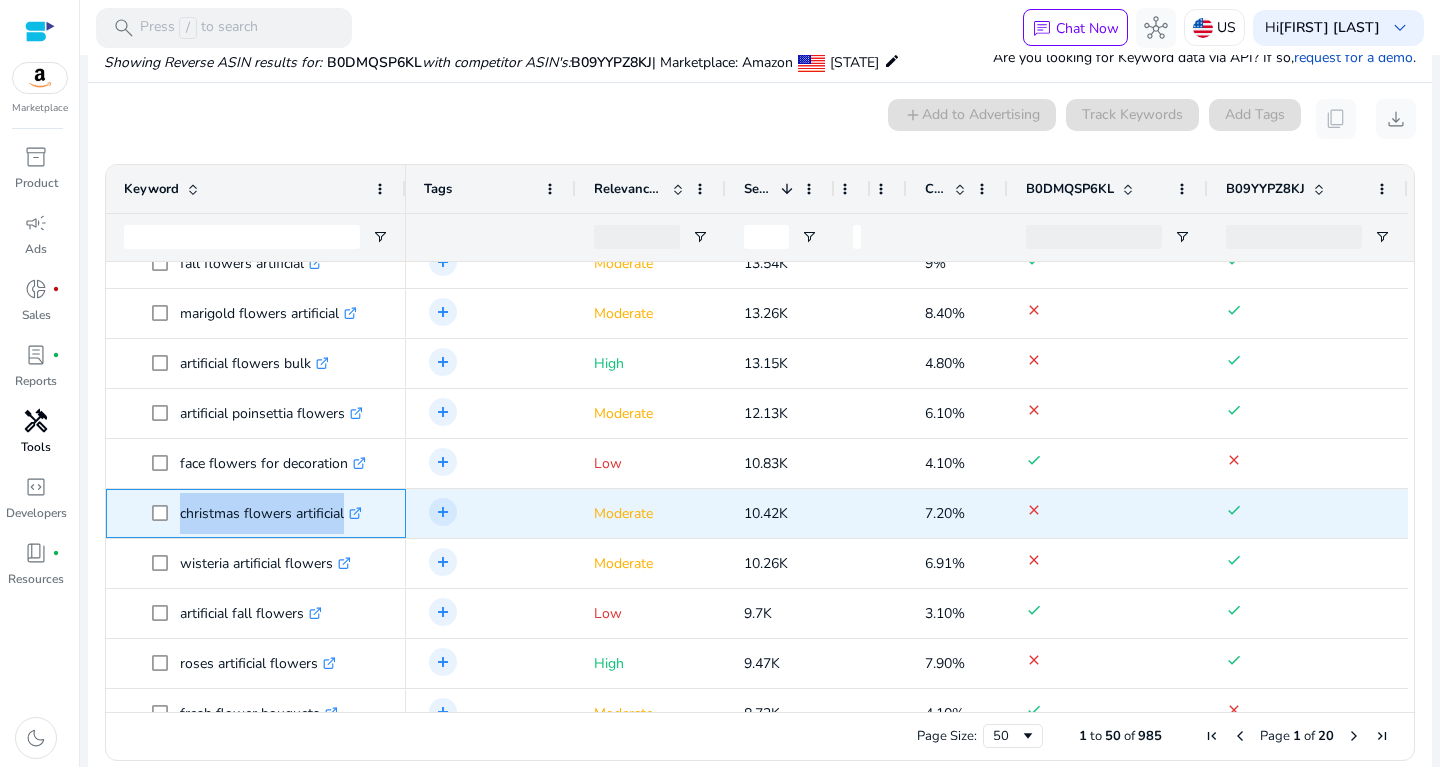 drag, startPoint x: 176, startPoint y: 511, endPoint x: 350, endPoint y: 510, distance: 174.00287 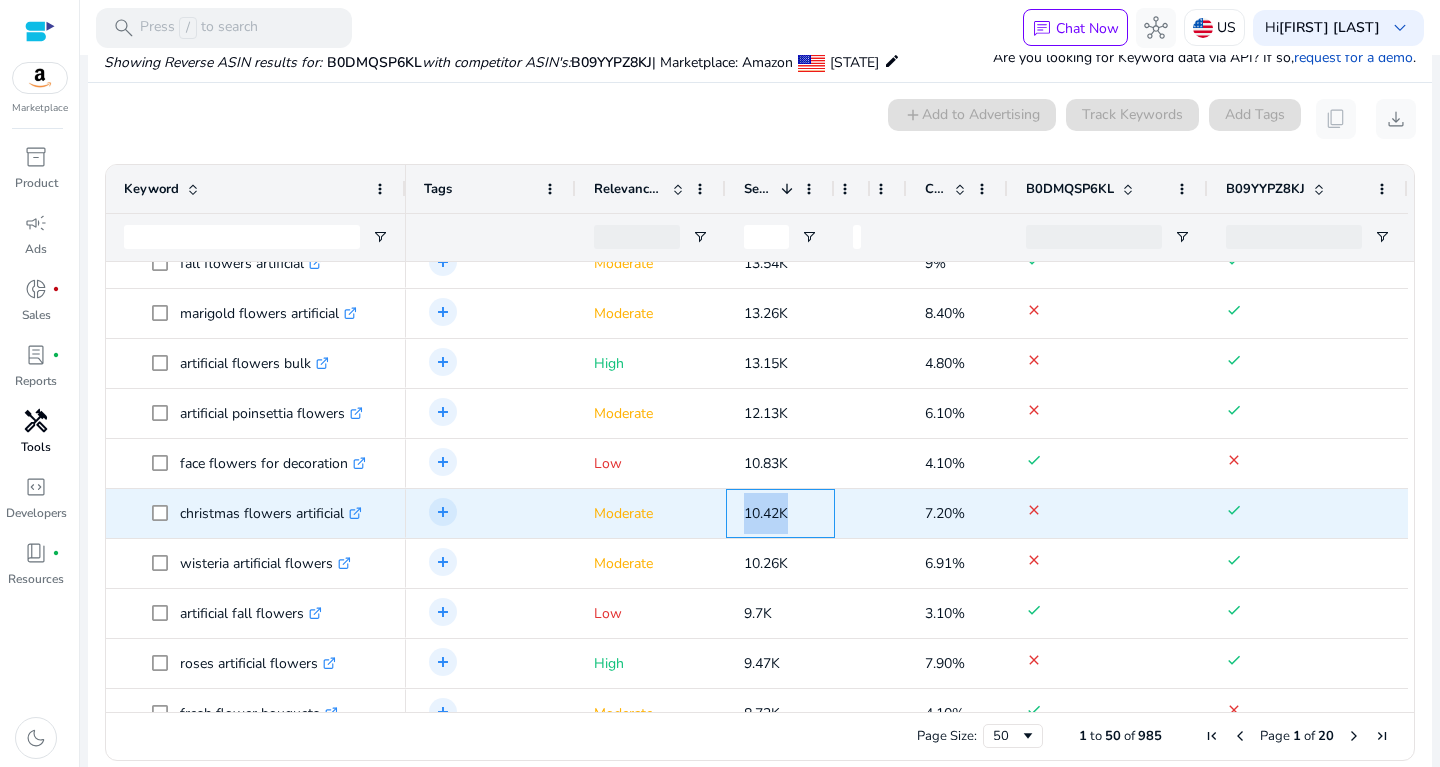 drag, startPoint x: 735, startPoint y: 506, endPoint x: 818, endPoint y: 506, distance: 83 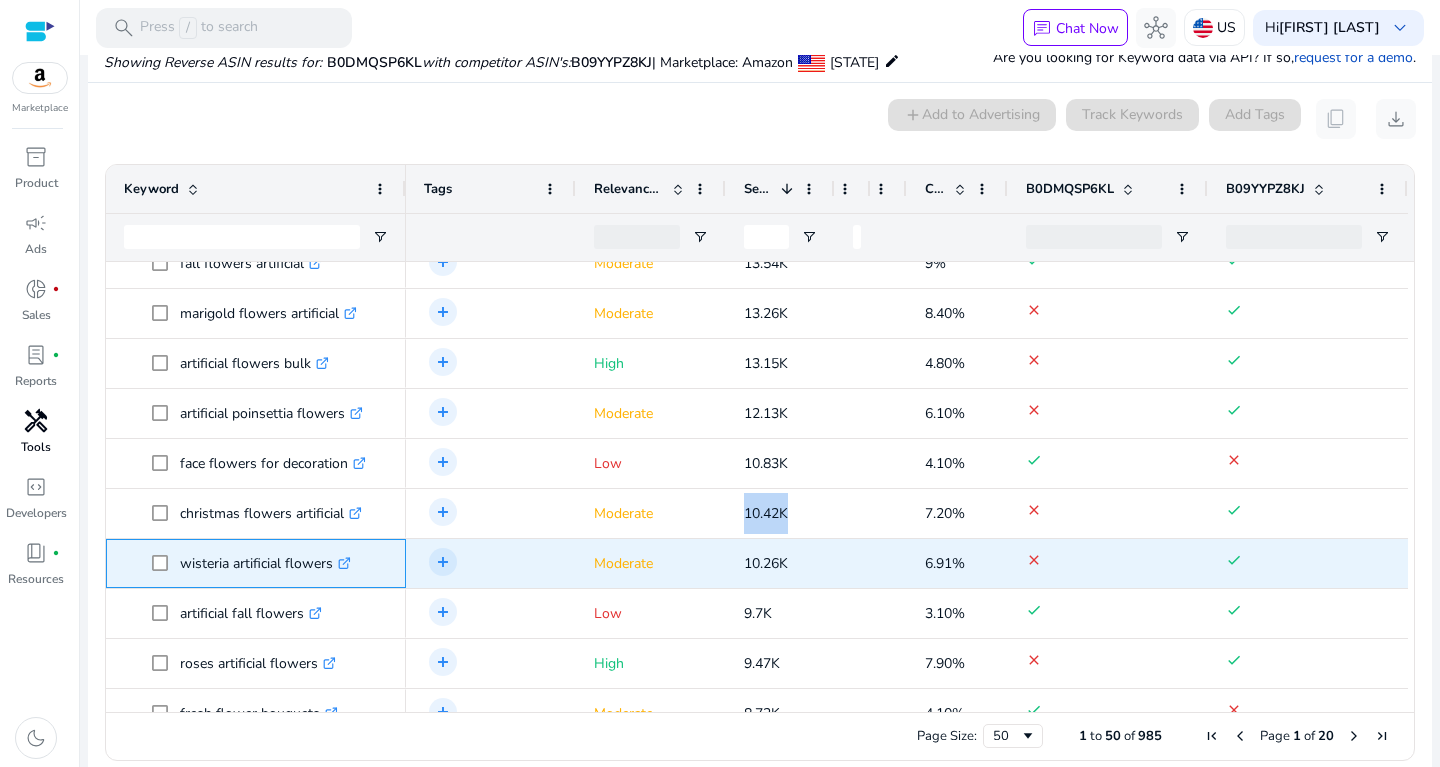 drag, startPoint x: 181, startPoint y: 555, endPoint x: 334, endPoint y: 564, distance: 153.26448 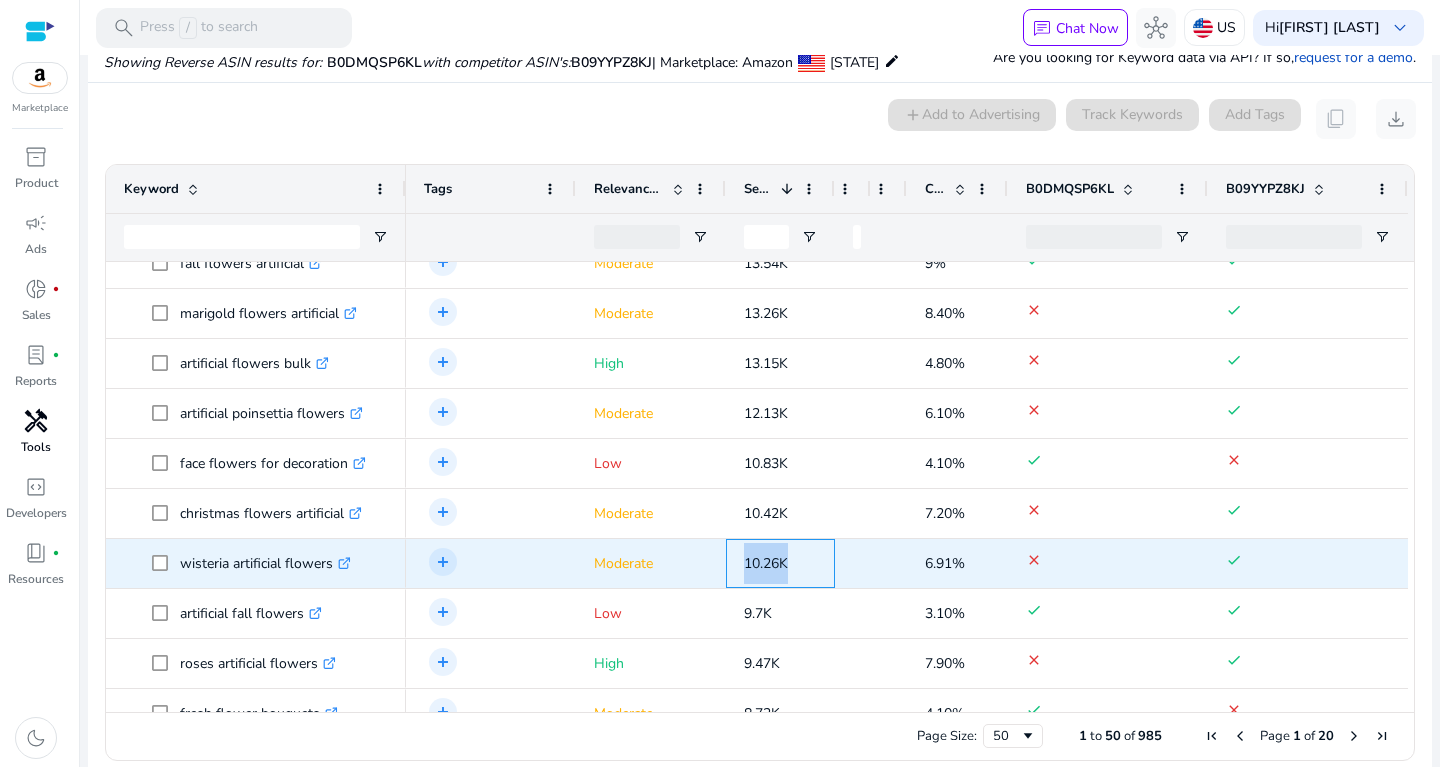 drag, startPoint x: 734, startPoint y: 544, endPoint x: 814, endPoint y: 555, distance: 80.75271 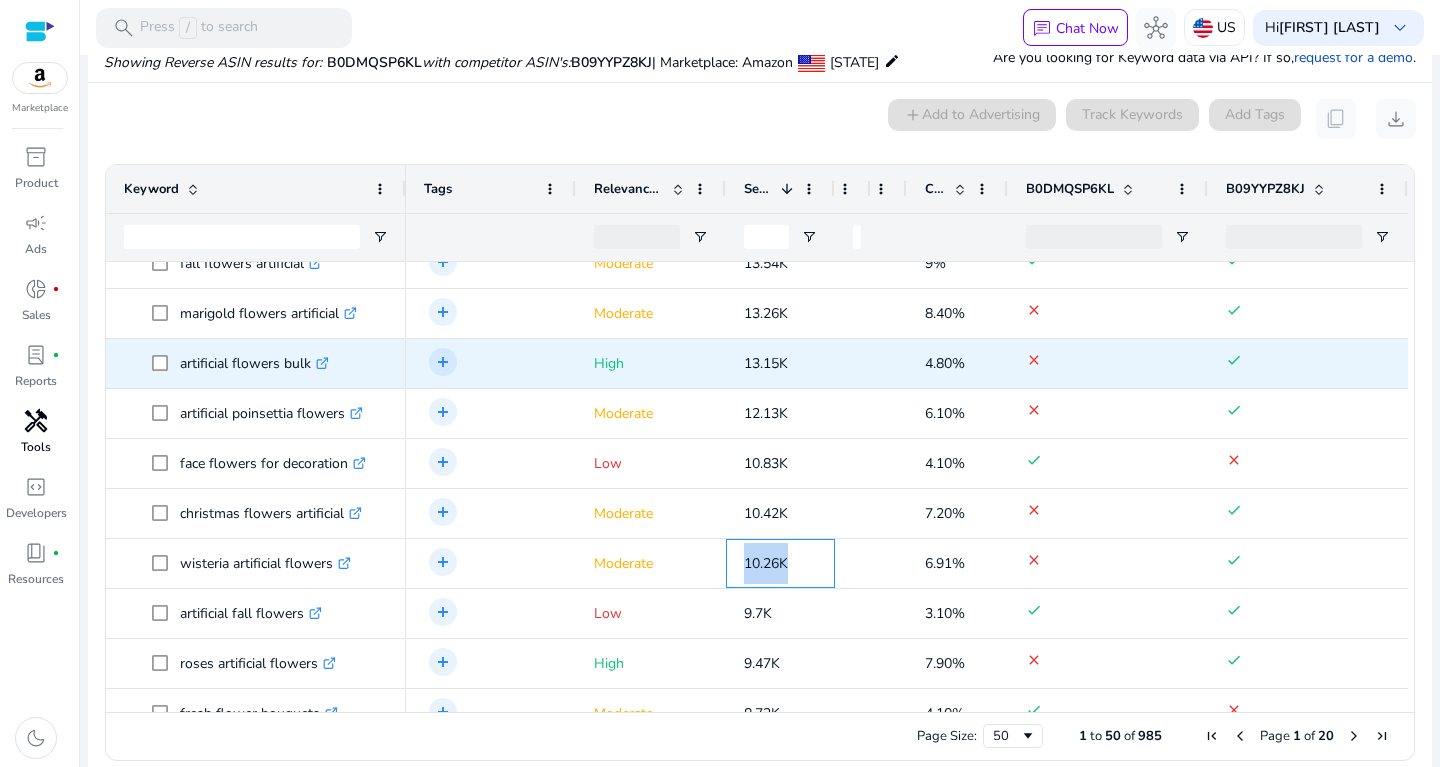 scroll, scrollTop: 540, scrollLeft: 0, axis: vertical 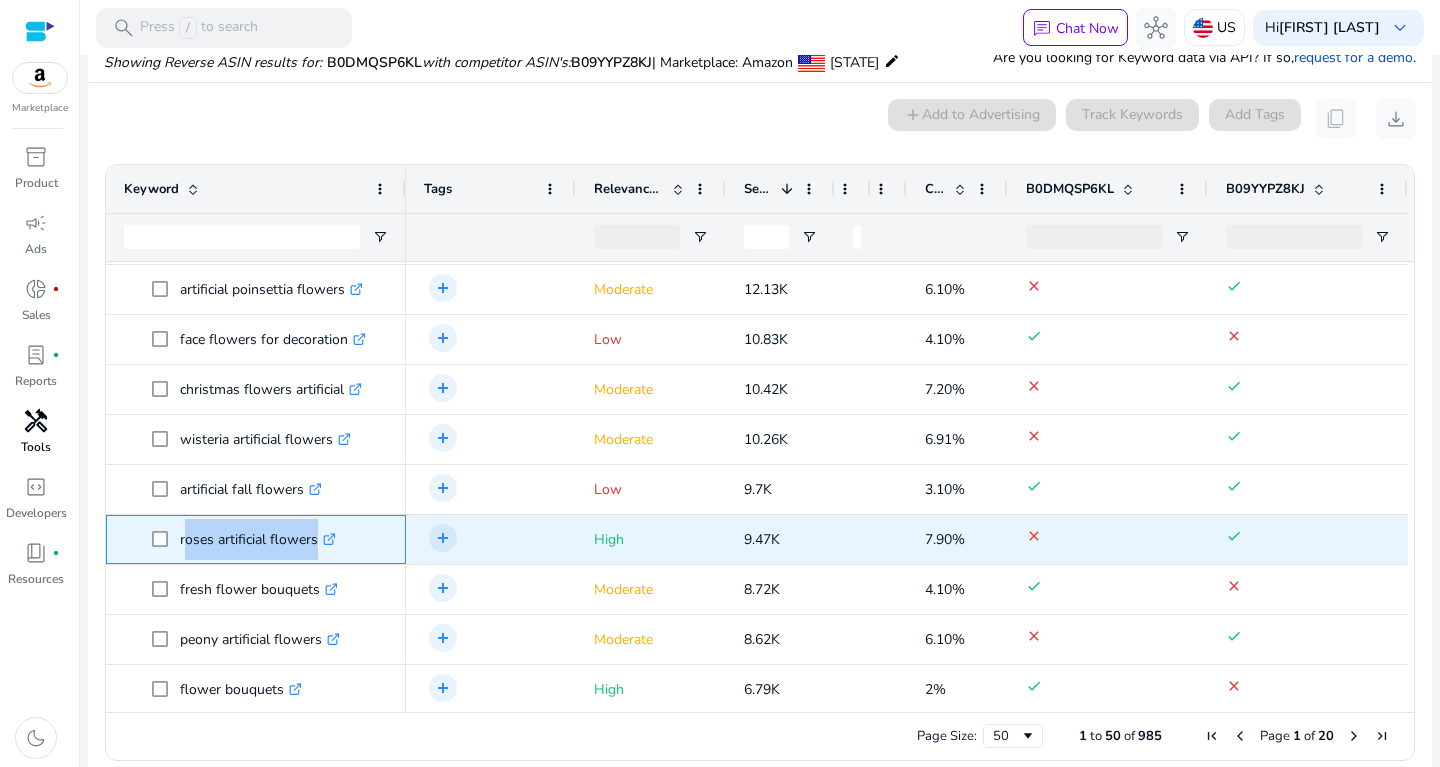 drag, startPoint x: 180, startPoint y: 544, endPoint x: 342, endPoint y: 537, distance: 162.15117 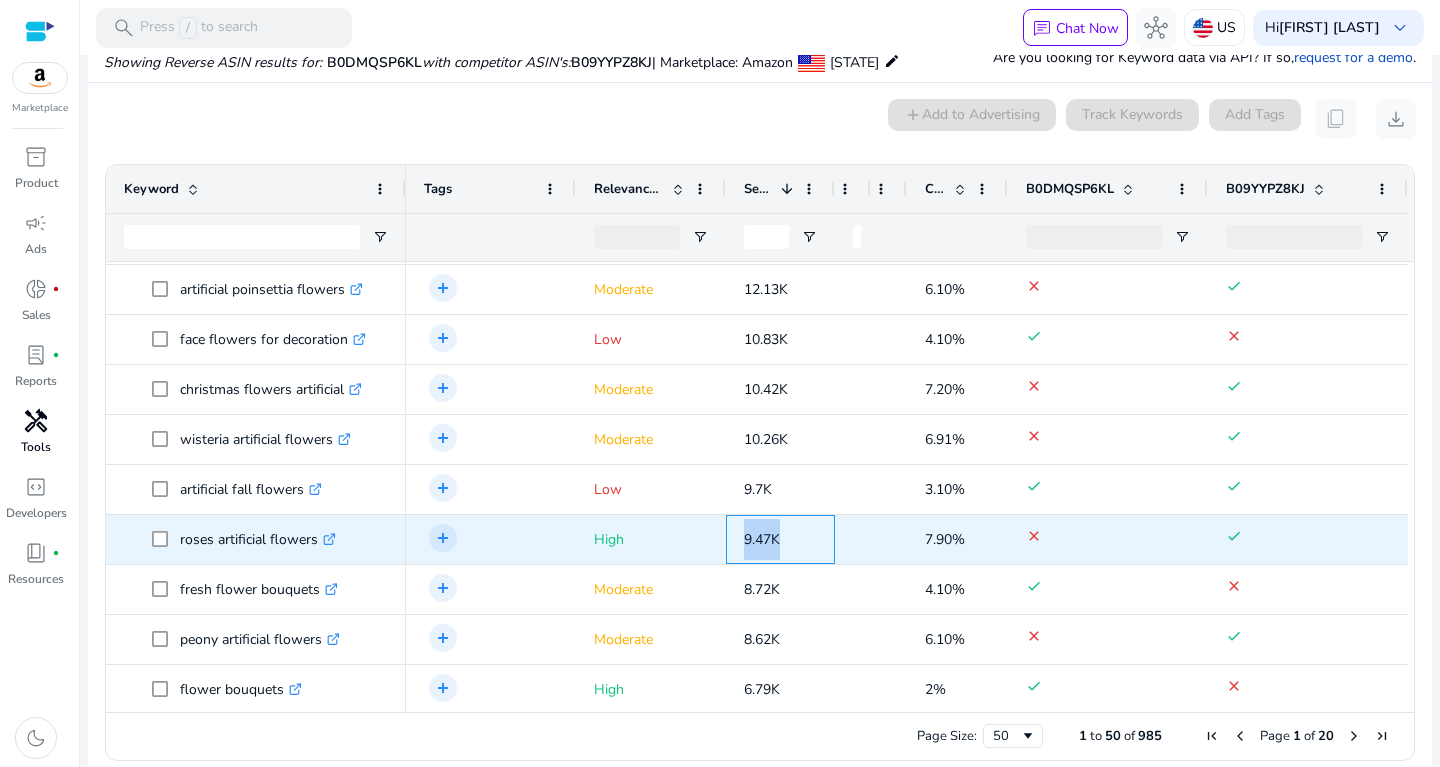 drag, startPoint x: 727, startPoint y: 529, endPoint x: 800, endPoint y: 550, distance: 75.96052 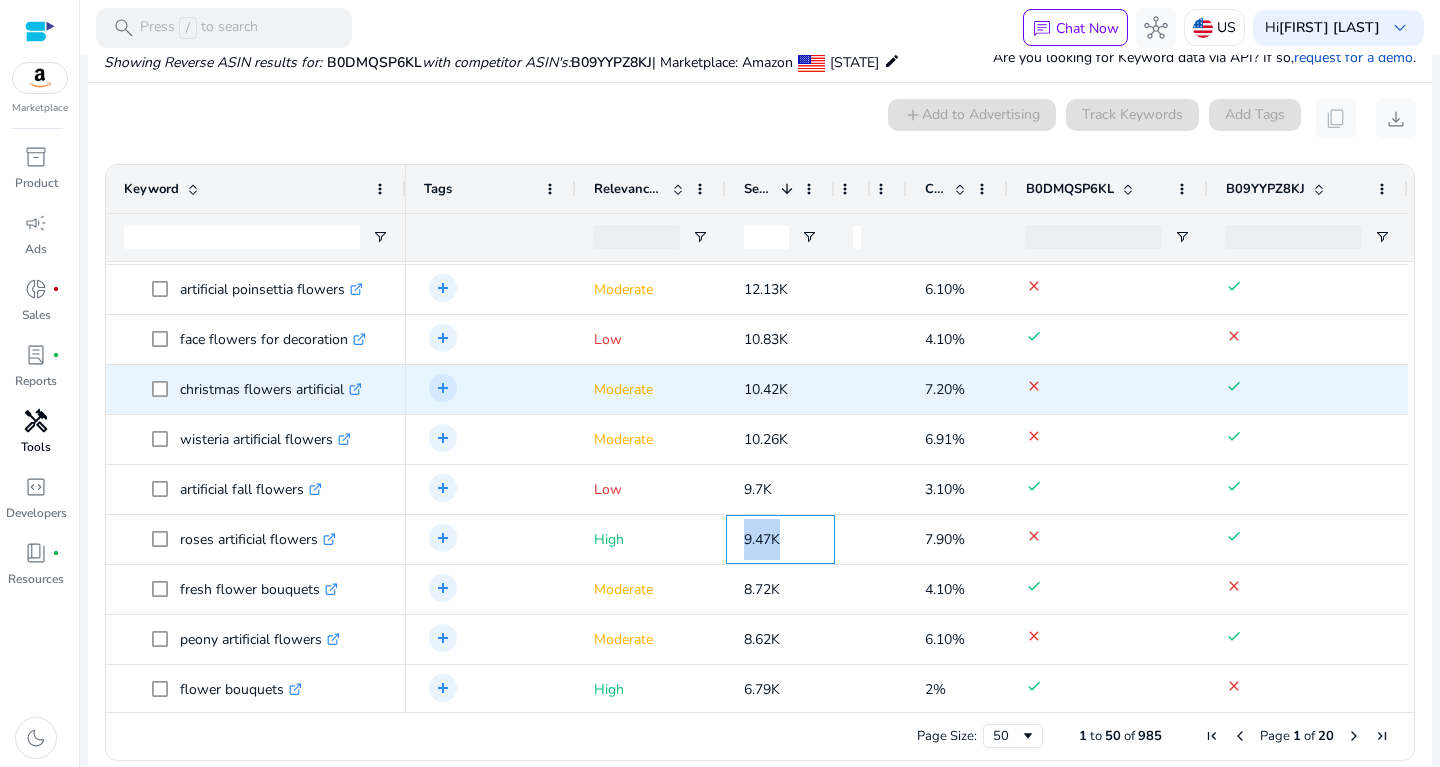 scroll, scrollTop: 668, scrollLeft: 0, axis: vertical 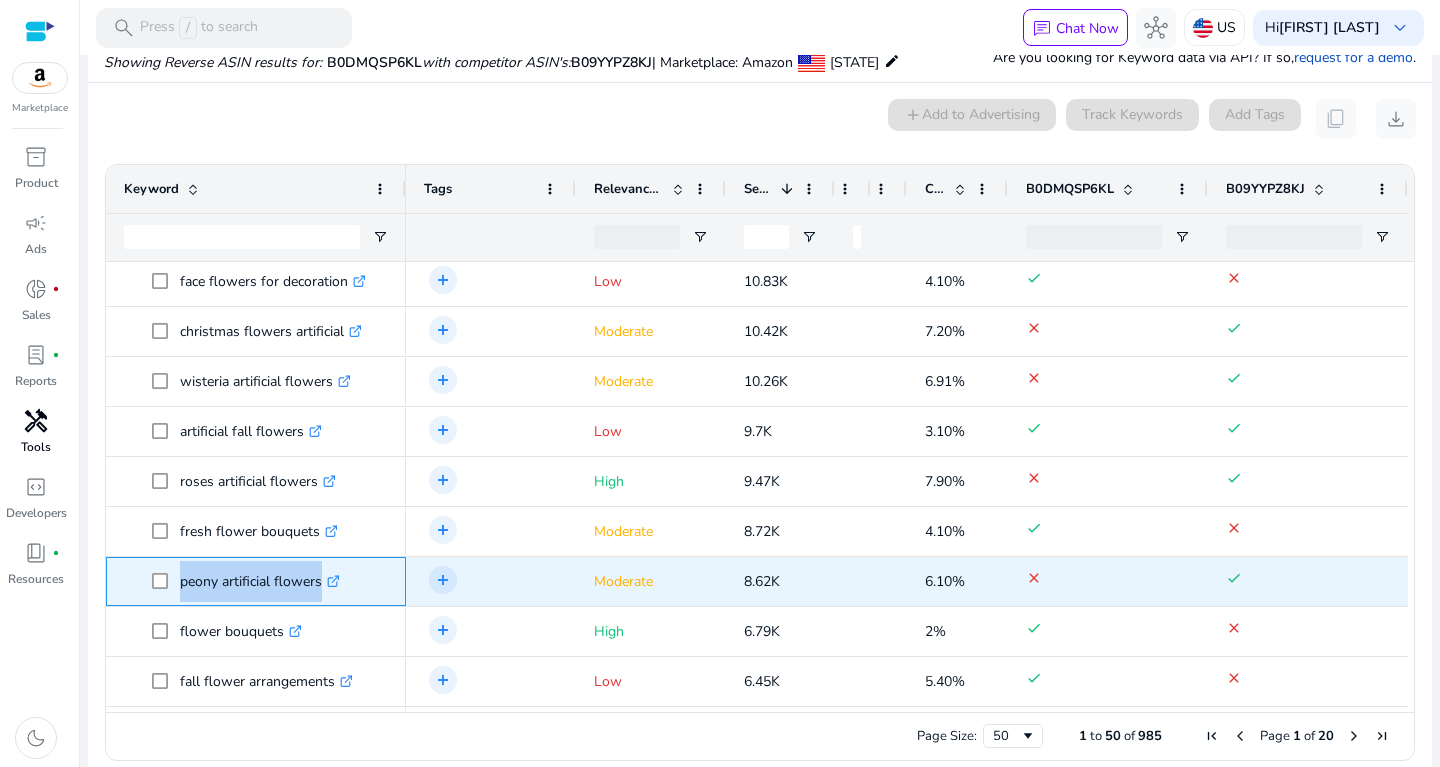 drag, startPoint x: 176, startPoint y: 573, endPoint x: 339, endPoint y: 594, distance: 164.3472 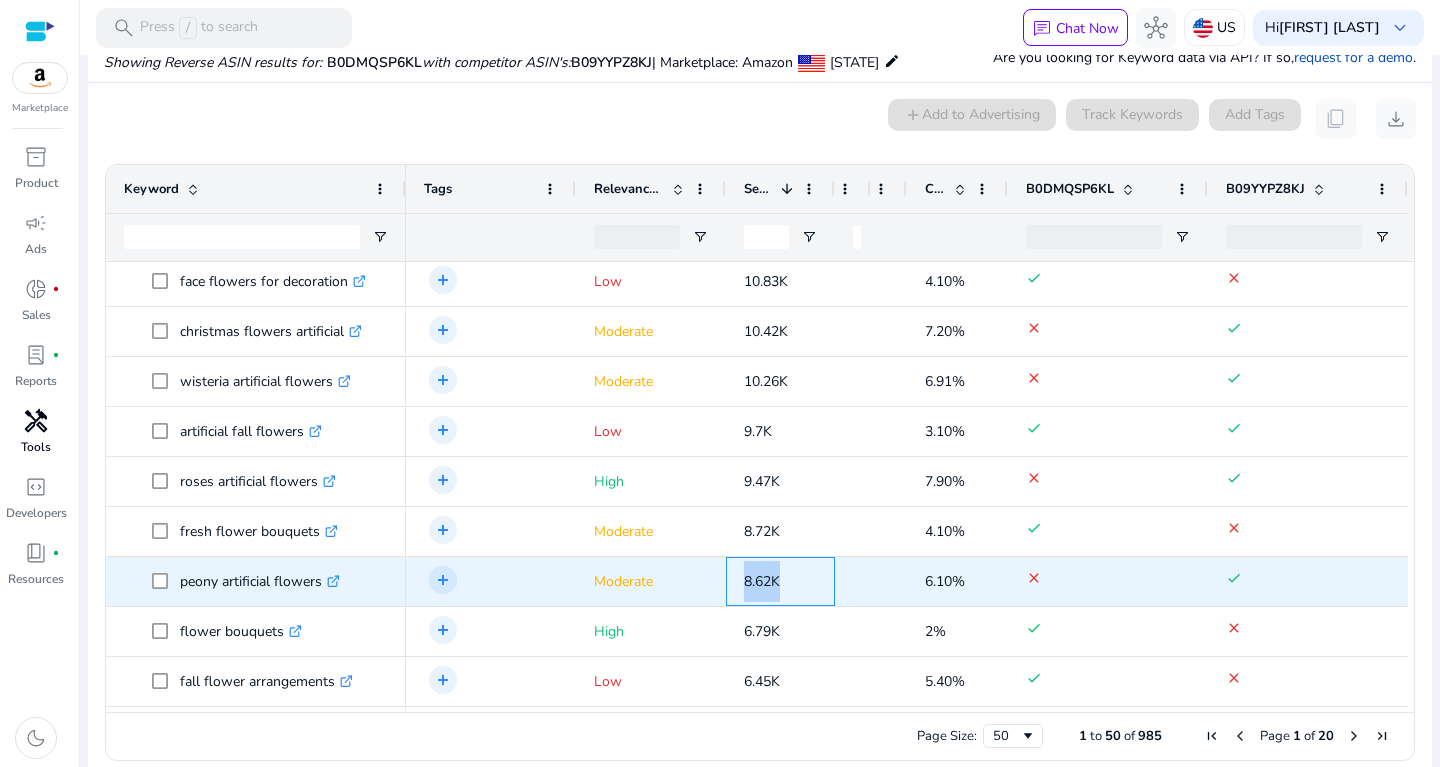 drag, startPoint x: 735, startPoint y: 579, endPoint x: 821, endPoint y: 576, distance: 86.05231 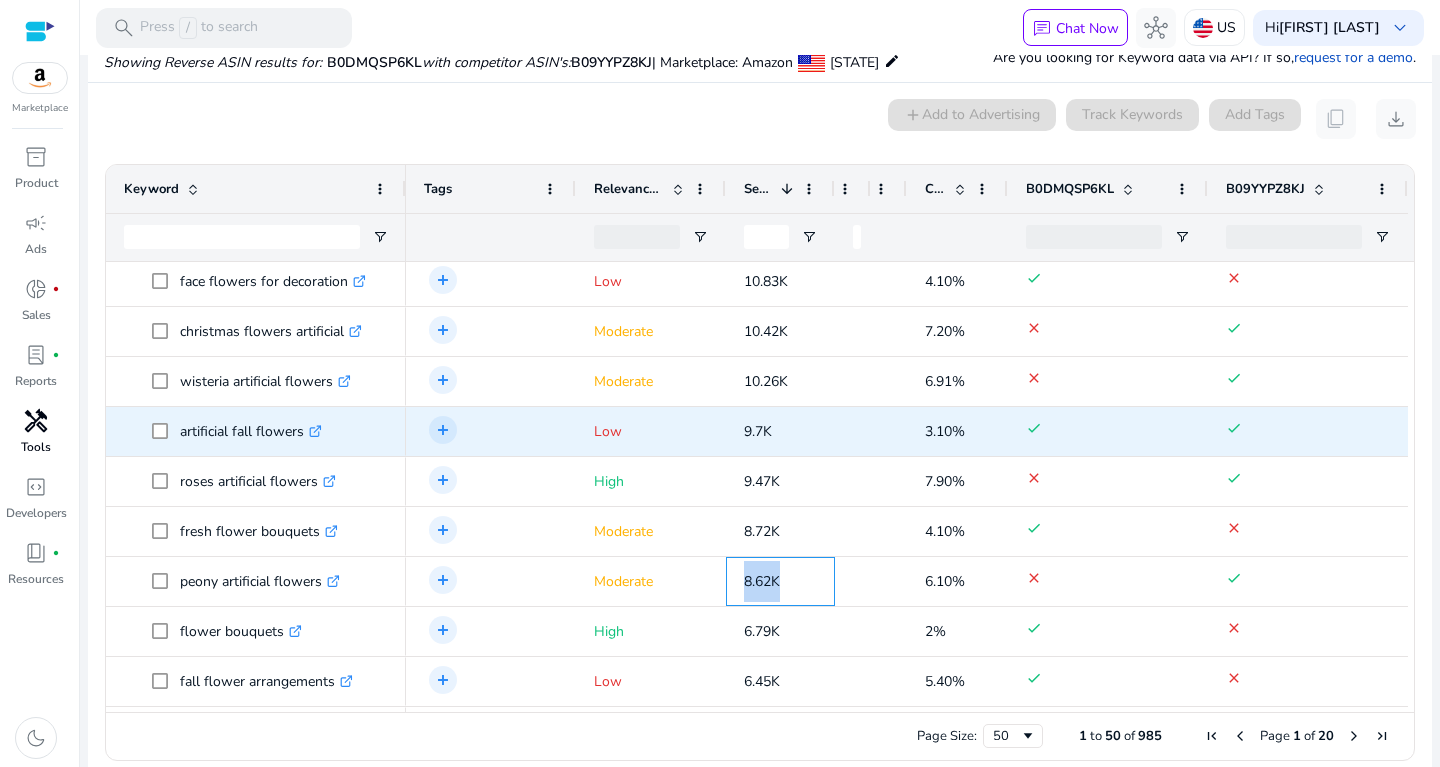 scroll, scrollTop: 741, scrollLeft: 0, axis: vertical 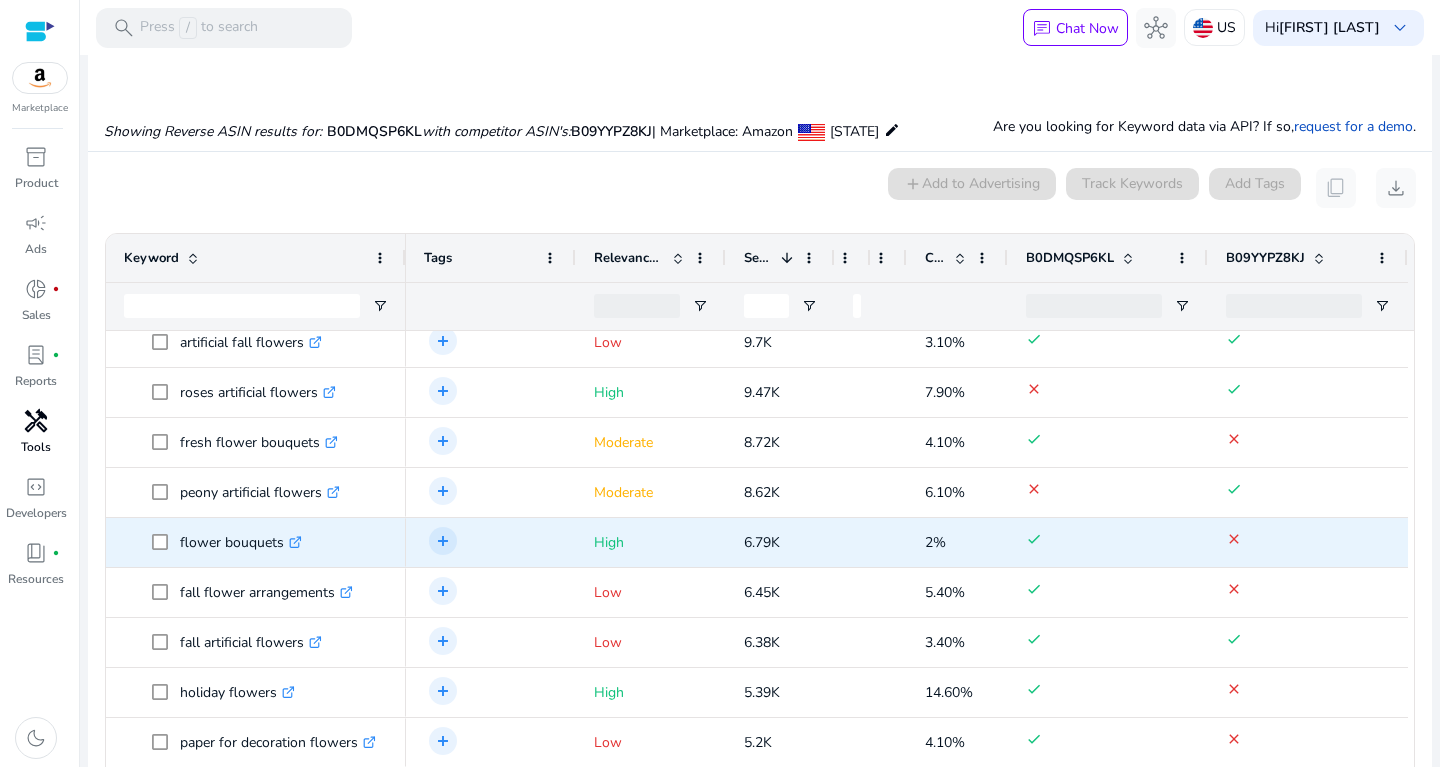 click on "flower bouquets  .st0{fill:#2c8af8}" 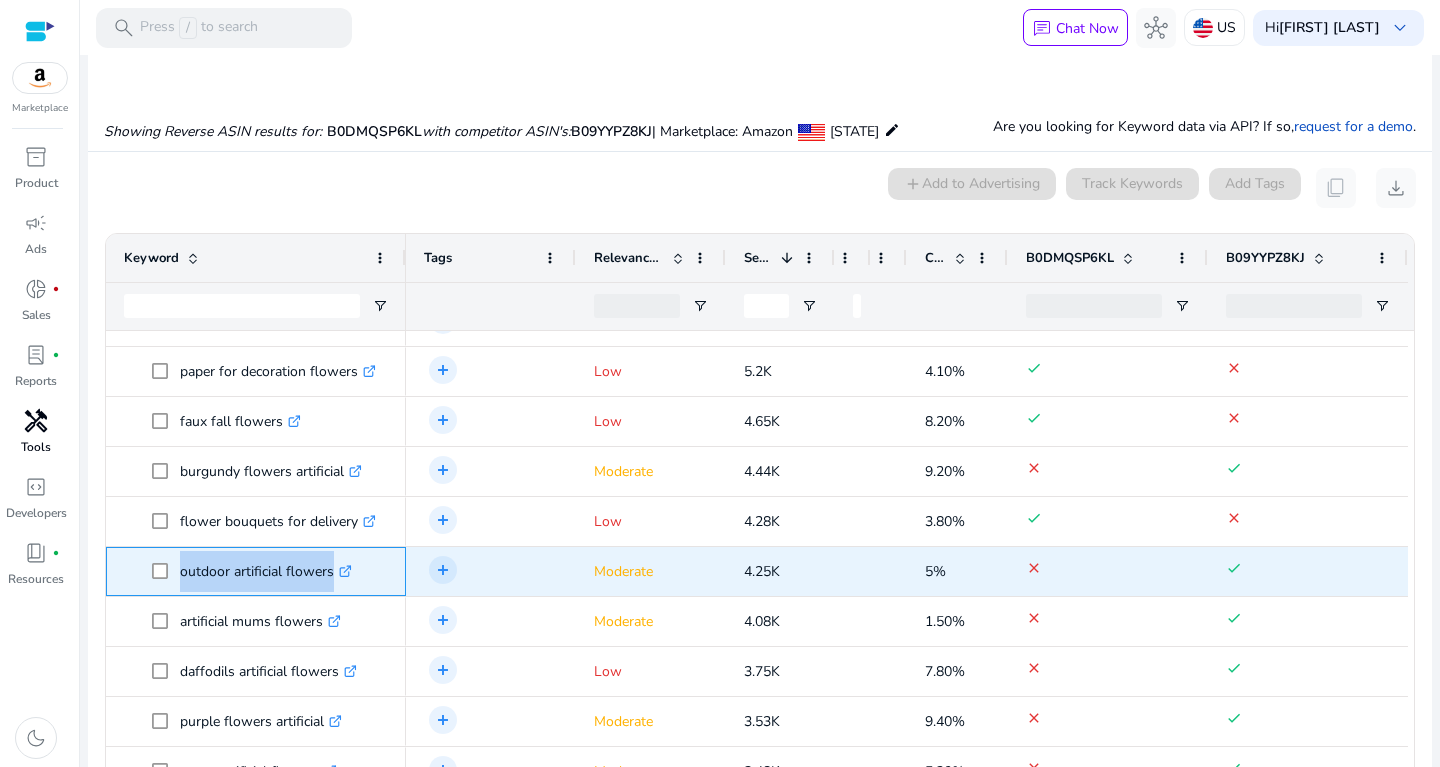drag, startPoint x: 175, startPoint y: 568, endPoint x: 343, endPoint y: 575, distance: 168.14577 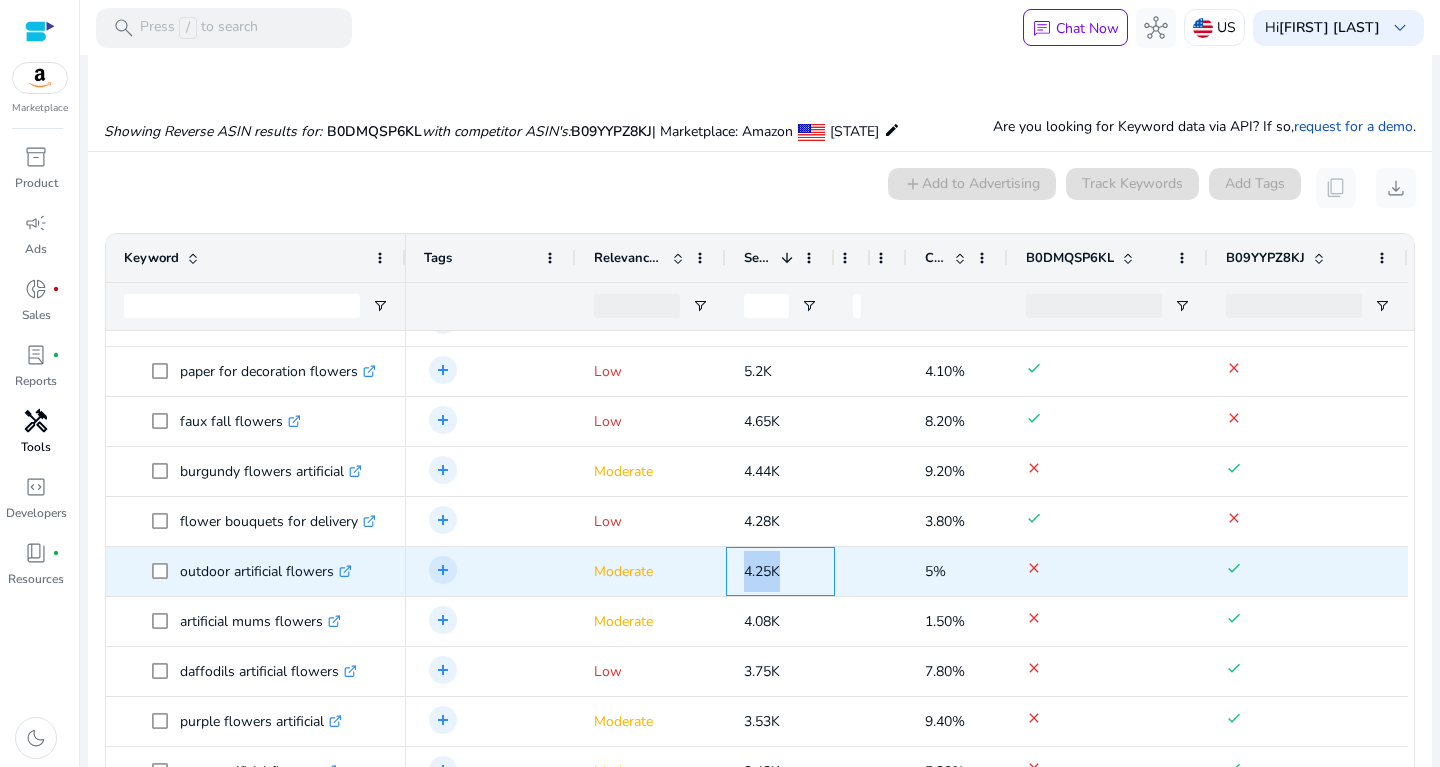 drag, startPoint x: 732, startPoint y: 570, endPoint x: 816, endPoint y: 569, distance: 84.00595 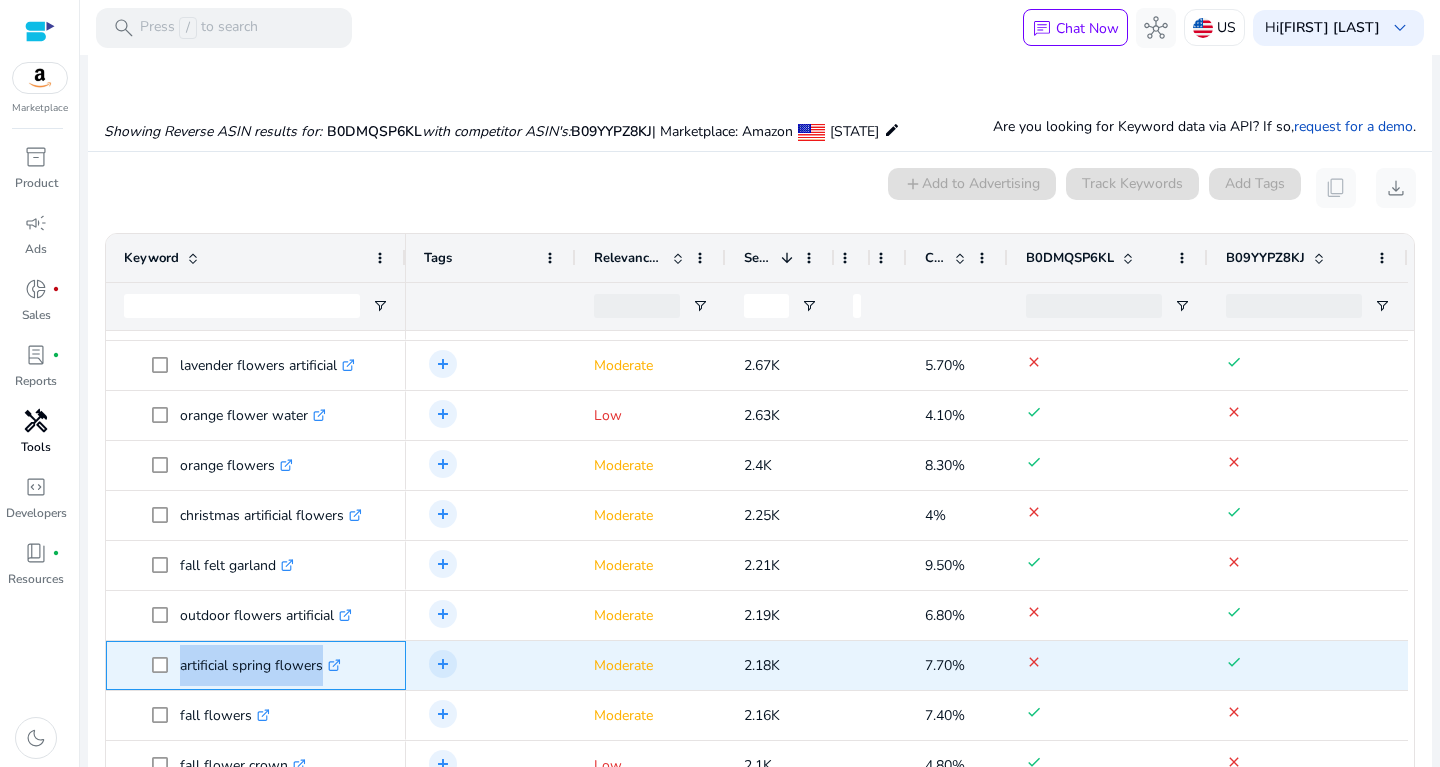 drag, startPoint x: 172, startPoint y: 660, endPoint x: 346, endPoint y: 657, distance: 174.02586 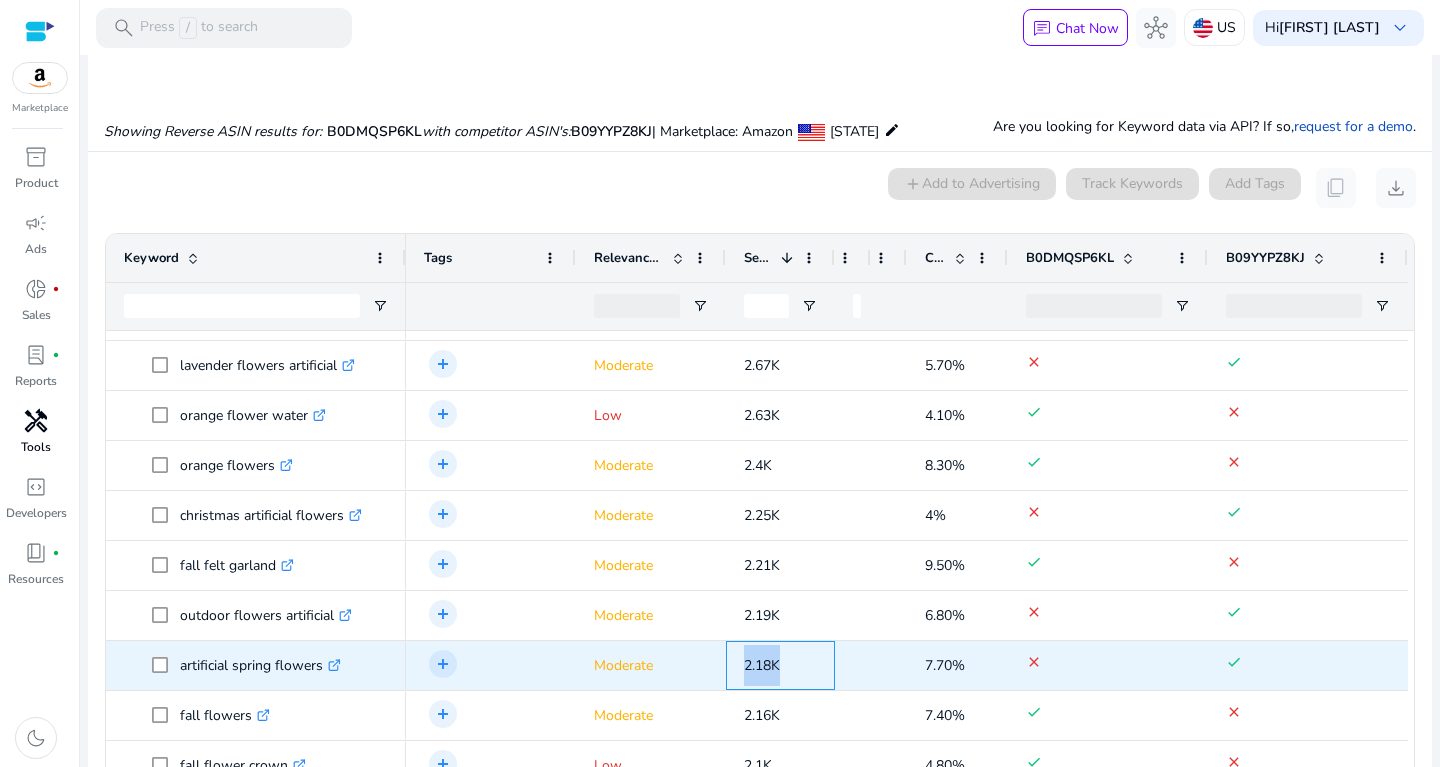 drag, startPoint x: 739, startPoint y: 665, endPoint x: 792, endPoint y: 662, distance: 53.08484 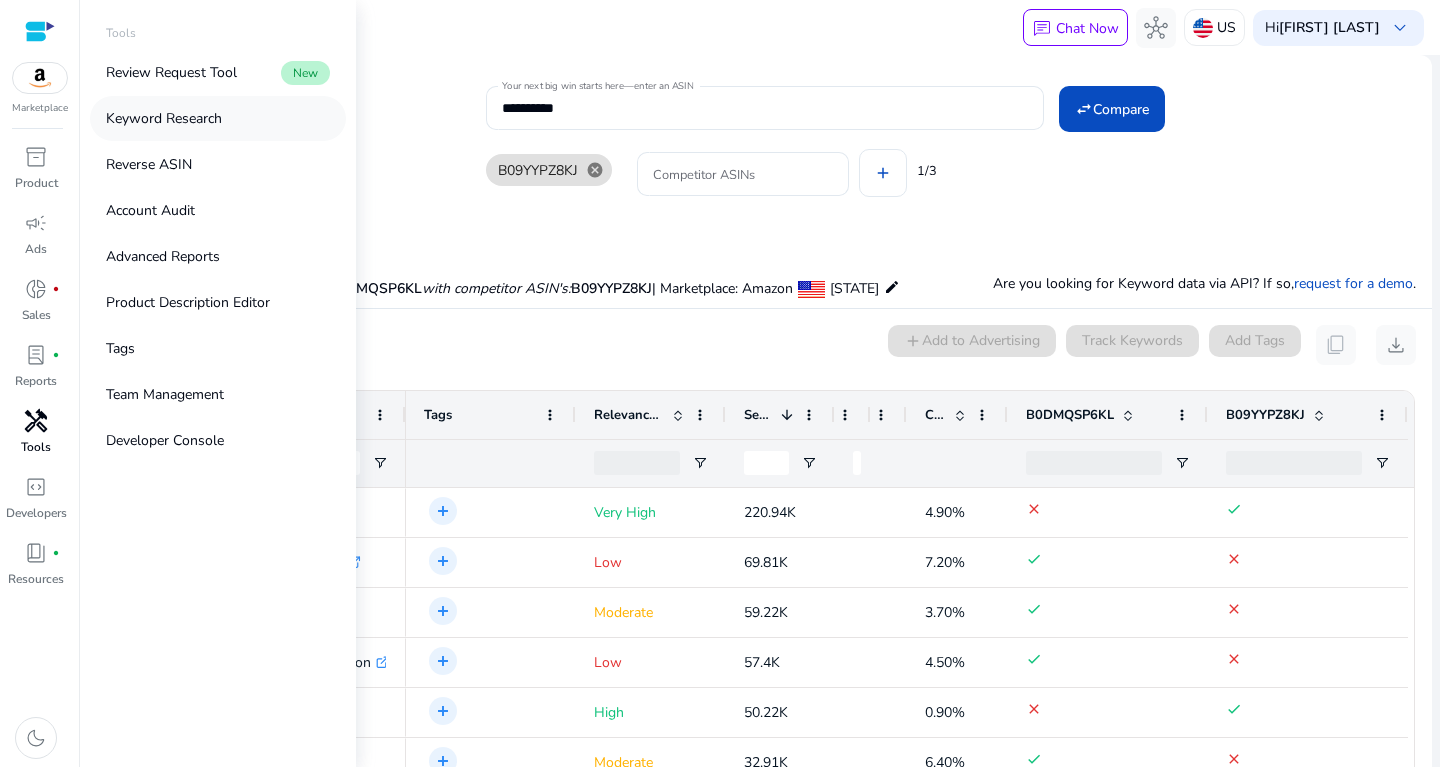 click on "Keyword Research" at bounding box center [164, 118] 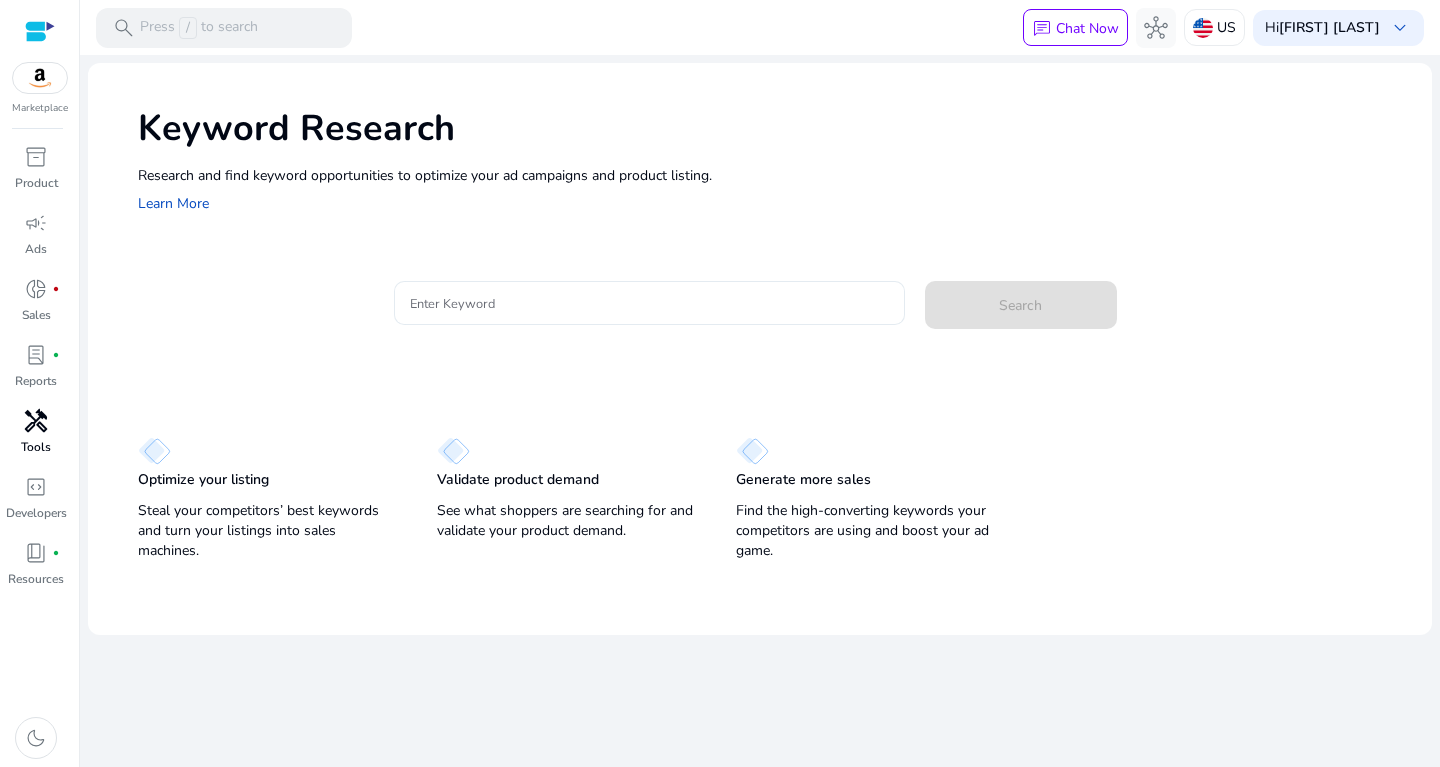 click on "Enter Keyword" at bounding box center (649, 303) 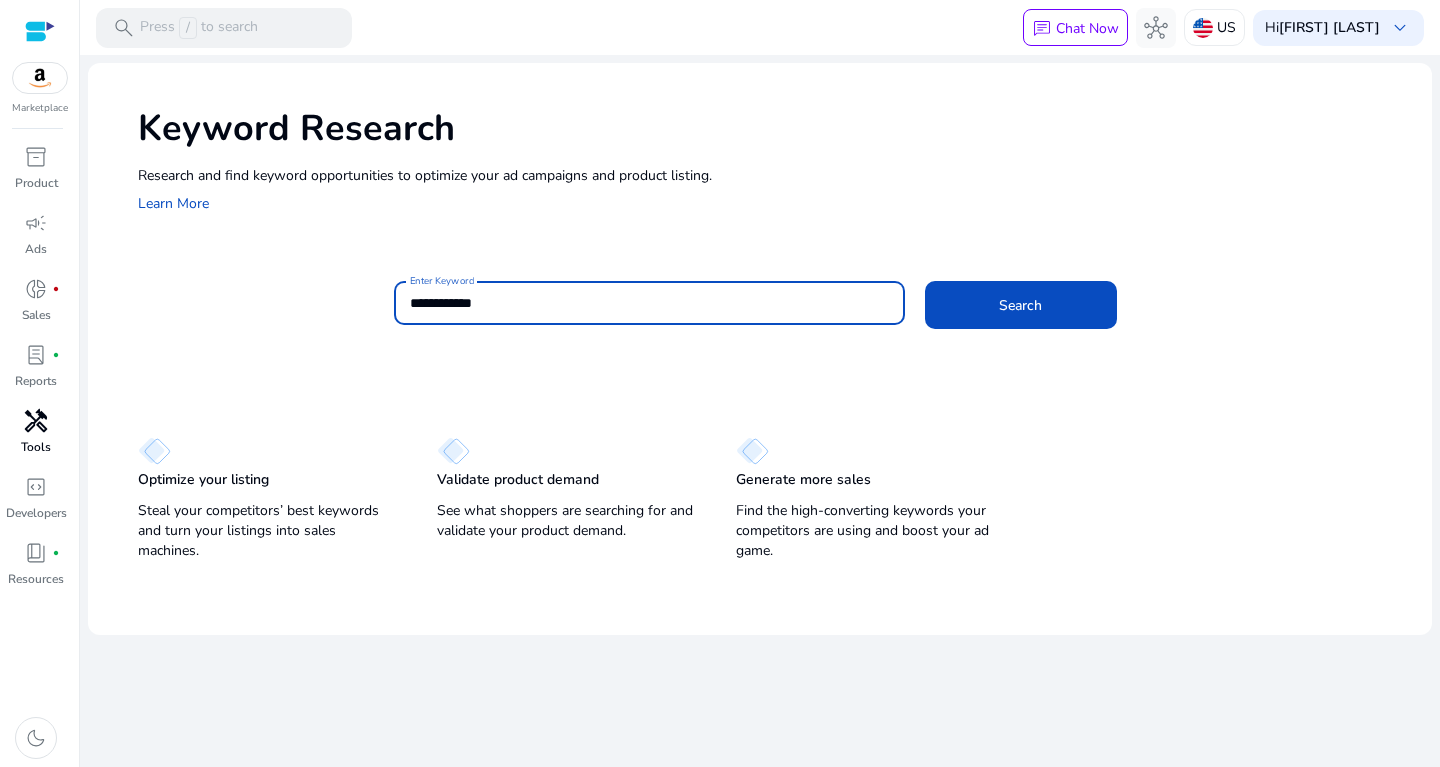 click on "Search" 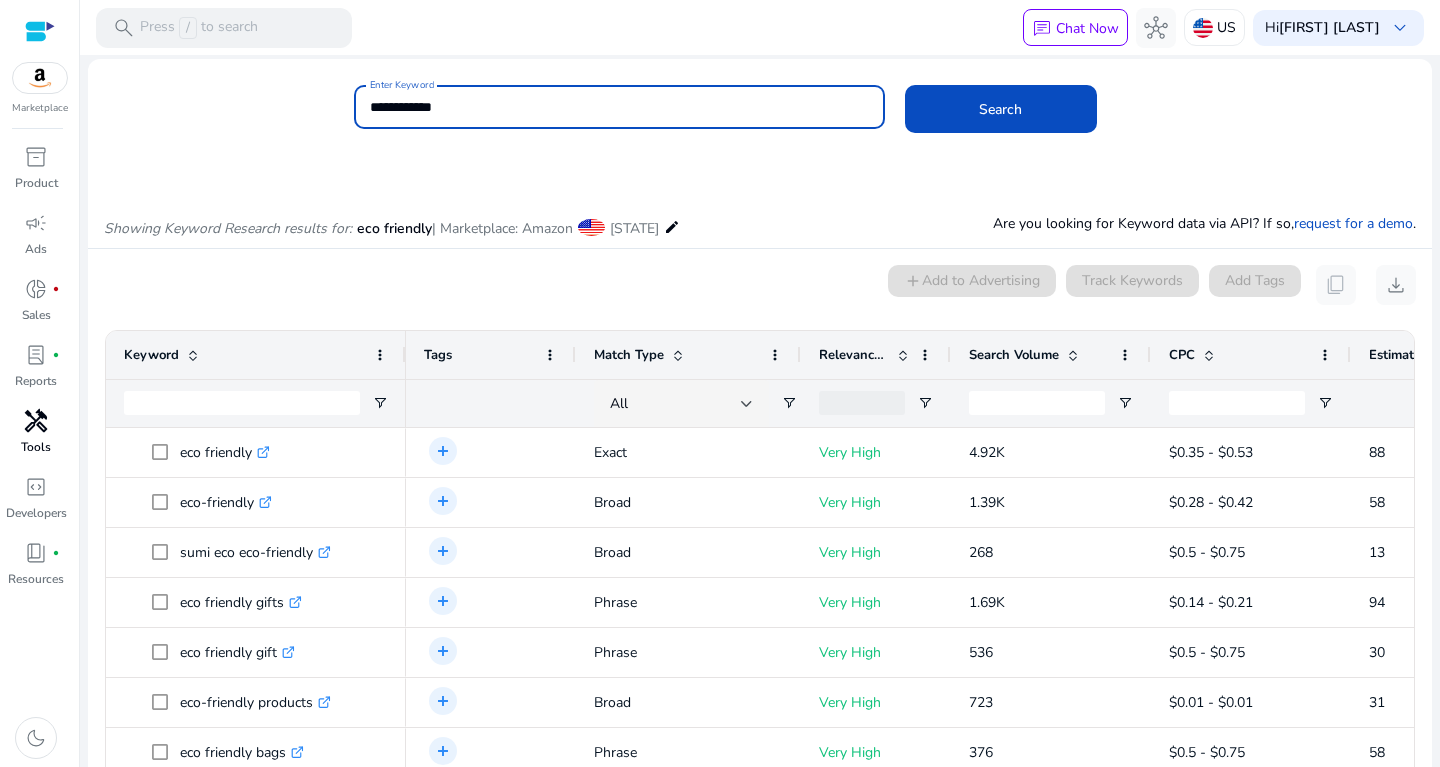 scroll, scrollTop: 1, scrollLeft: 0, axis: vertical 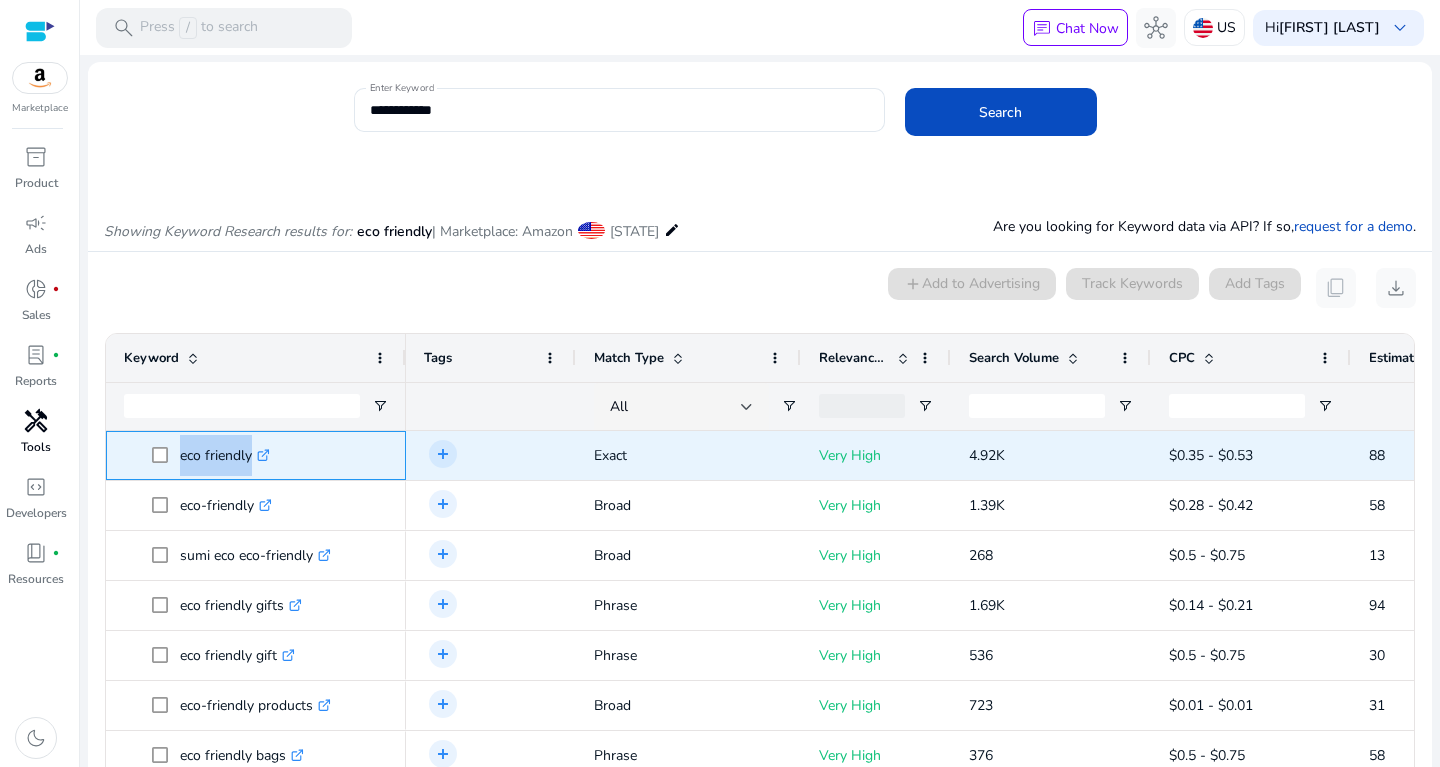 drag, startPoint x: 179, startPoint y: 453, endPoint x: 268, endPoint y: 459, distance: 89.20202 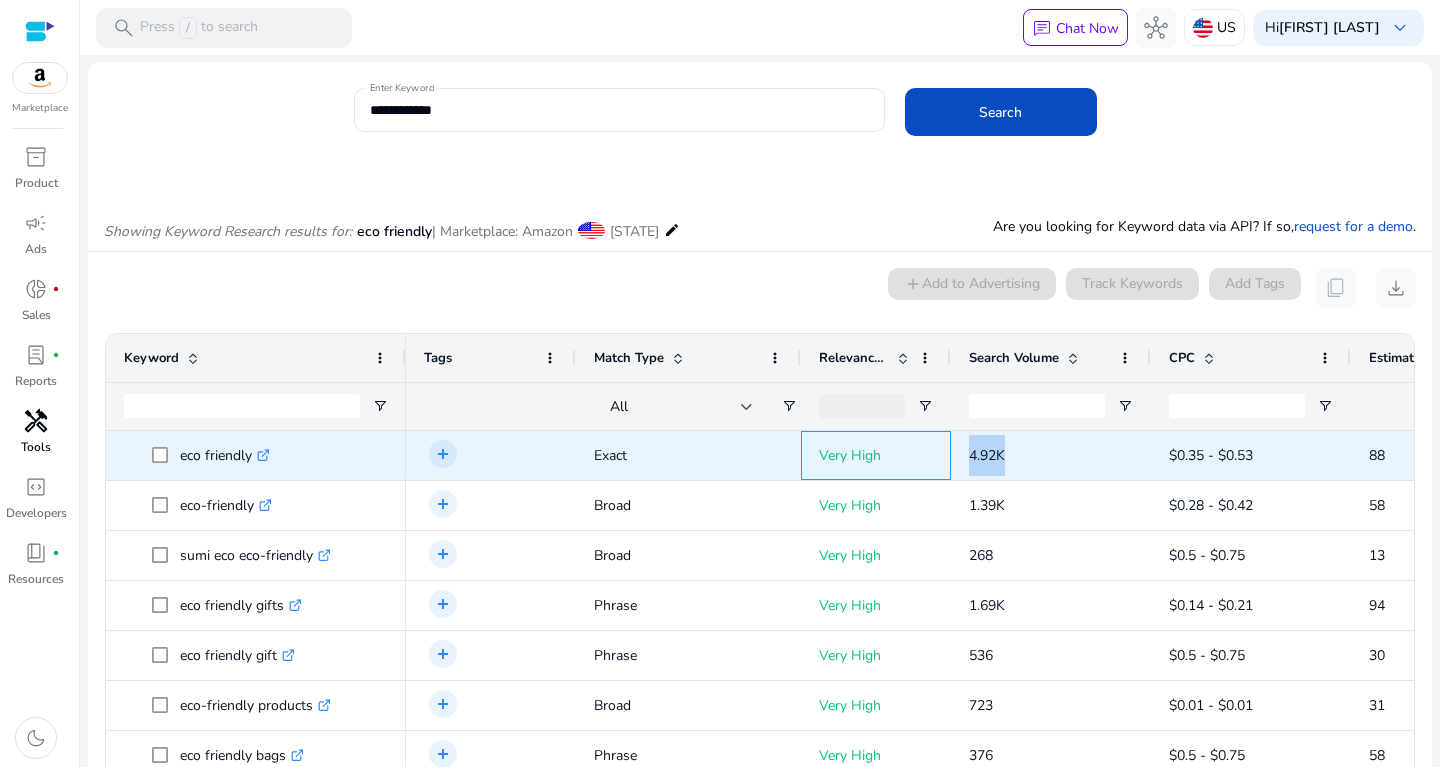drag, startPoint x: 934, startPoint y: 441, endPoint x: 1045, endPoint y: 450, distance: 111.364265 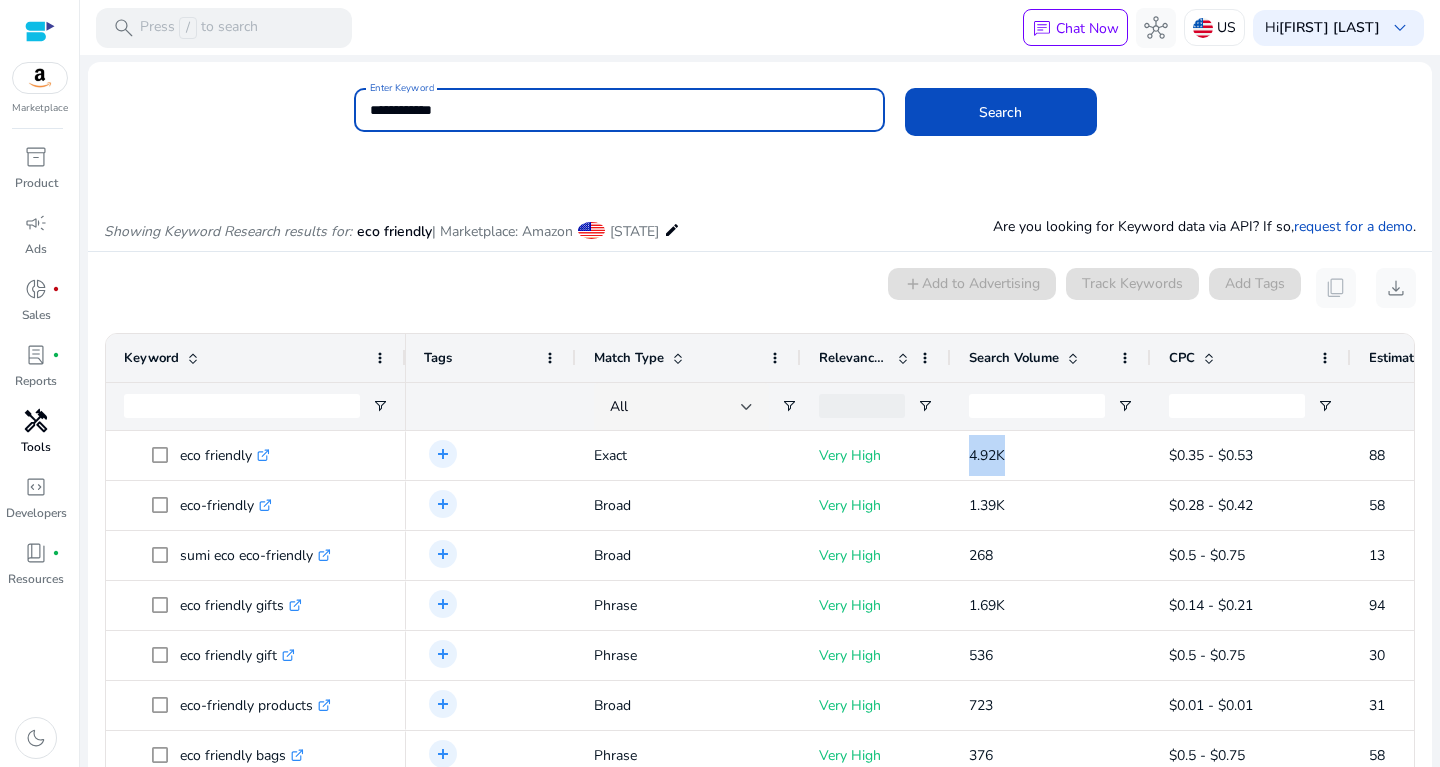 drag, startPoint x: 457, startPoint y: 111, endPoint x: 305, endPoint y: 116, distance: 152.08221 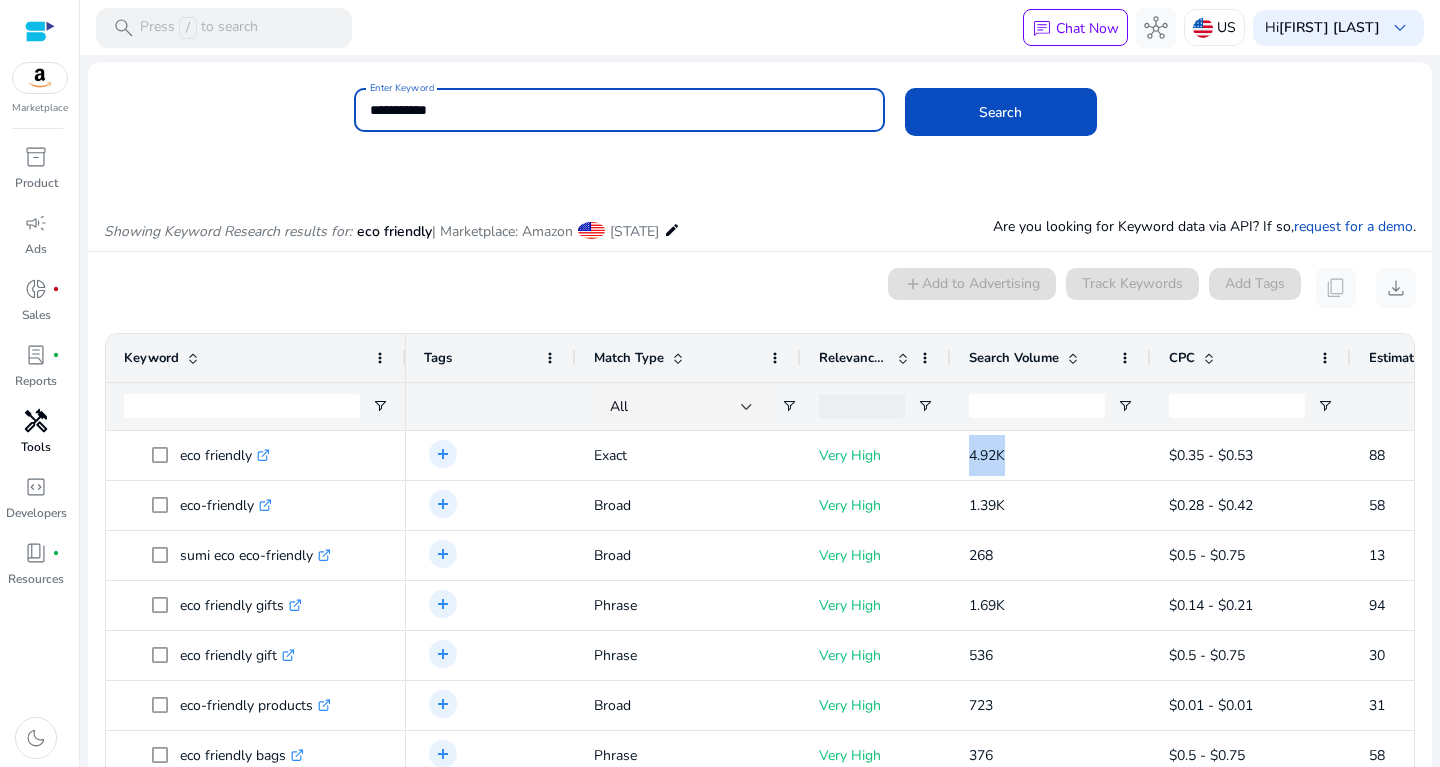 click on "Search" 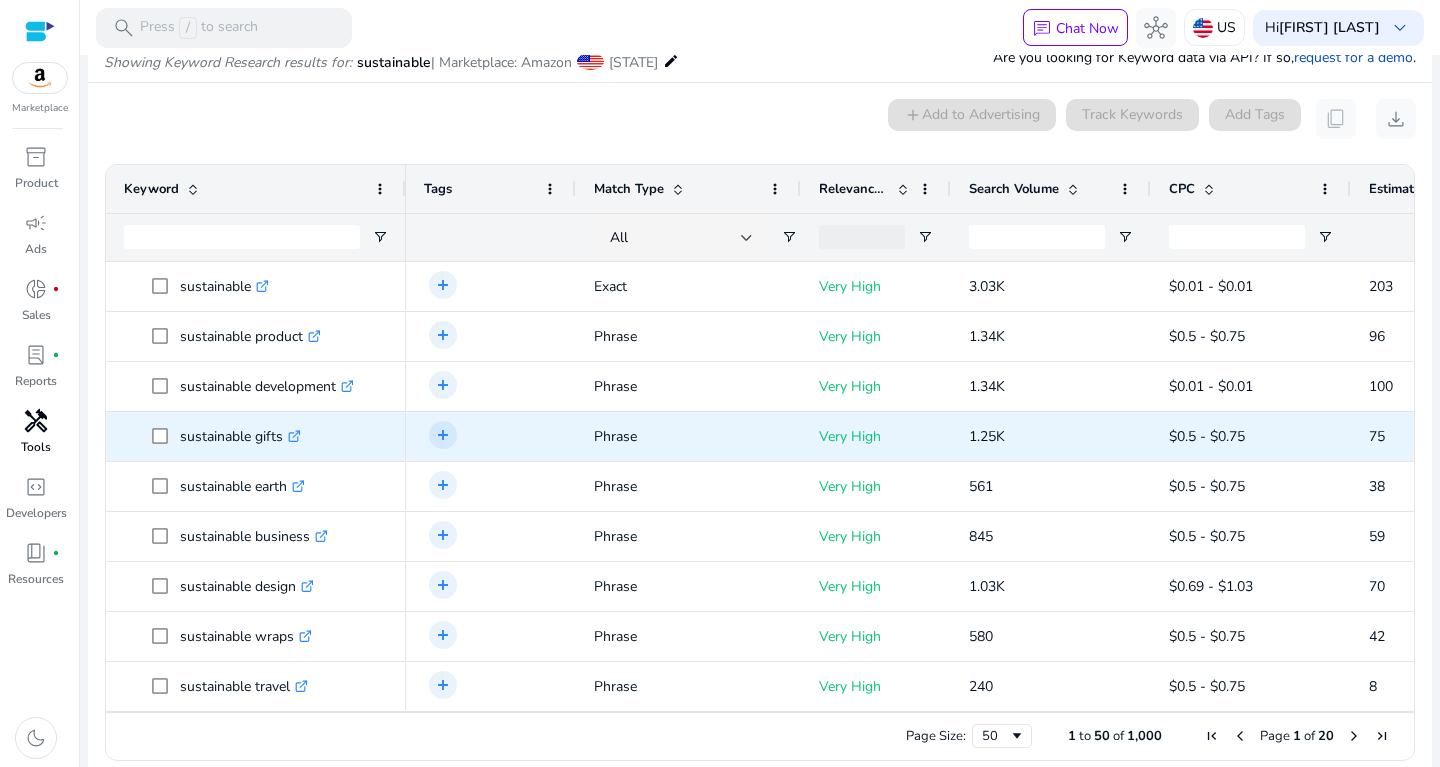 scroll, scrollTop: 170, scrollLeft: 0, axis: vertical 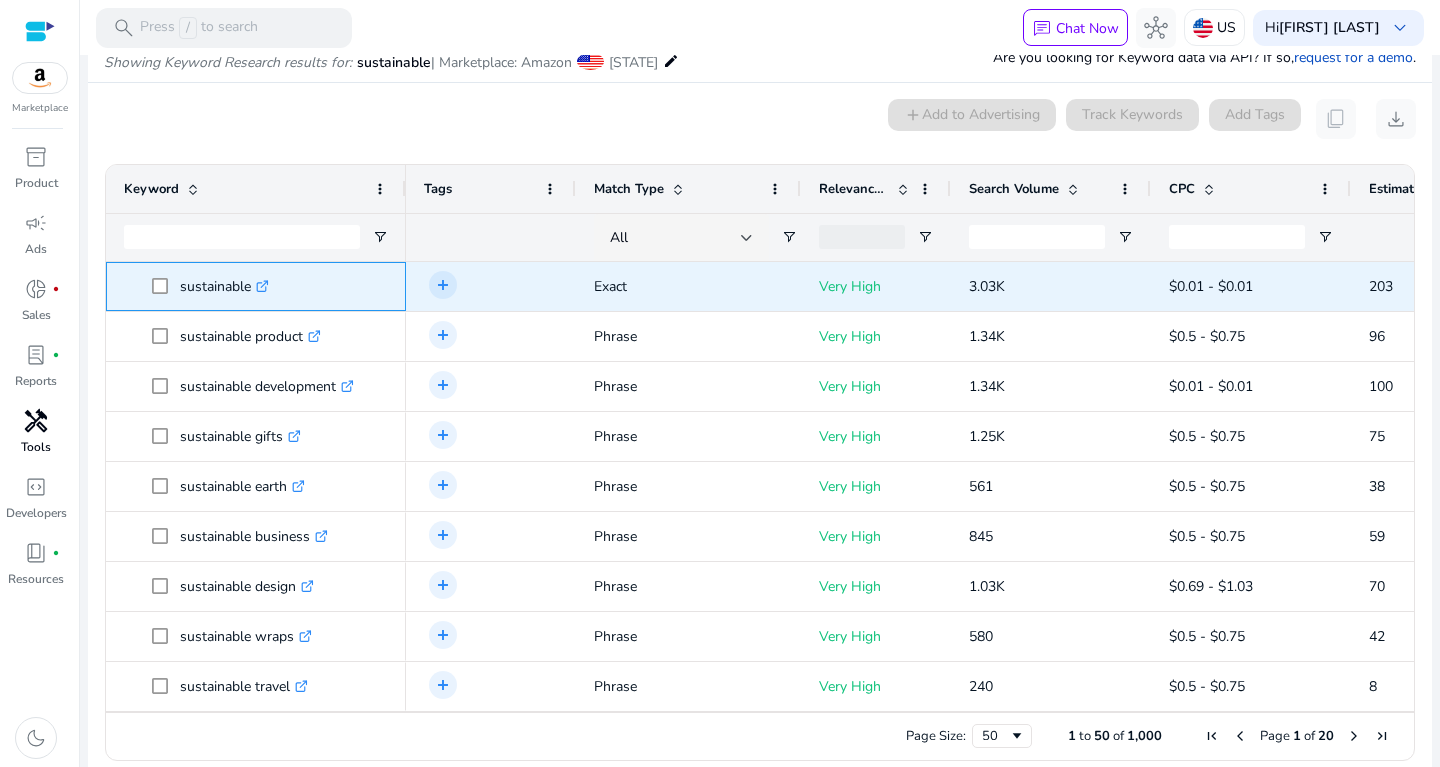 drag, startPoint x: 177, startPoint y: 283, endPoint x: 259, endPoint y: 291, distance: 82.38932 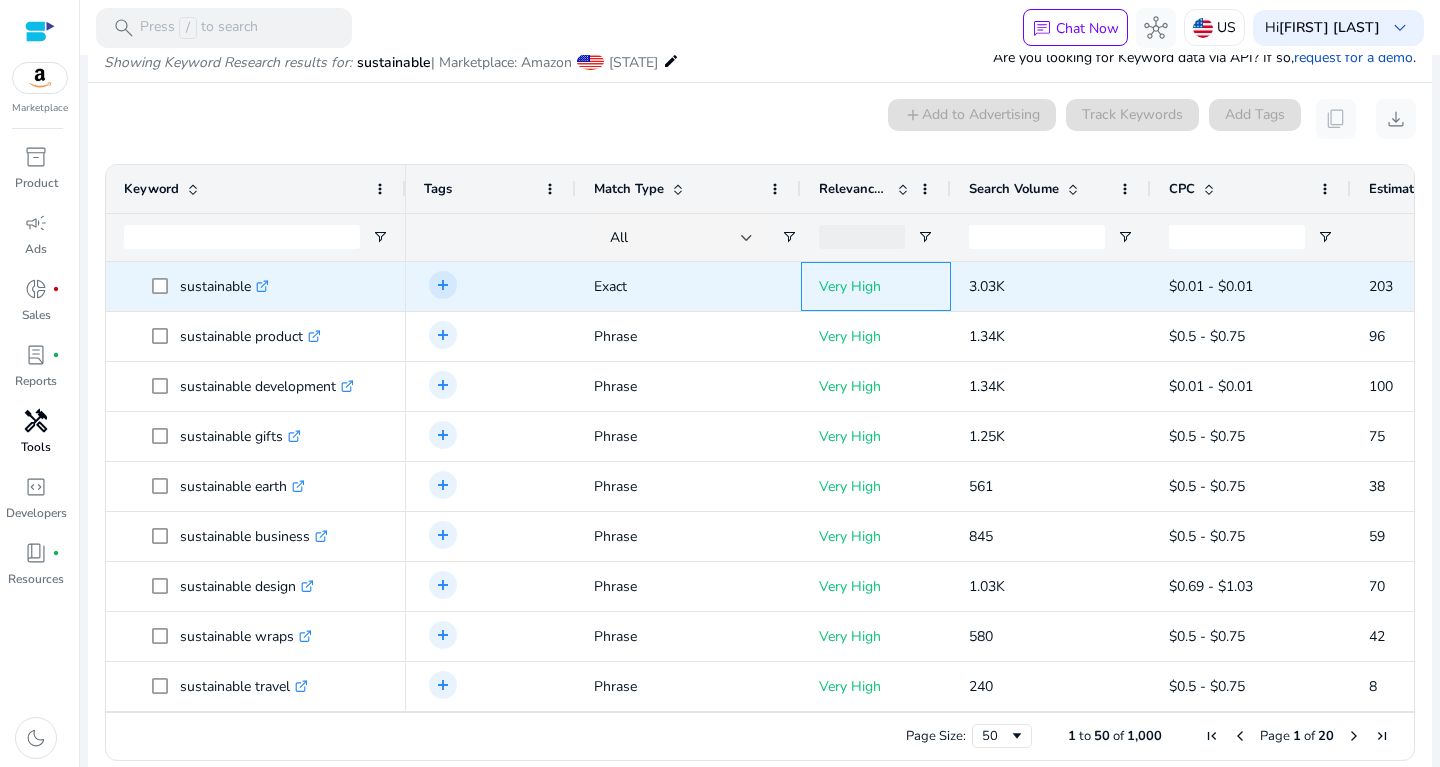 drag, startPoint x: 949, startPoint y: 293, endPoint x: 1055, endPoint y: 299, distance: 106.16968 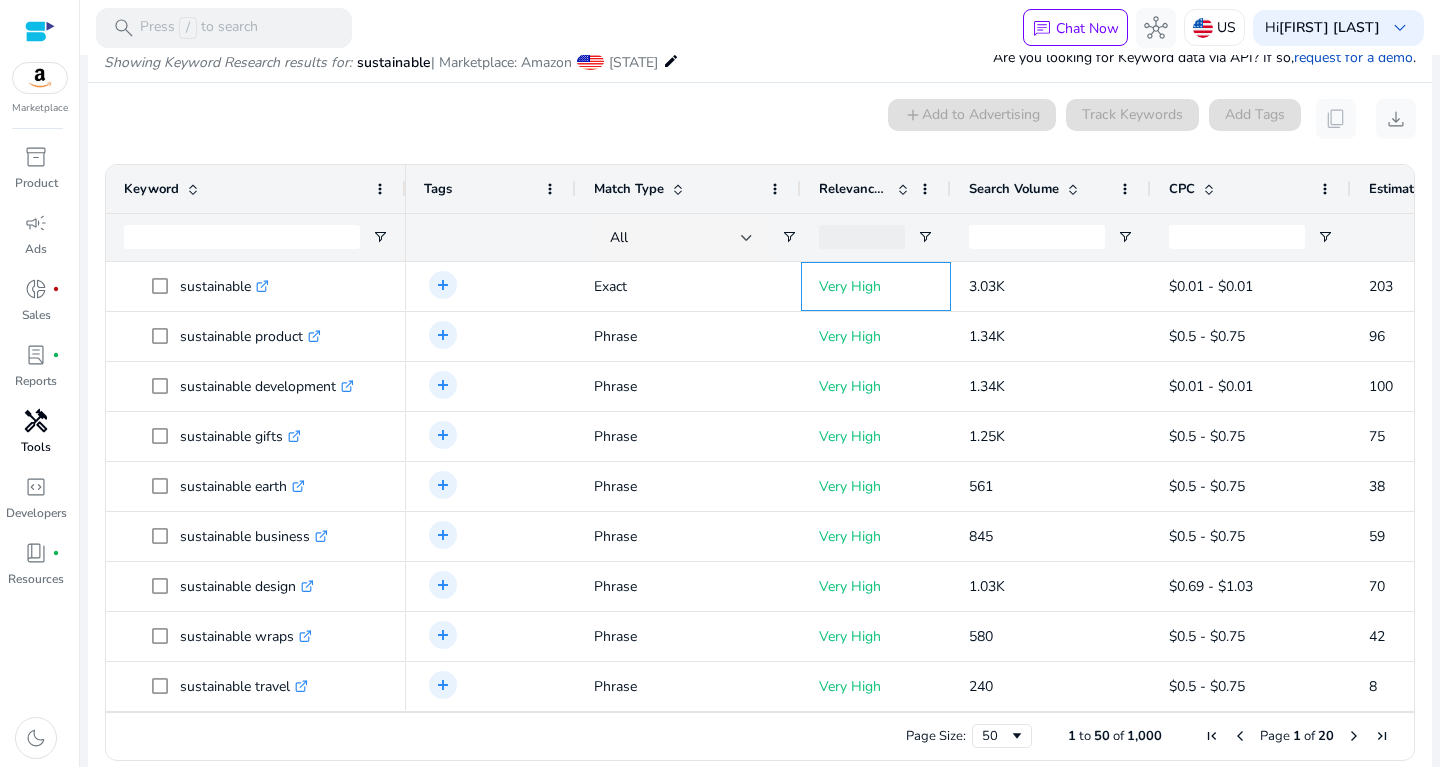 scroll, scrollTop: 0, scrollLeft: 0, axis: both 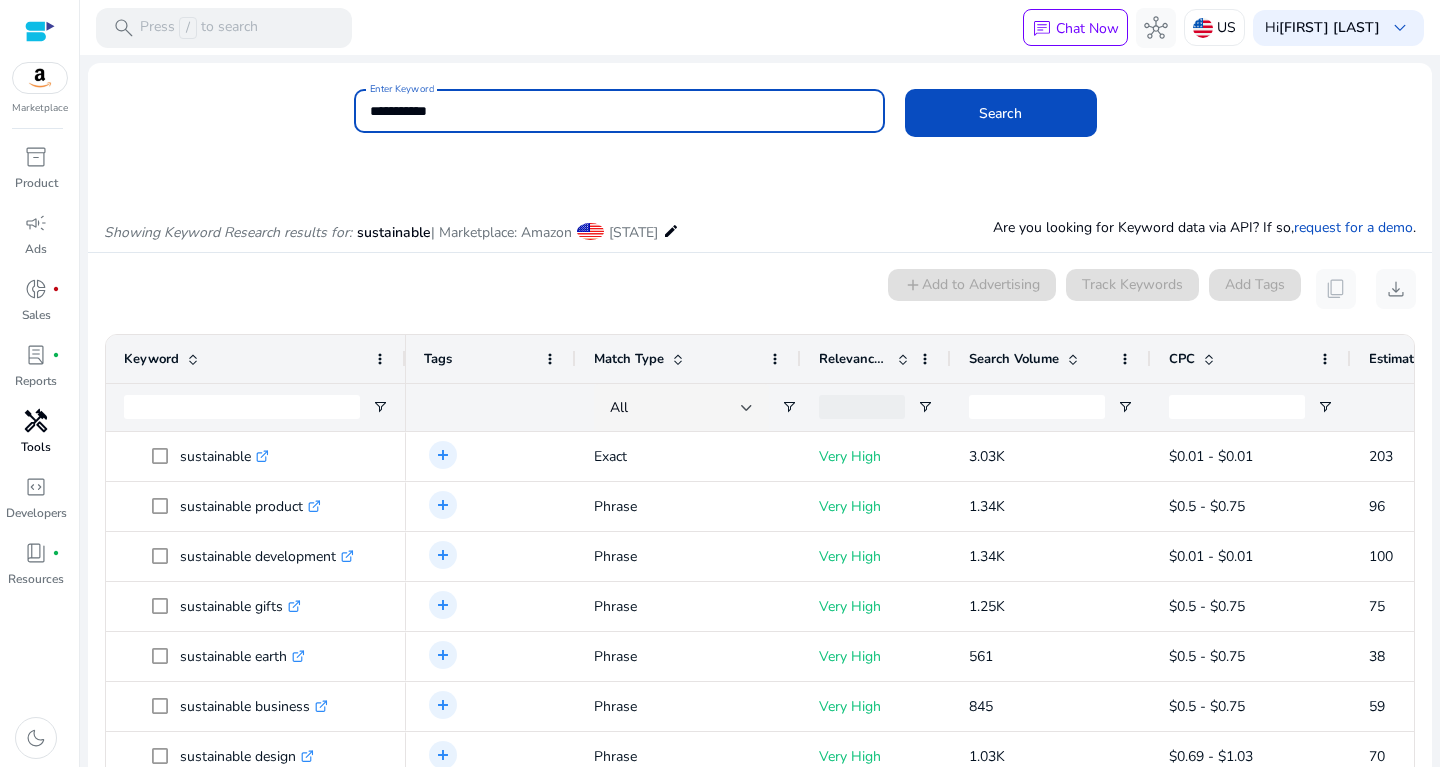 drag, startPoint x: 496, startPoint y: 109, endPoint x: 329, endPoint y: 133, distance: 168.71574 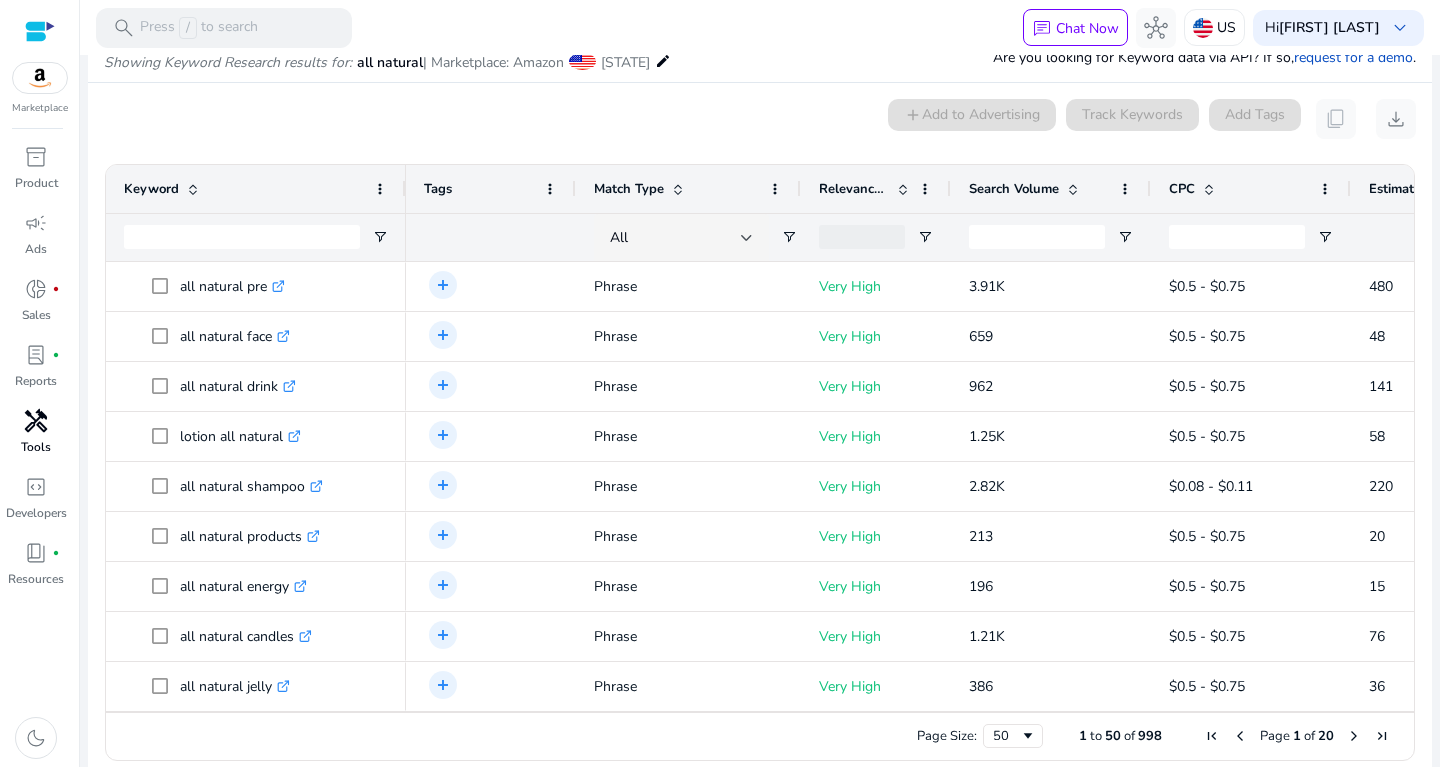 scroll, scrollTop: 170, scrollLeft: 0, axis: vertical 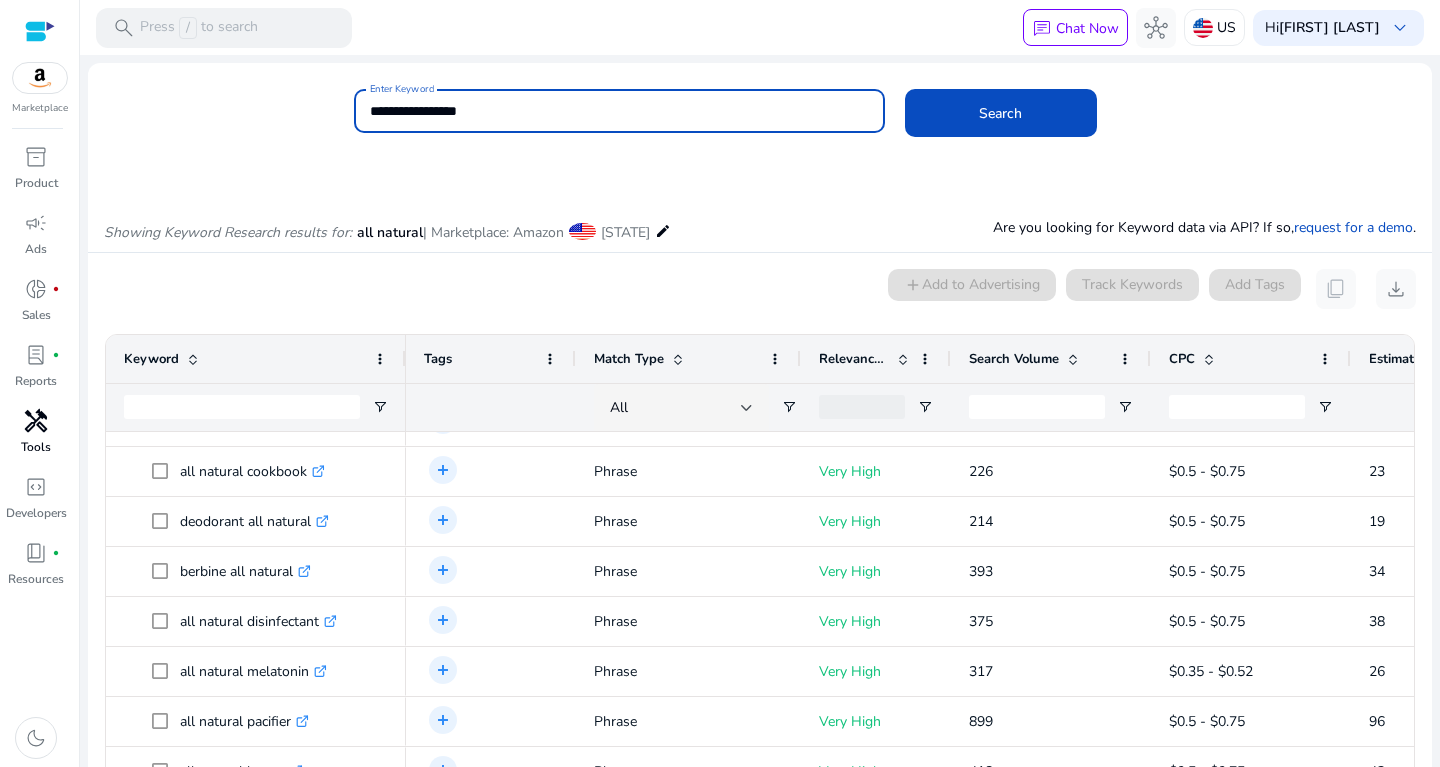 type on "**********" 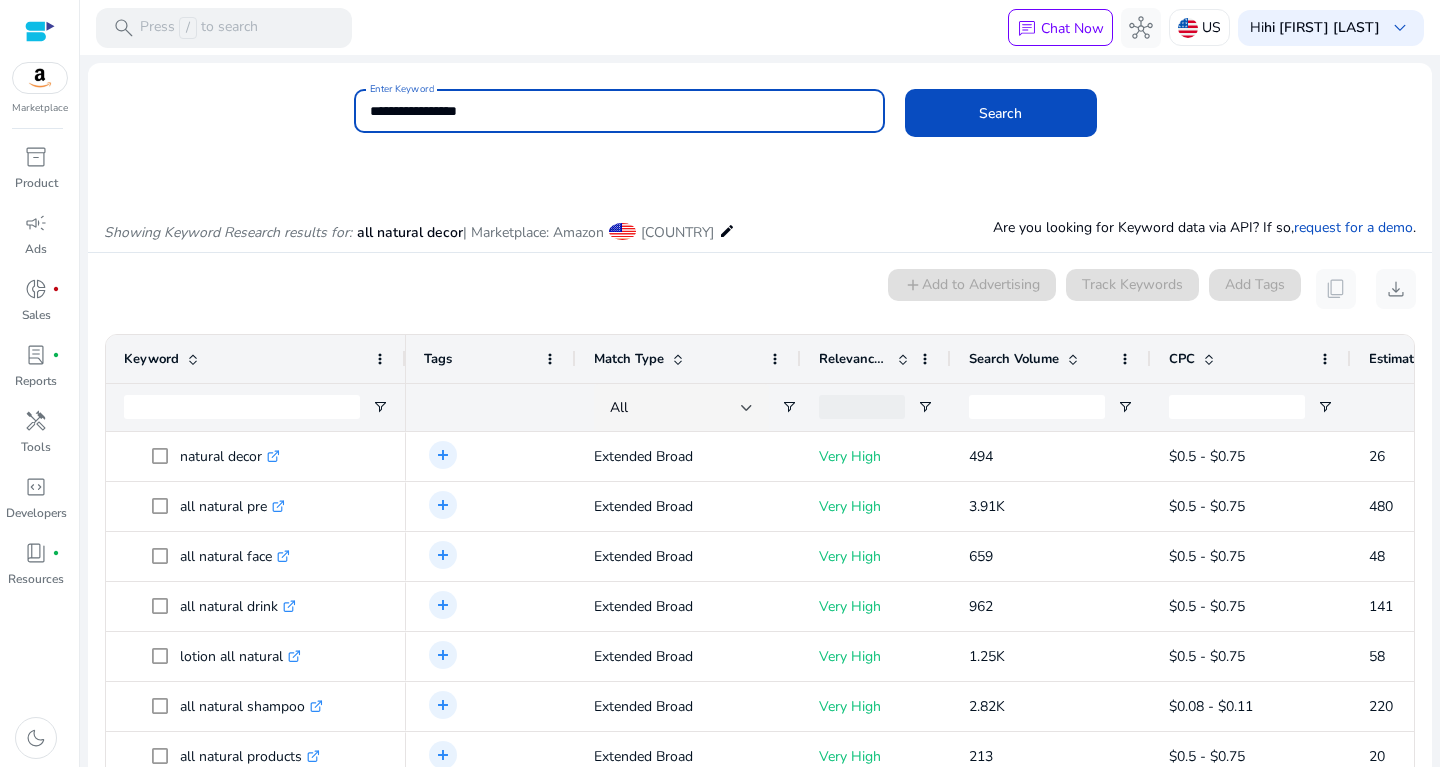 scroll, scrollTop: 0, scrollLeft: 0, axis: both 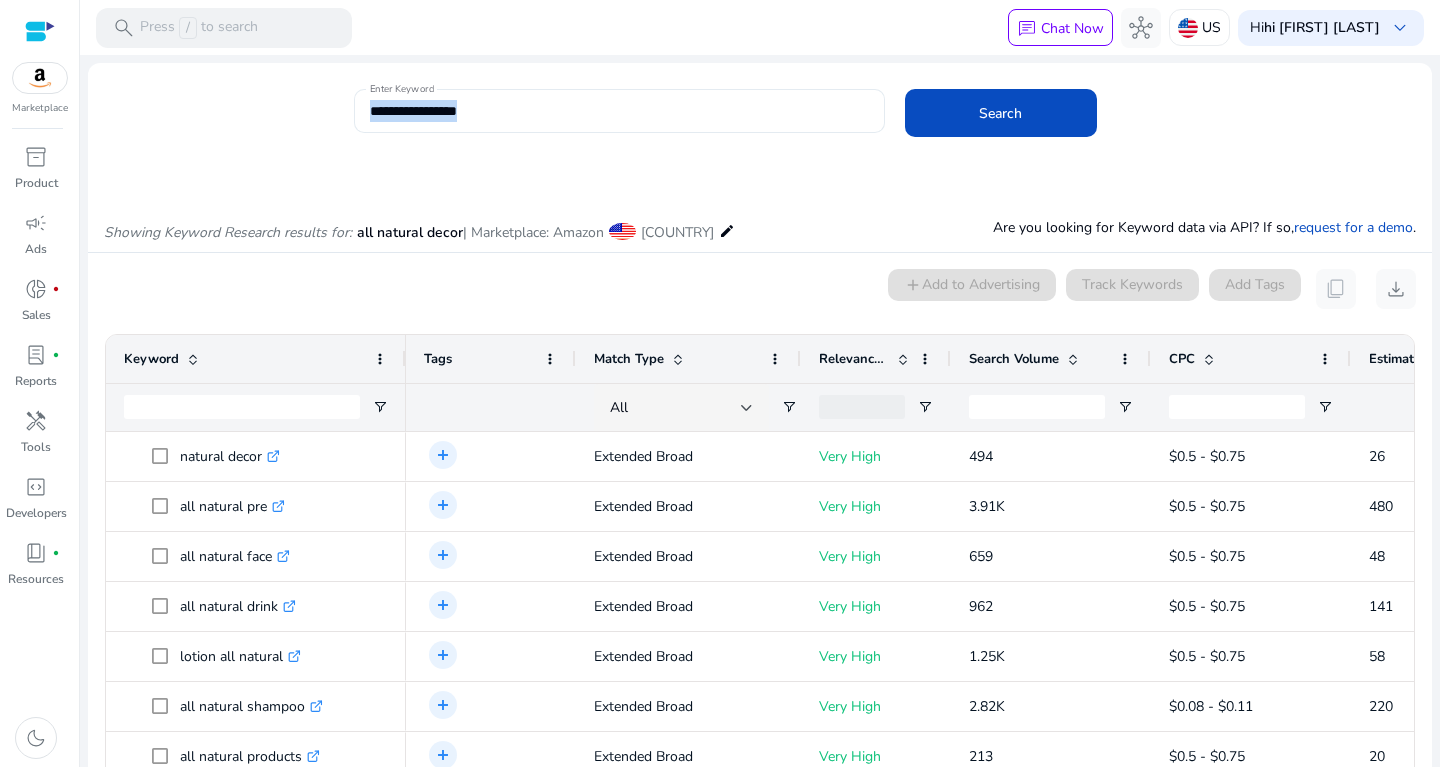 drag, startPoint x: 498, startPoint y: 139, endPoint x: 362, endPoint y: 128, distance: 136.44412 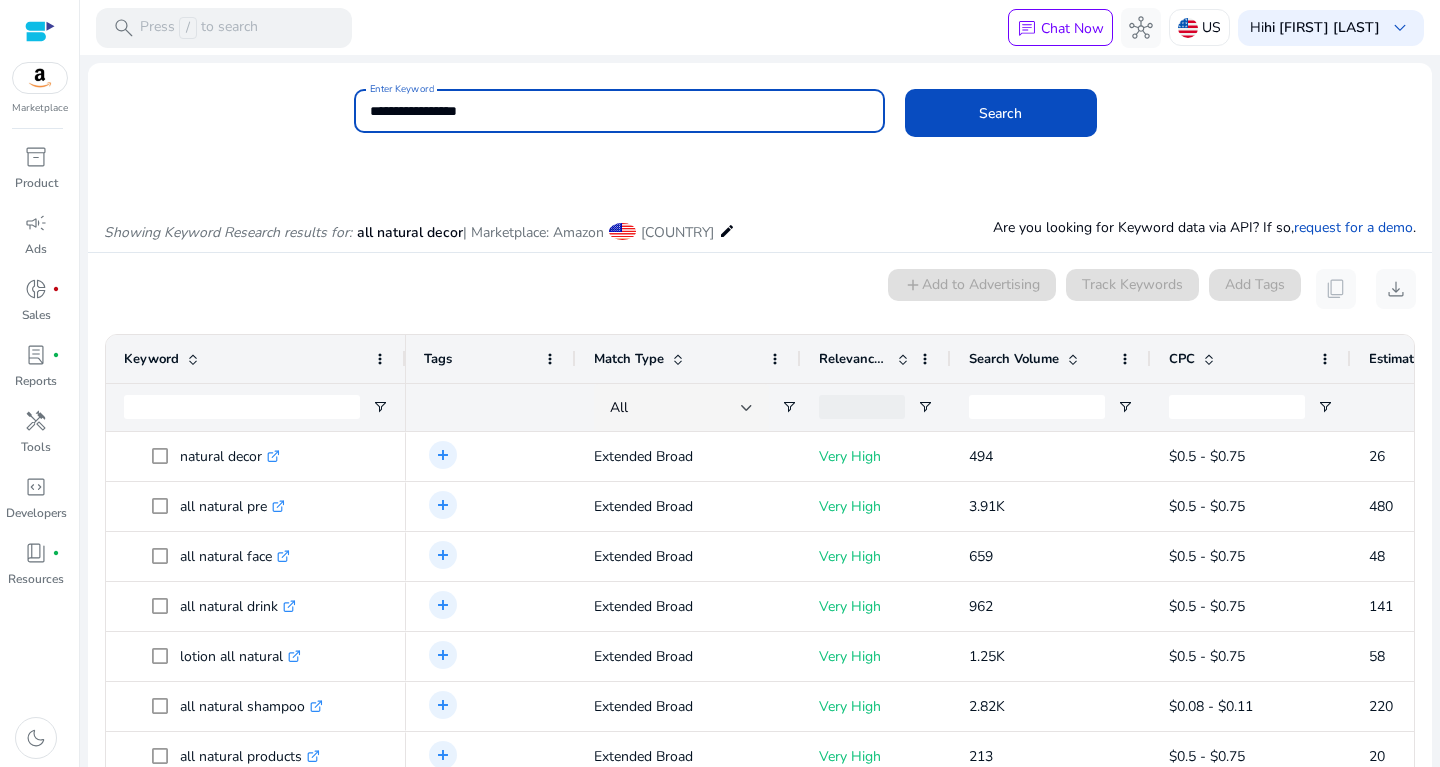 drag, startPoint x: 502, startPoint y: 108, endPoint x: 254, endPoint y: 102, distance: 248.07257 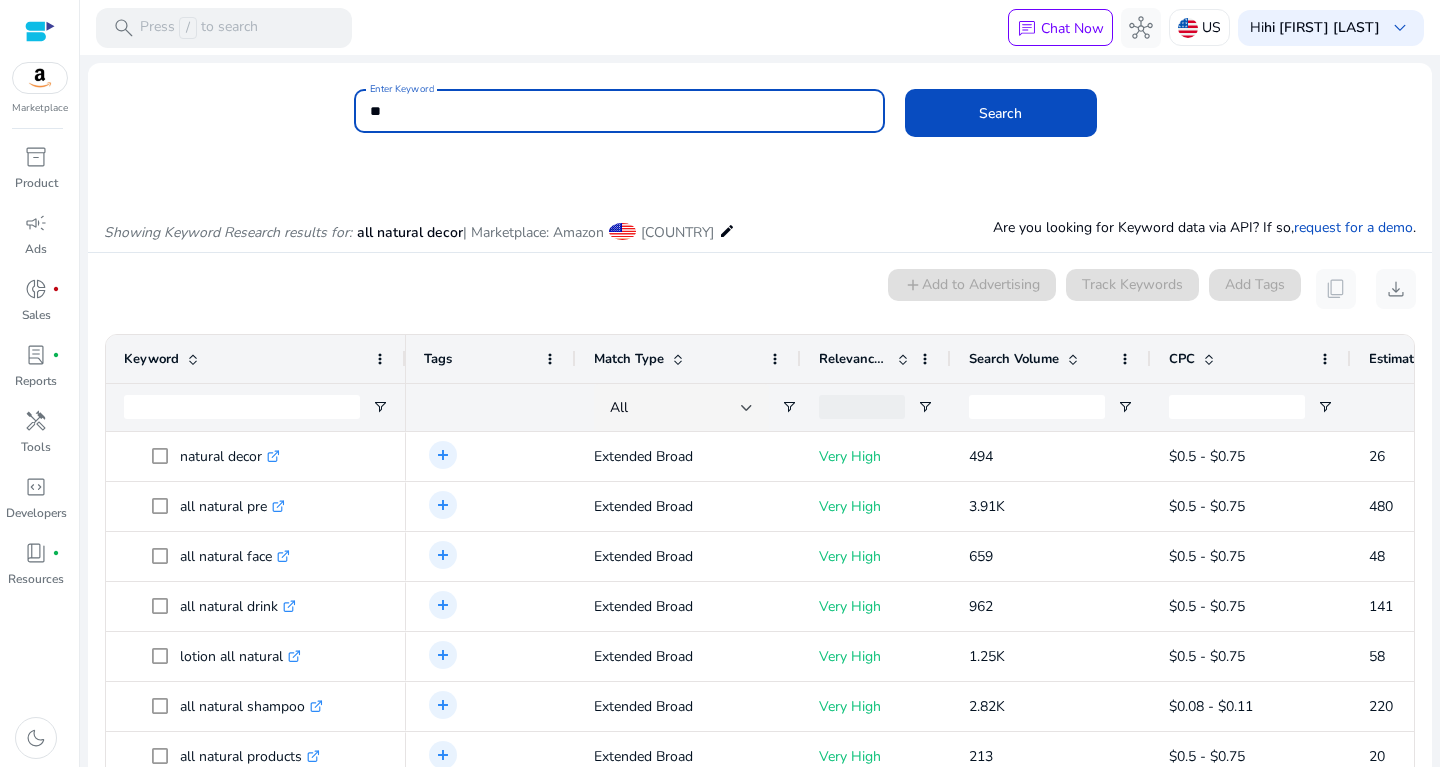 type on "*" 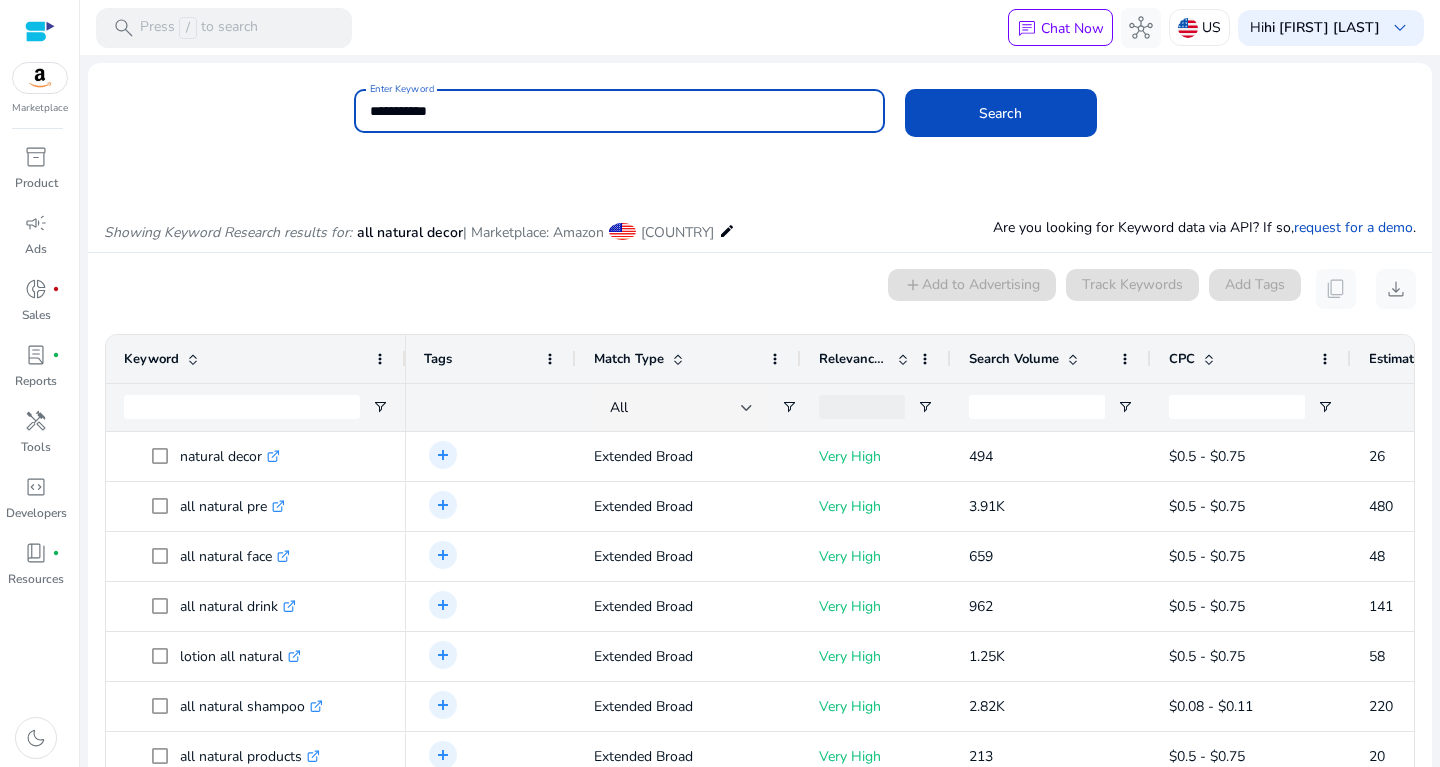 click on "Search" 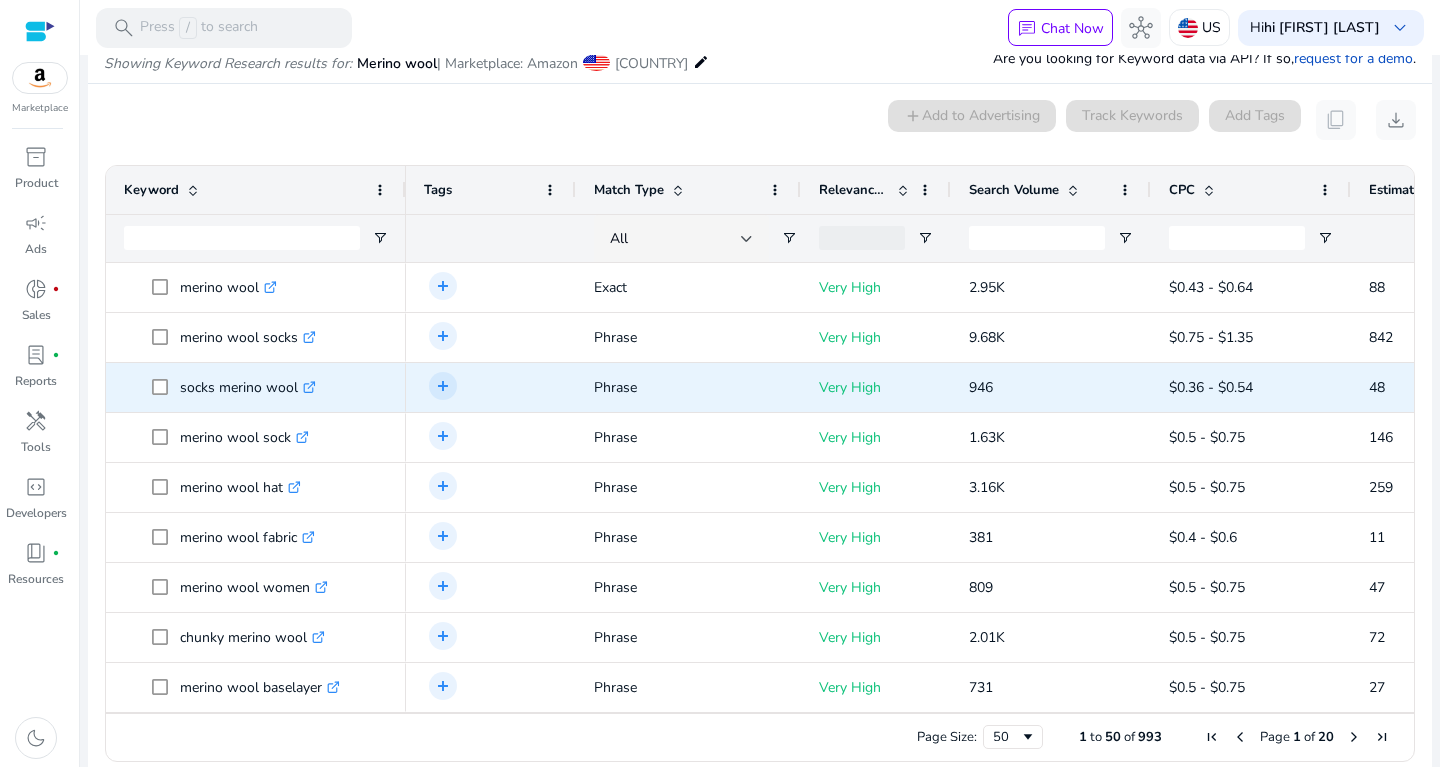 scroll, scrollTop: 170, scrollLeft: 0, axis: vertical 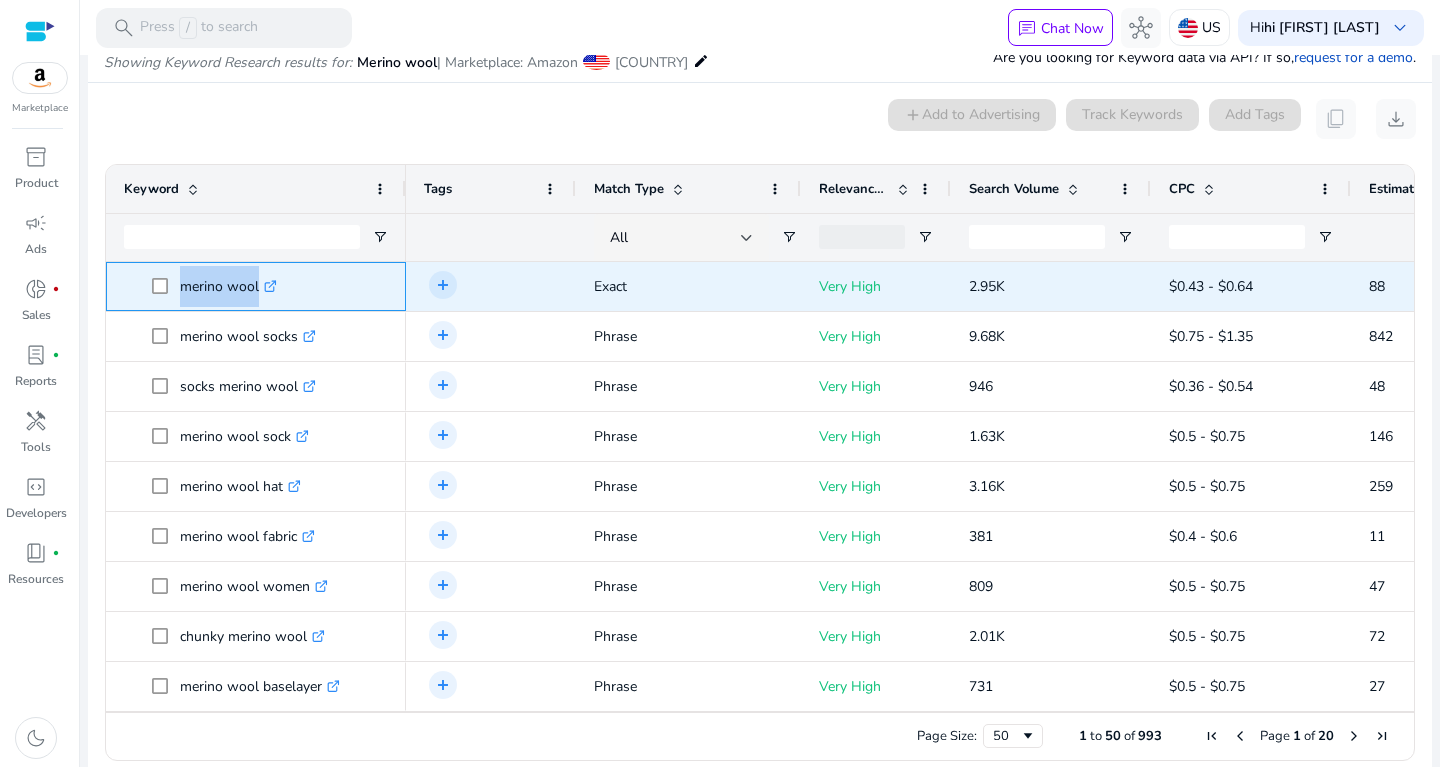 drag, startPoint x: 179, startPoint y: 280, endPoint x: 267, endPoint y: 287, distance: 88.27797 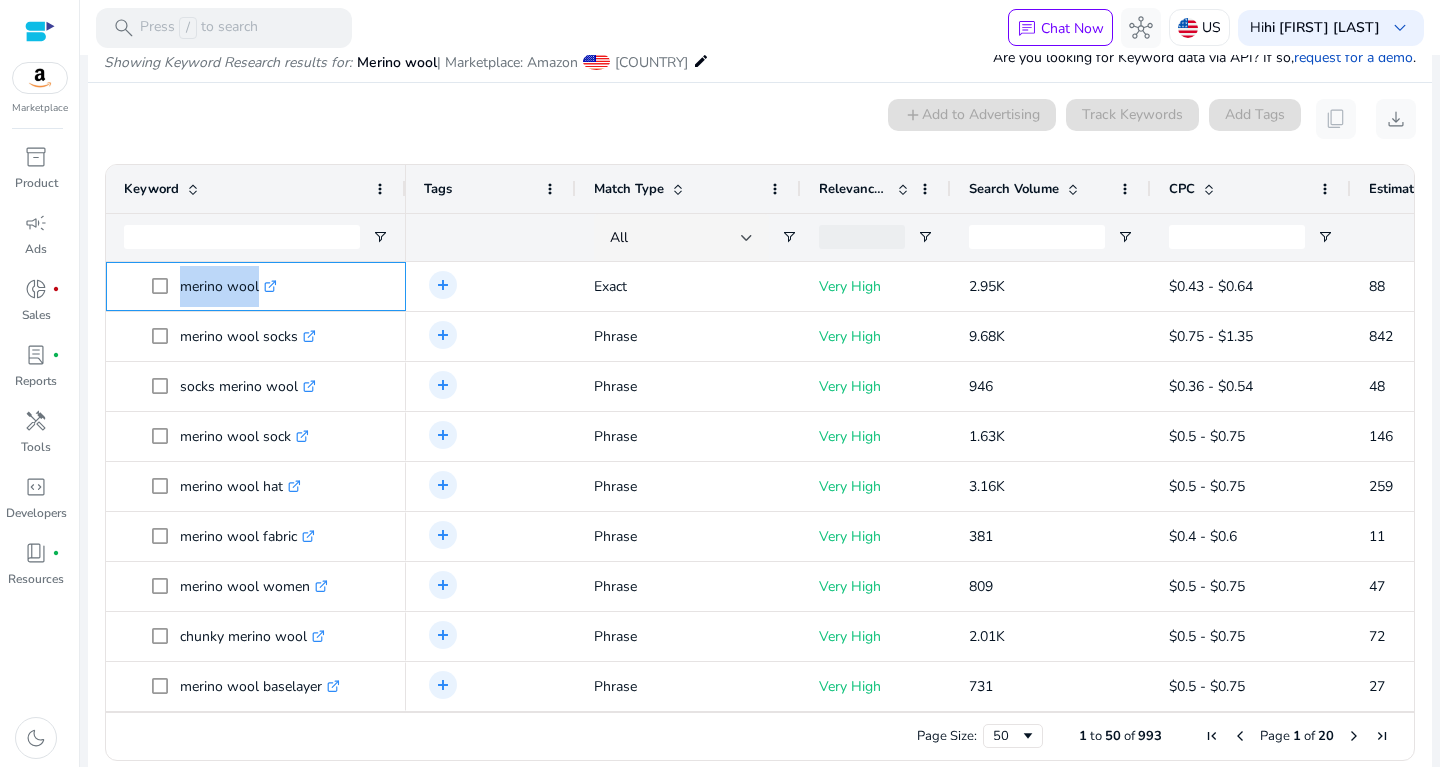 copy on "merino wool" 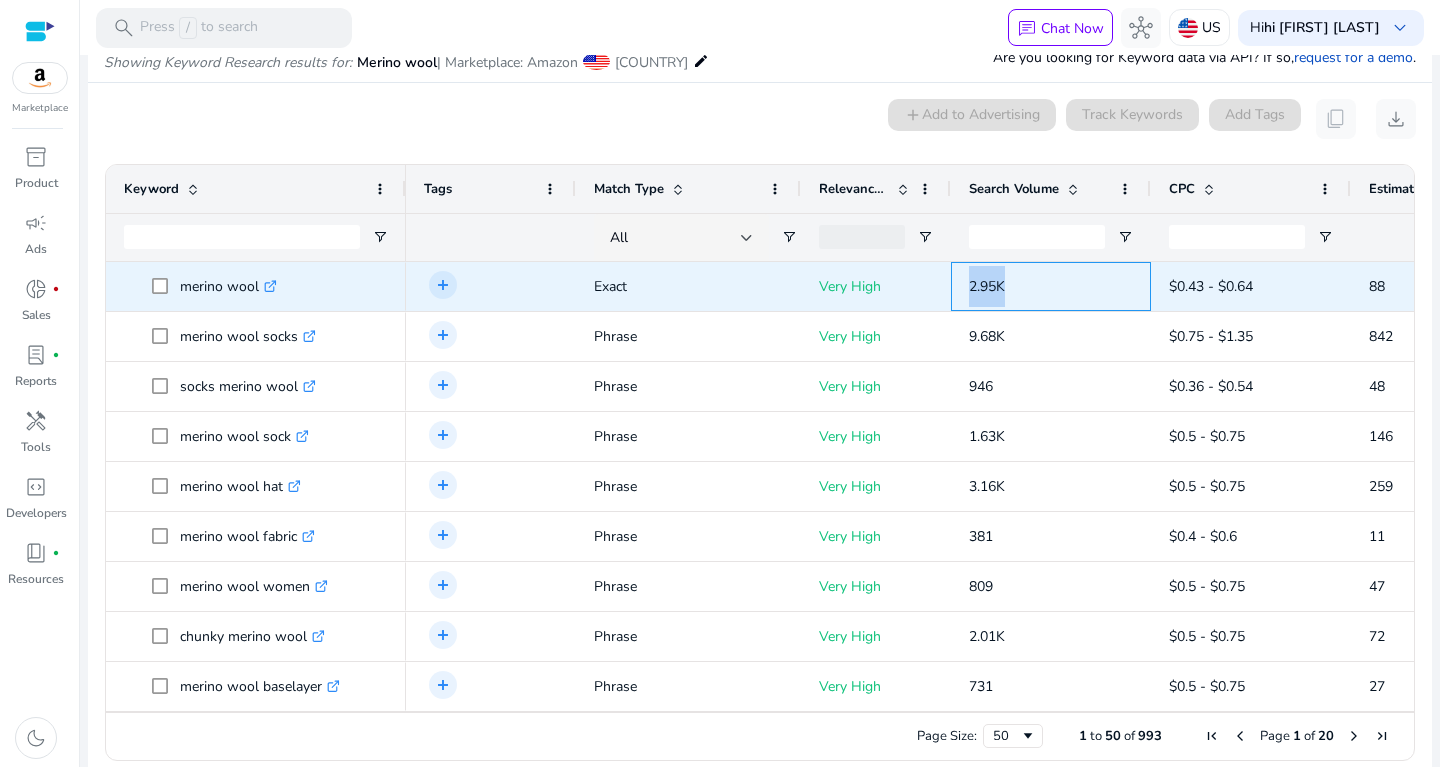 drag, startPoint x: 951, startPoint y: 293, endPoint x: 1035, endPoint y: 281, distance: 84.85281 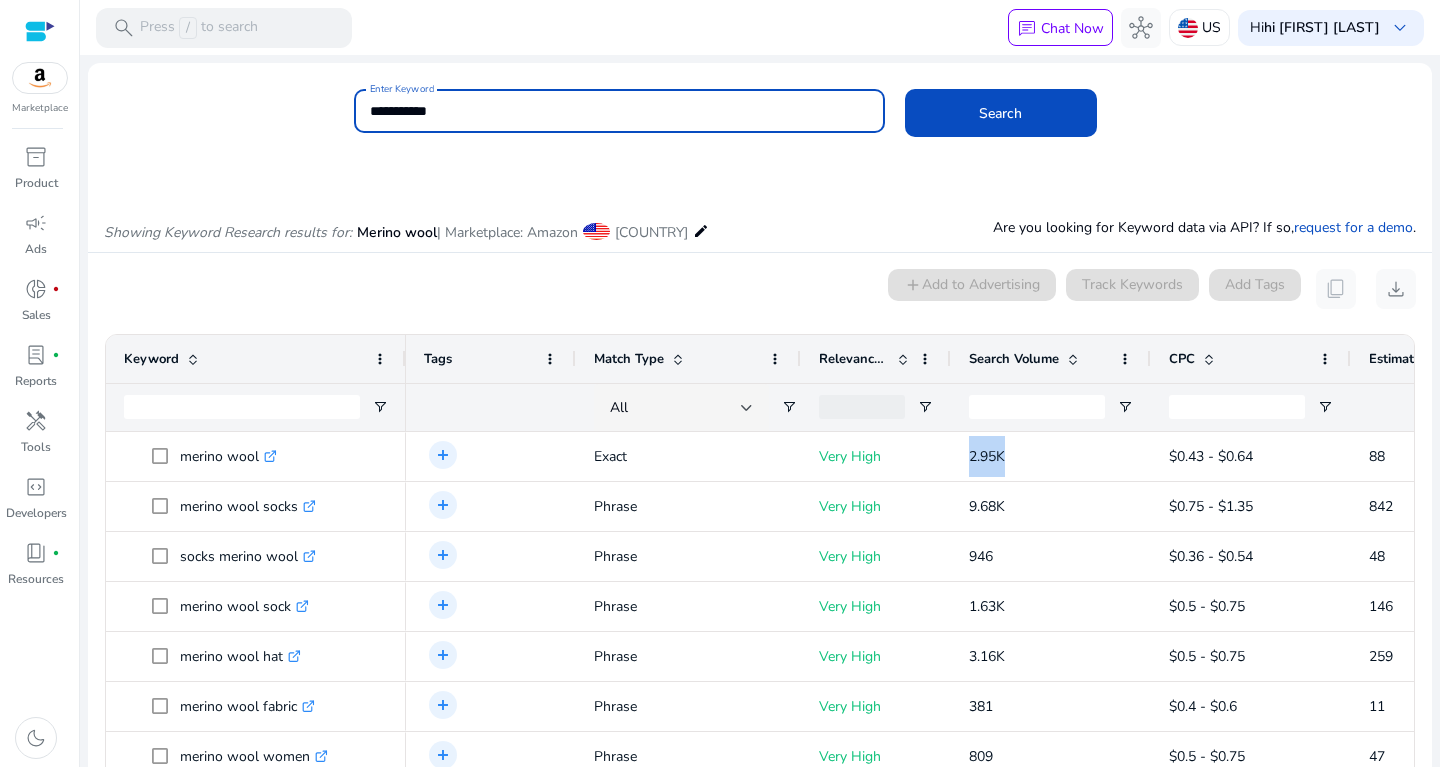 drag, startPoint x: 493, startPoint y: 114, endPoint x: 244, endPoint y: 107, distance: 249.09837 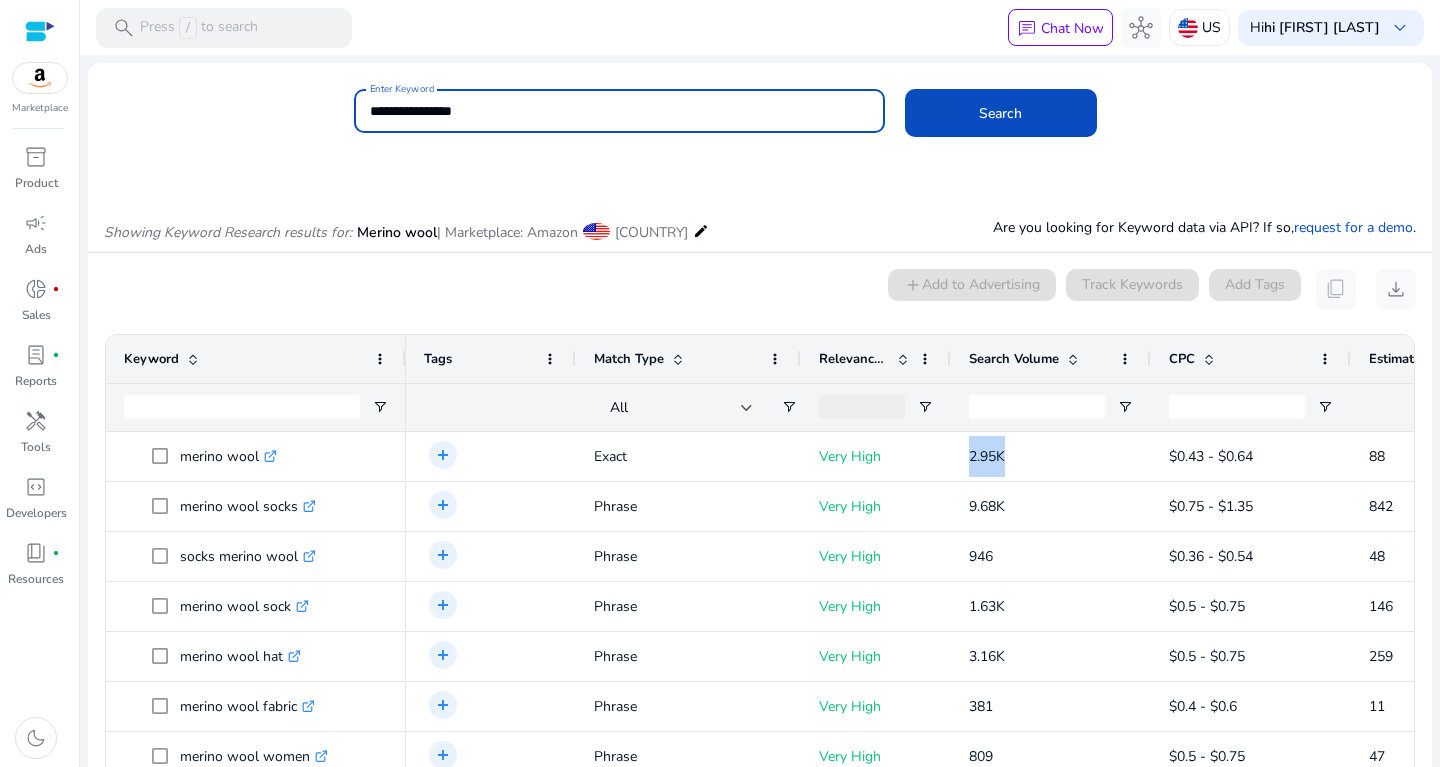 click on "Search" 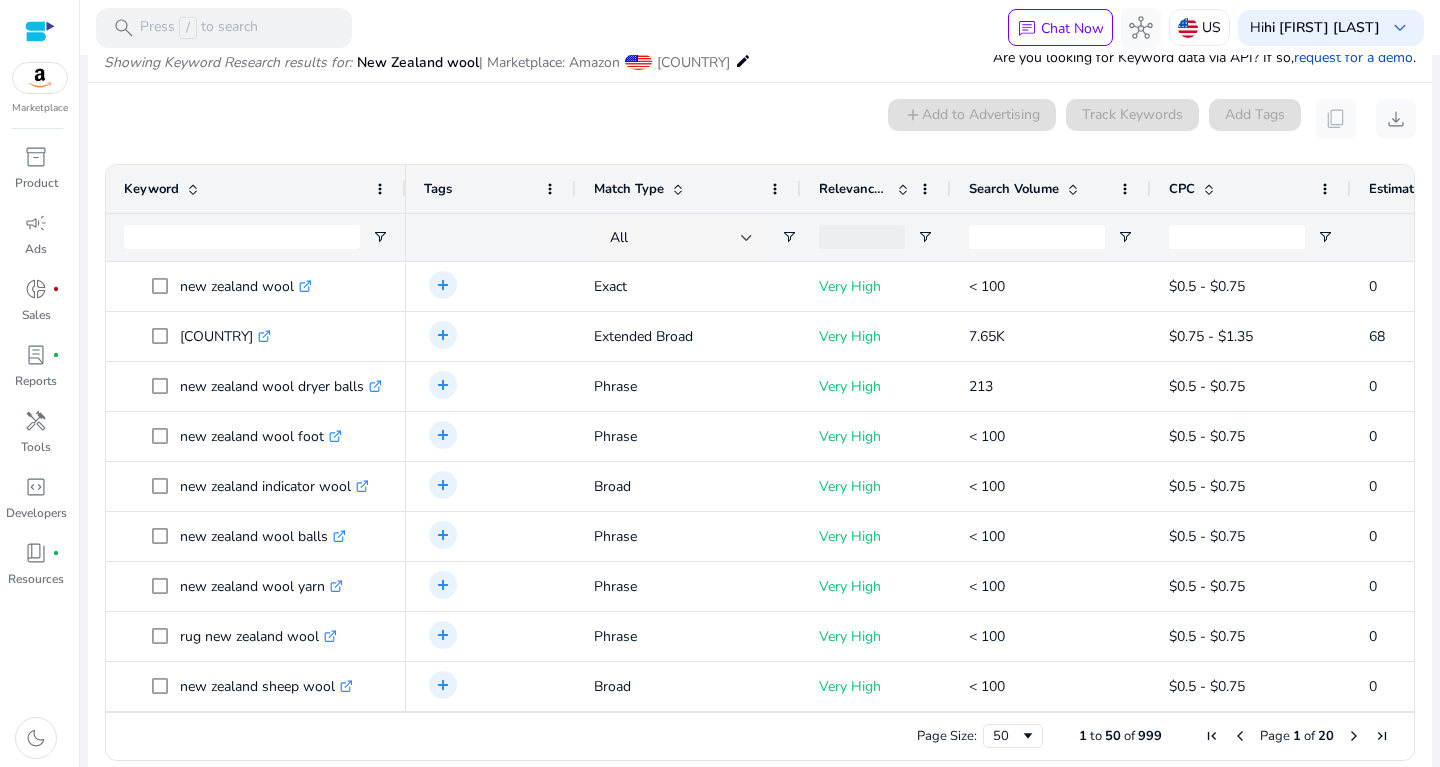 scroll, scrollTop: 170, scrollLeft: 0, axis: vertical 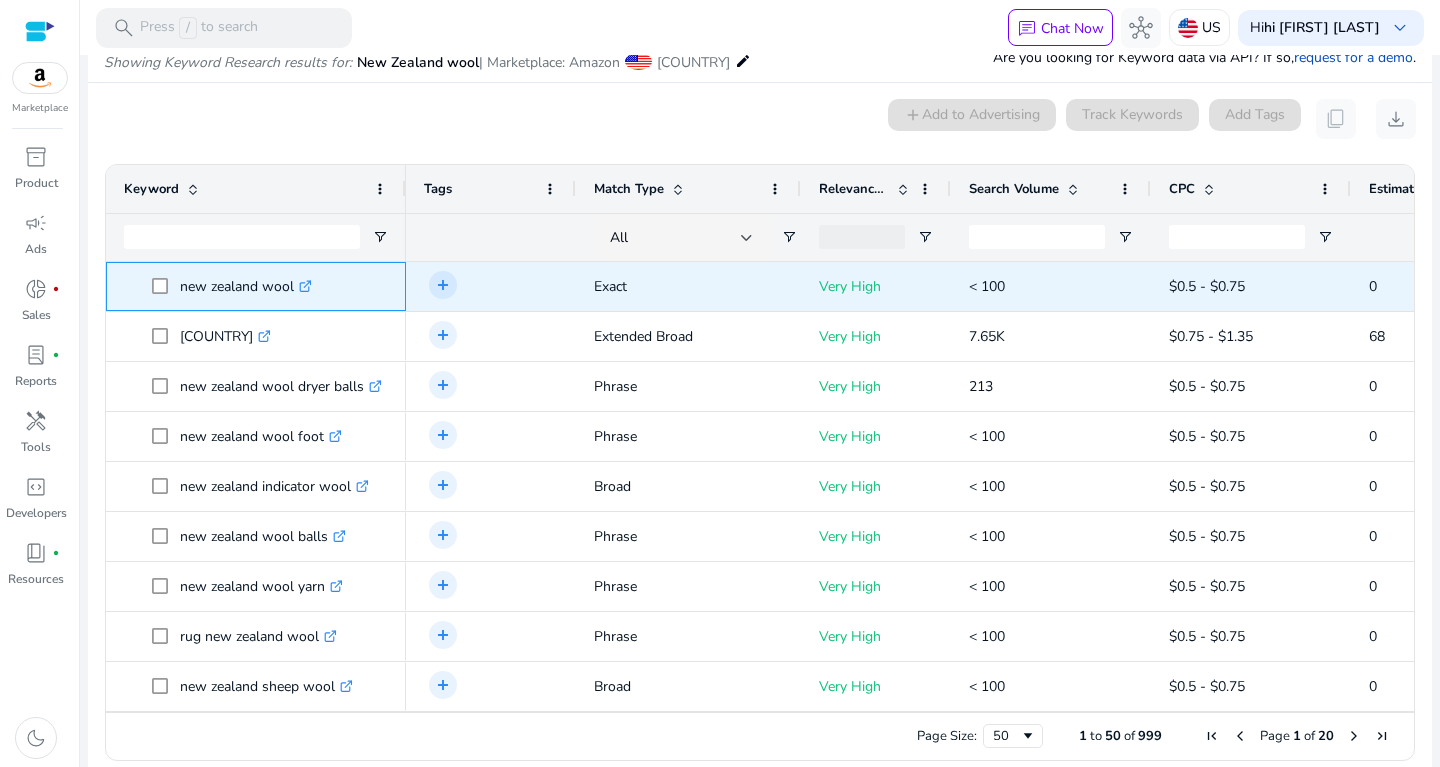 drag, startPoint x: 180, startPoint y: 281, endPoint x: 308, endPoint y: 289, distance: 128.24976 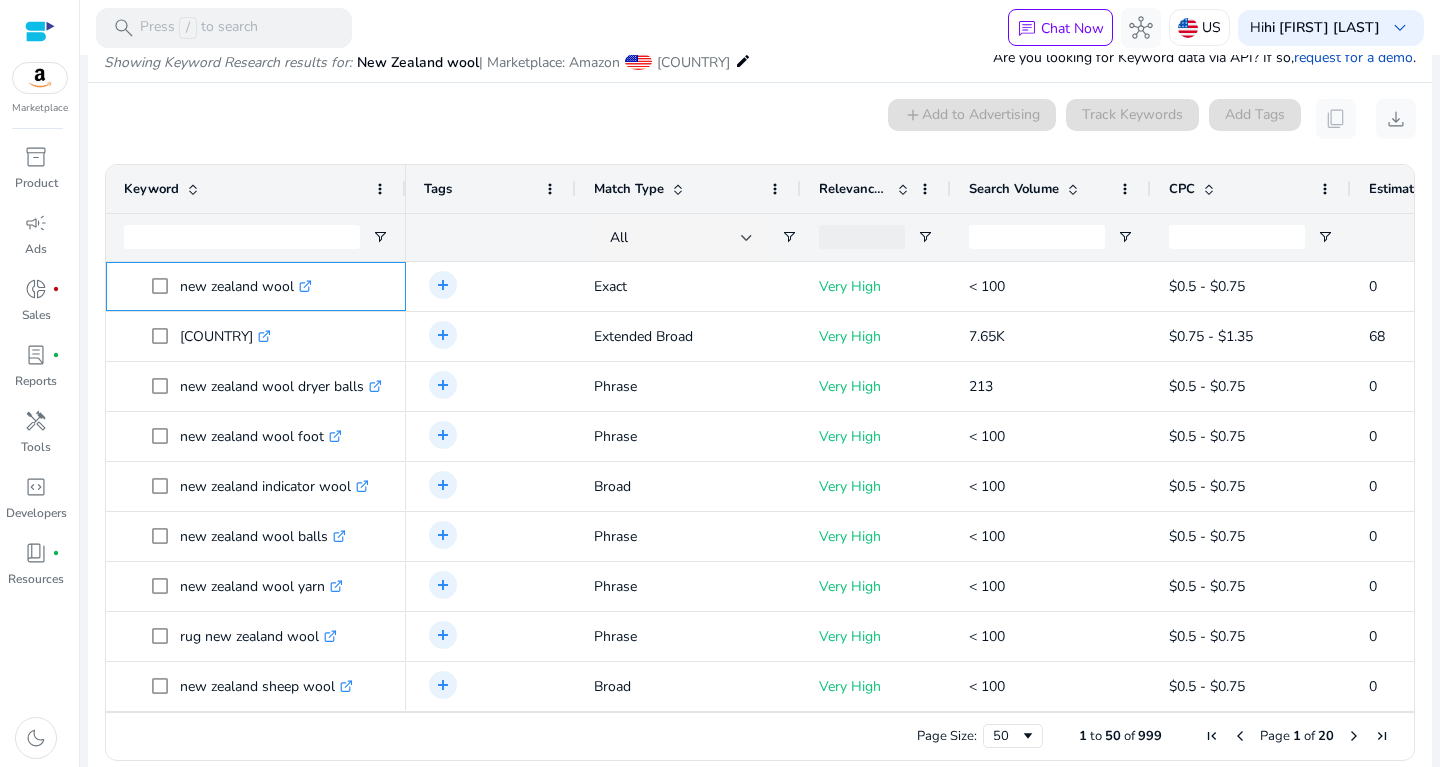 copy on "new zealand wool" 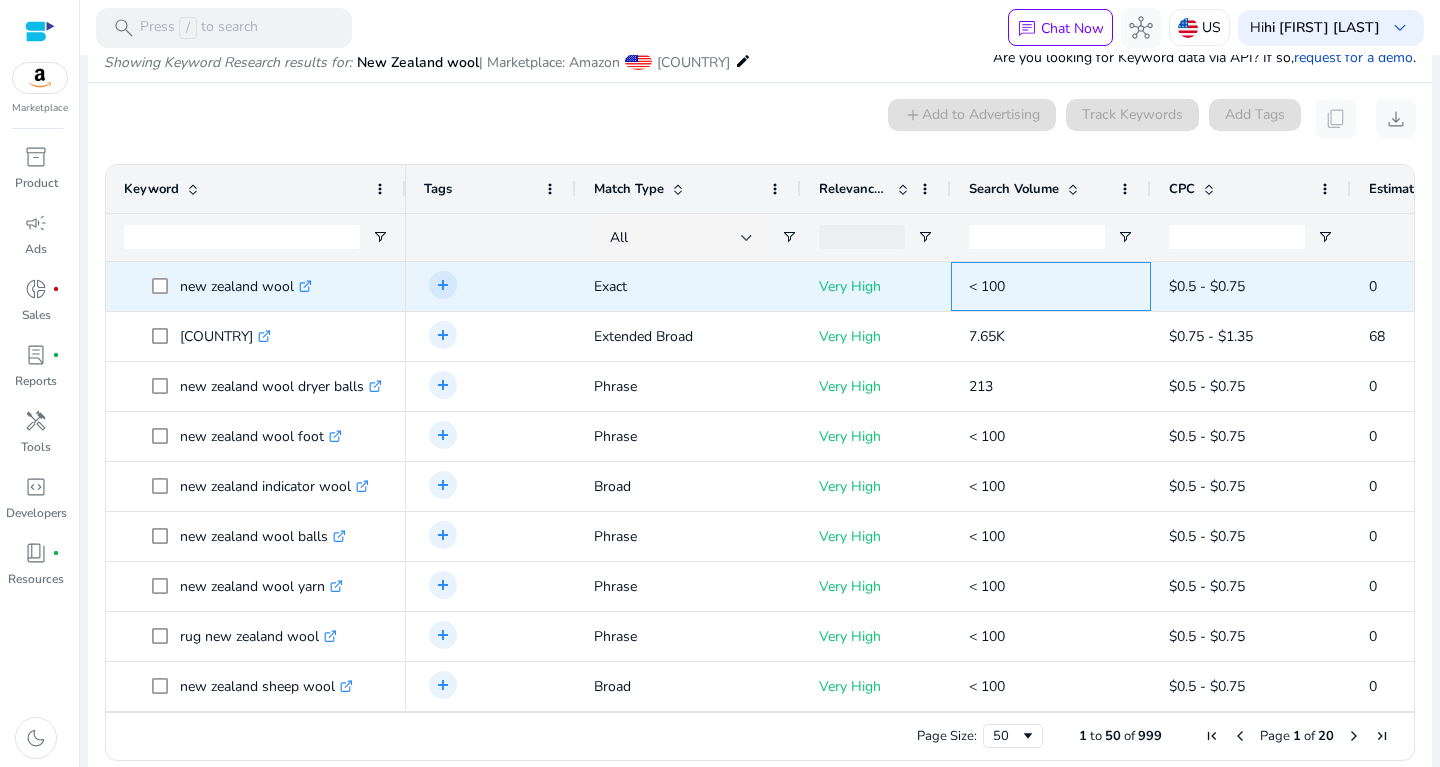 drag, startPoint x: 960, startPoint y: 277, endPoint x: 1020, endPoint y: 290, distance: 61.39218 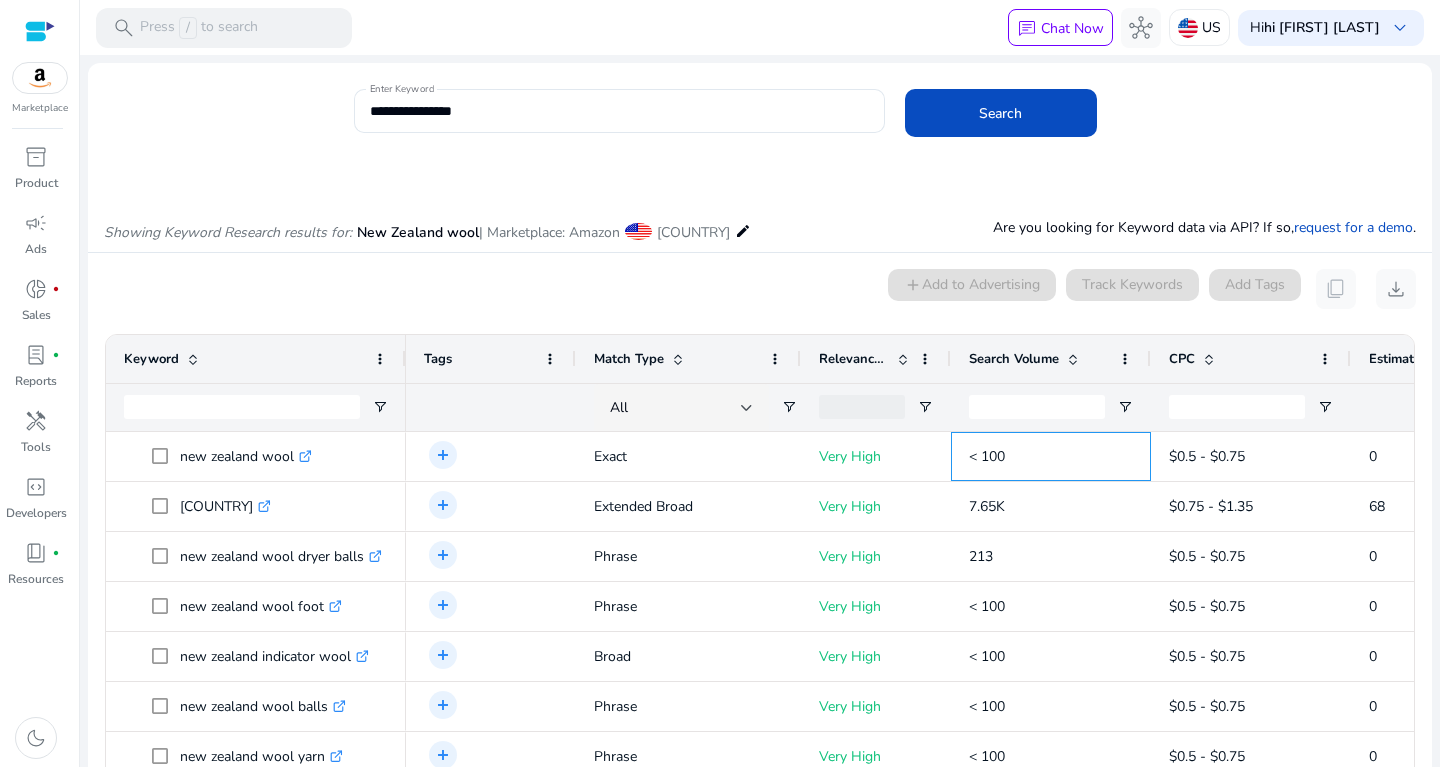 scroll, scrollTop: 22, scrollLeft: 0, axis: vertical 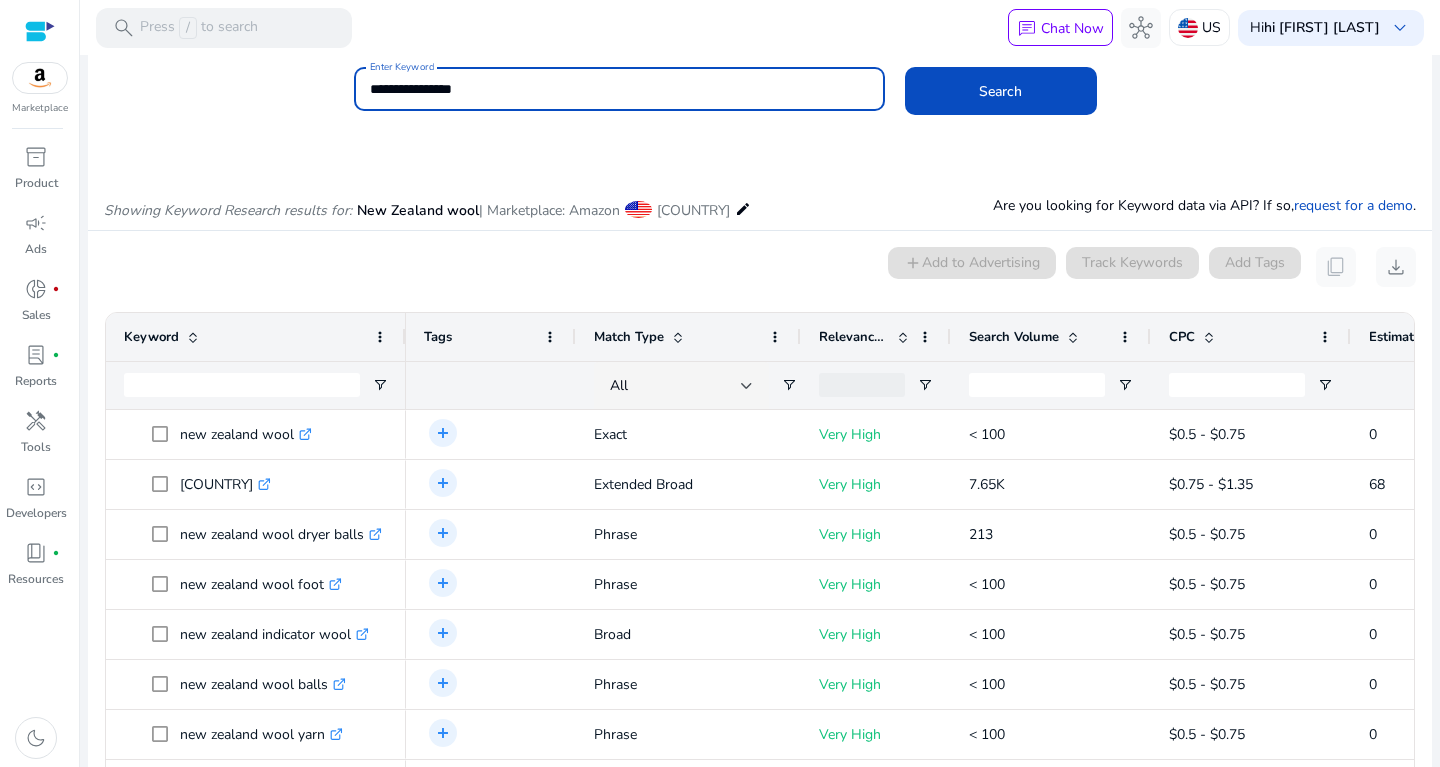 drag, startPoint x: 506, startPoint y: 89, endPoint x: 245, endPoint y: 84, distance: 261.04788 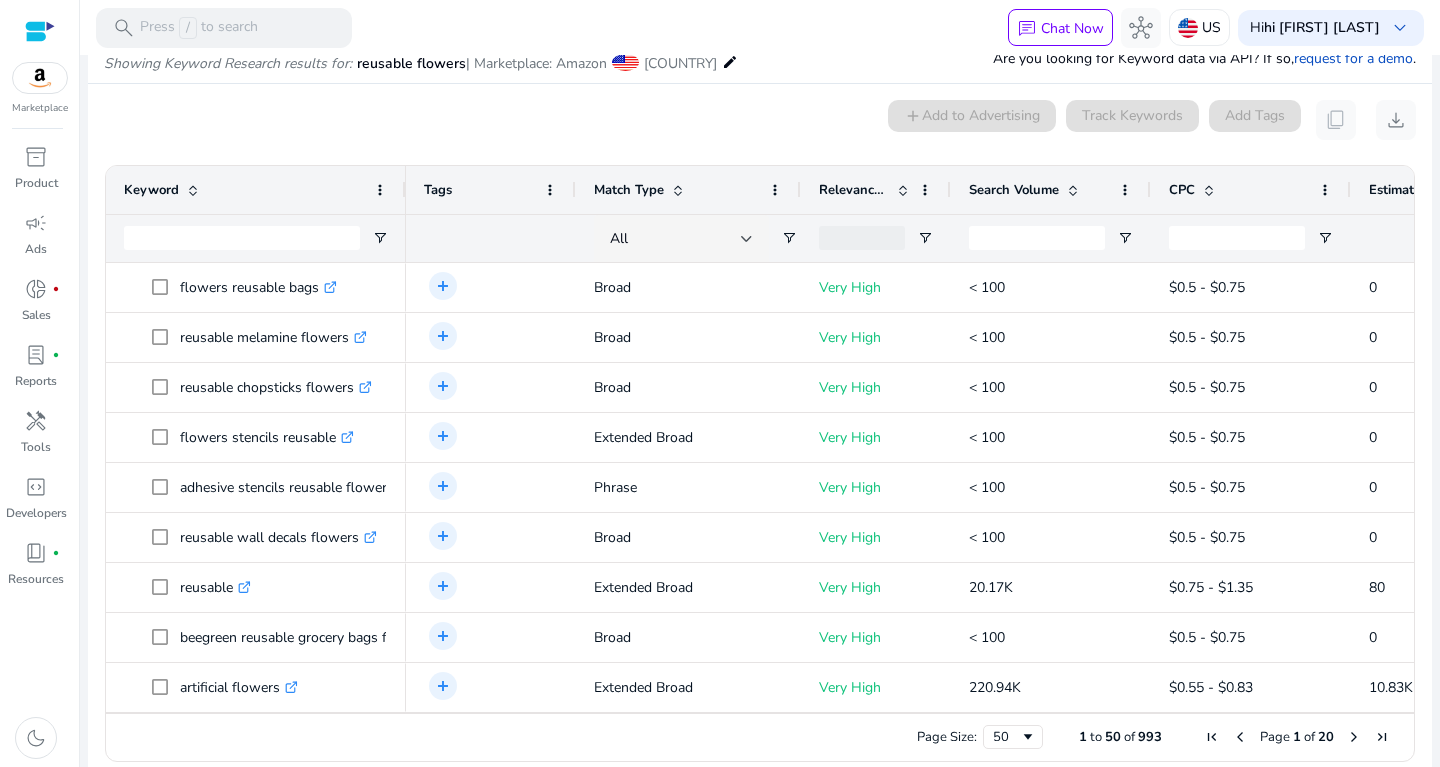 scroll, scrollTop: 170, scrollLeft: 0, axis: vertical 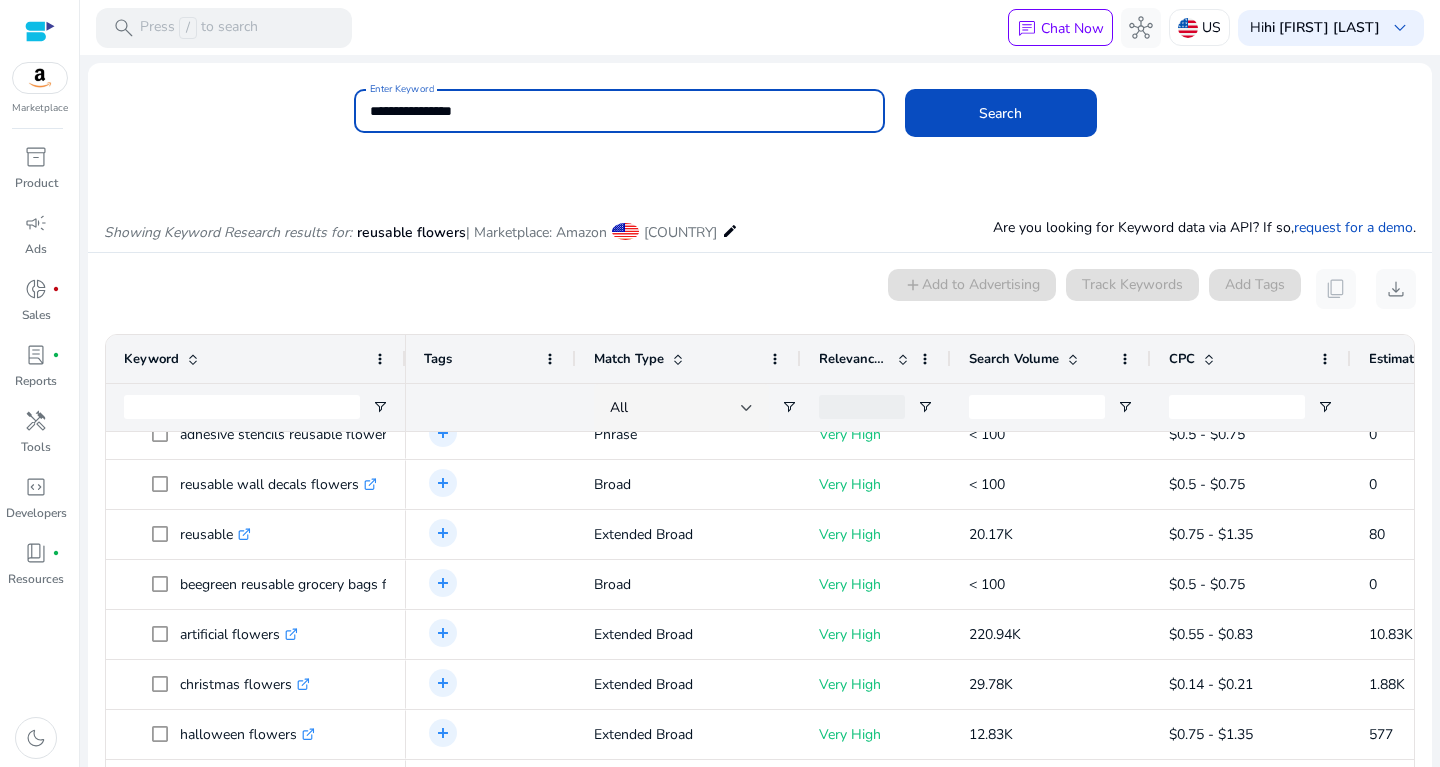 drag, startPoint x: 500, startPoint y: 114, endPoint x: 320, endPoint y: 96, distance: 180.89777 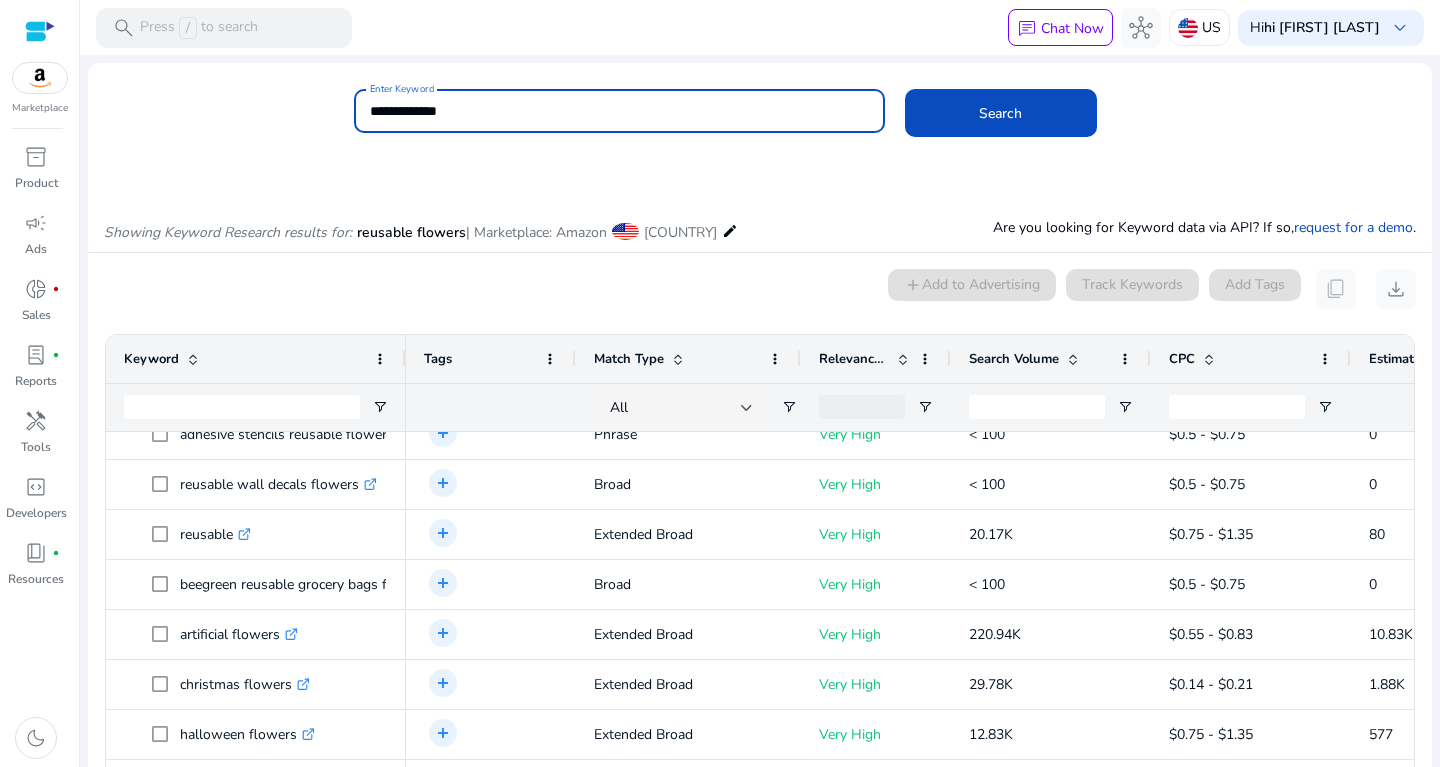 click on "Search" 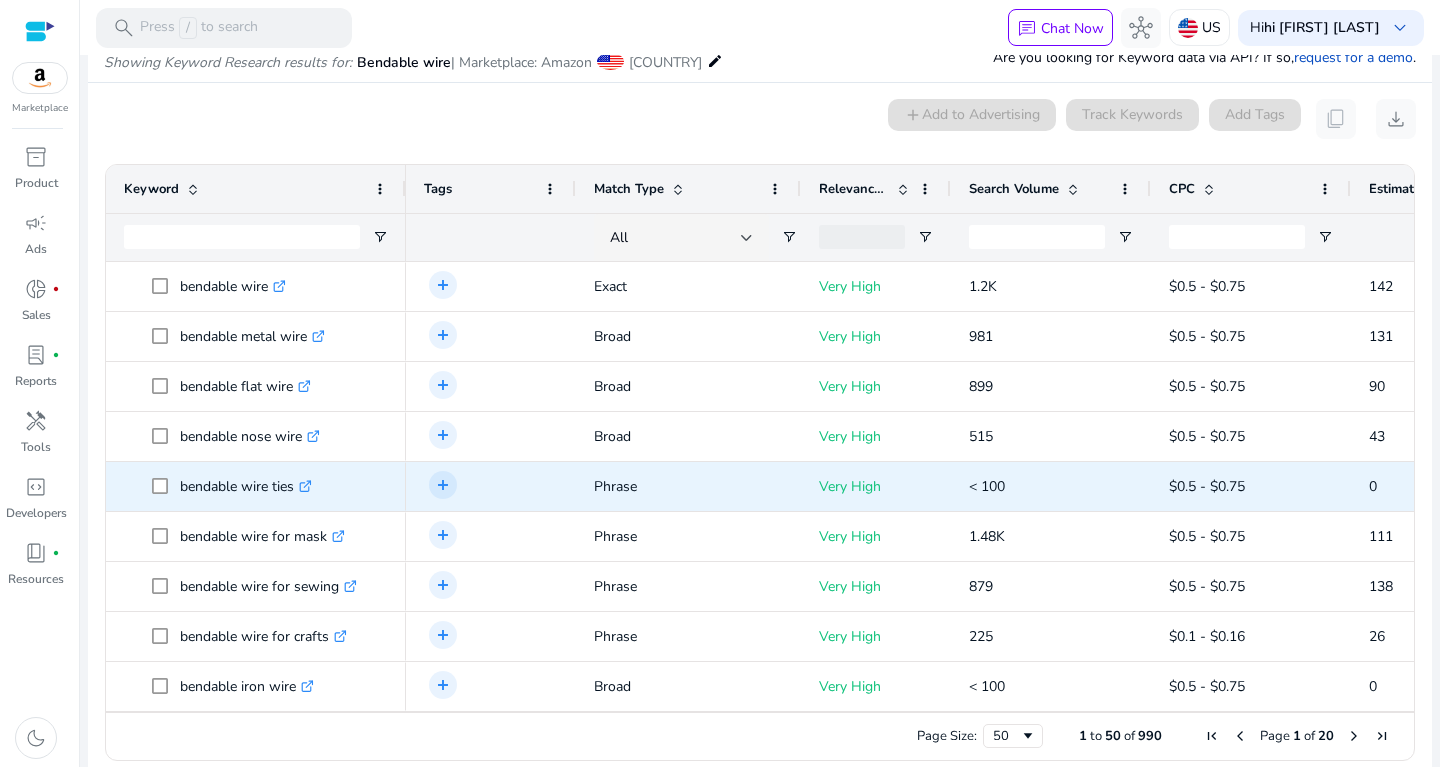 scroll, scrollTop: 170, scrollLeft: 0, axis: vertical 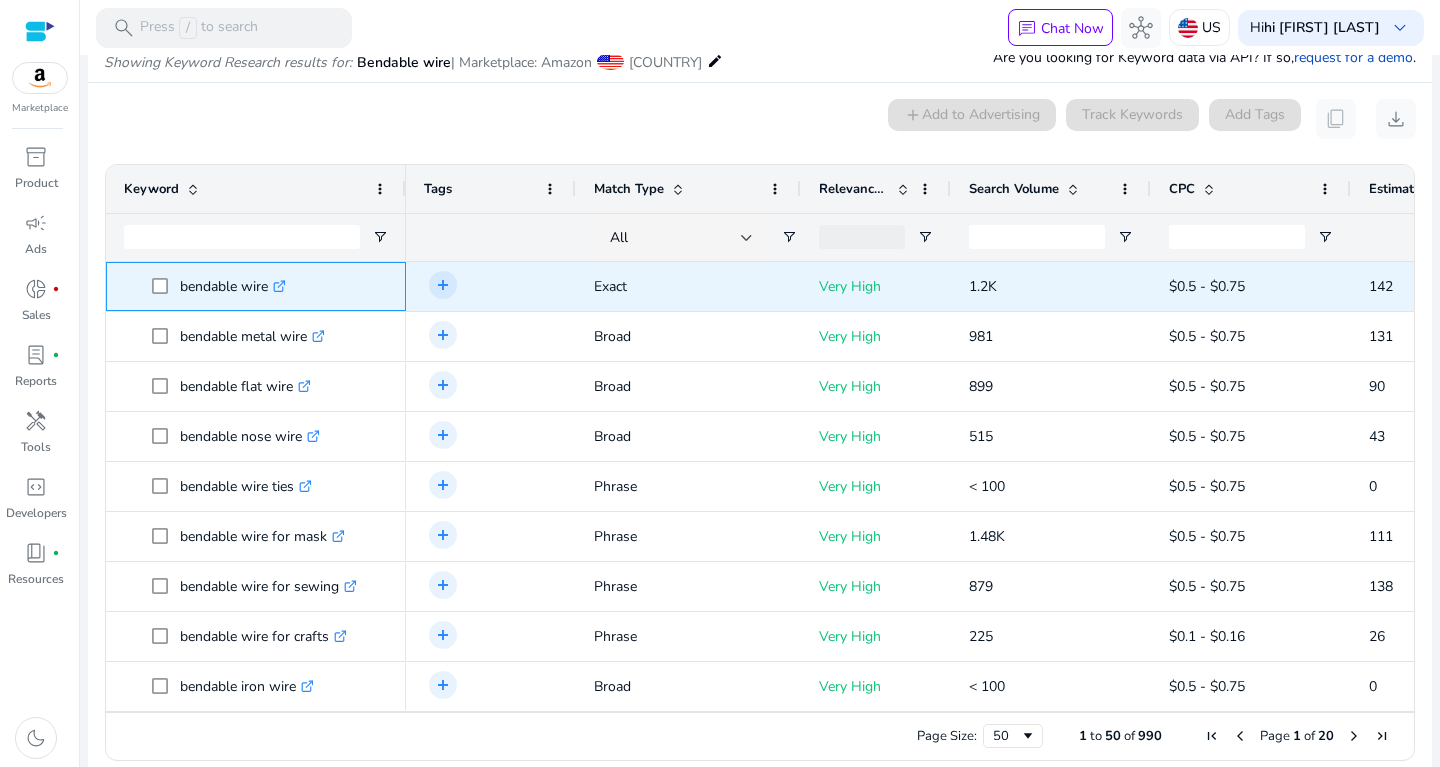 drag, startPoint x: 178, startPoint y: 282, endPoint x: 277, endPoint y: 289, distance: 99.24717 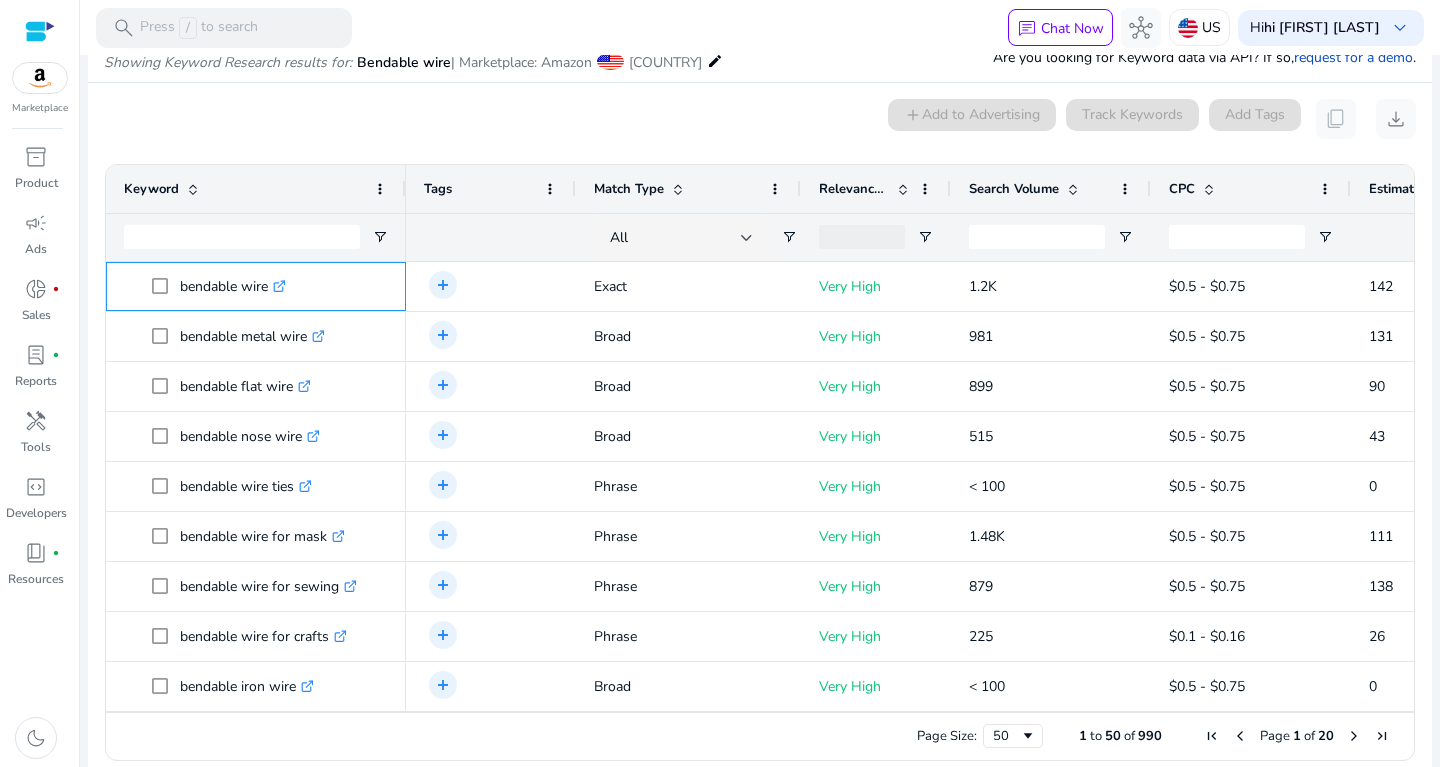 copy on "bendable wire" 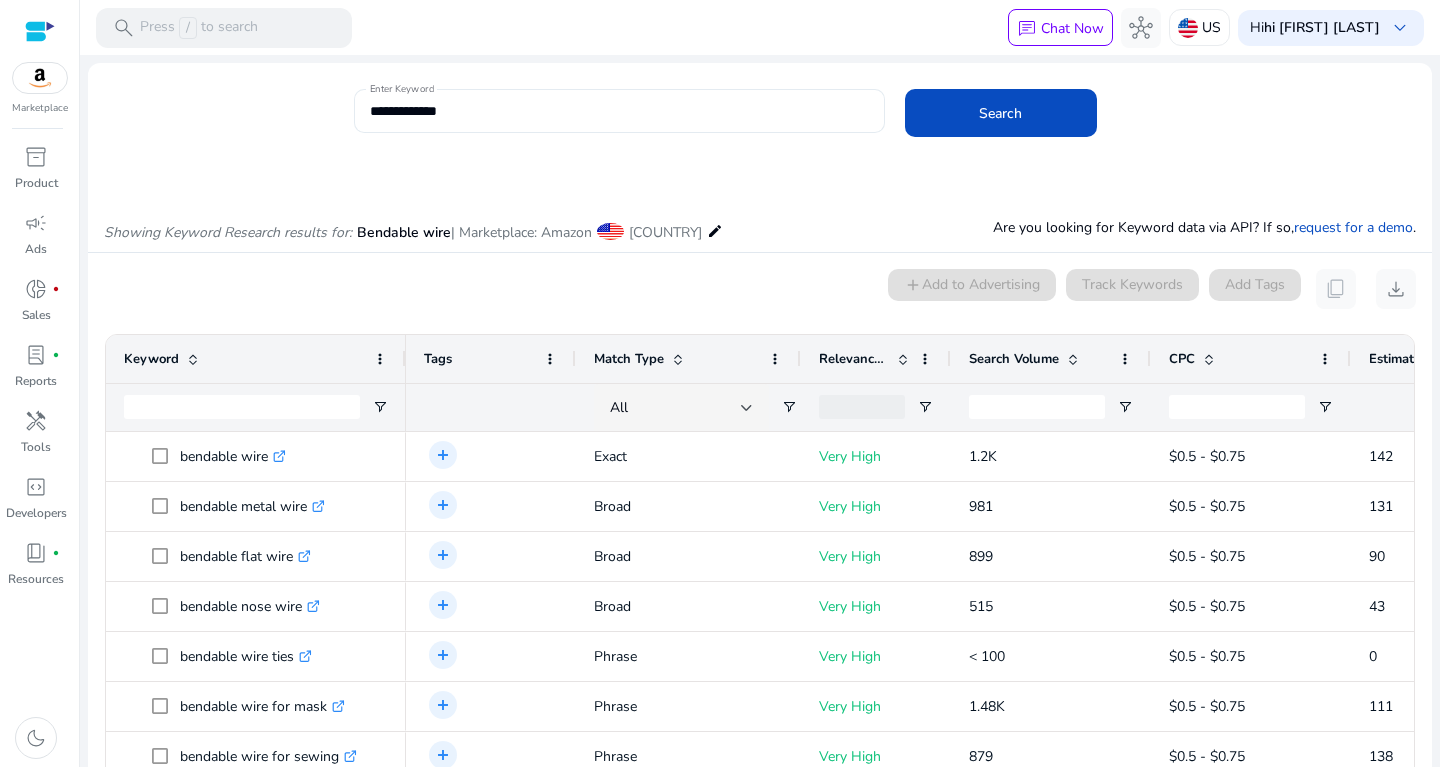 click on "**********" 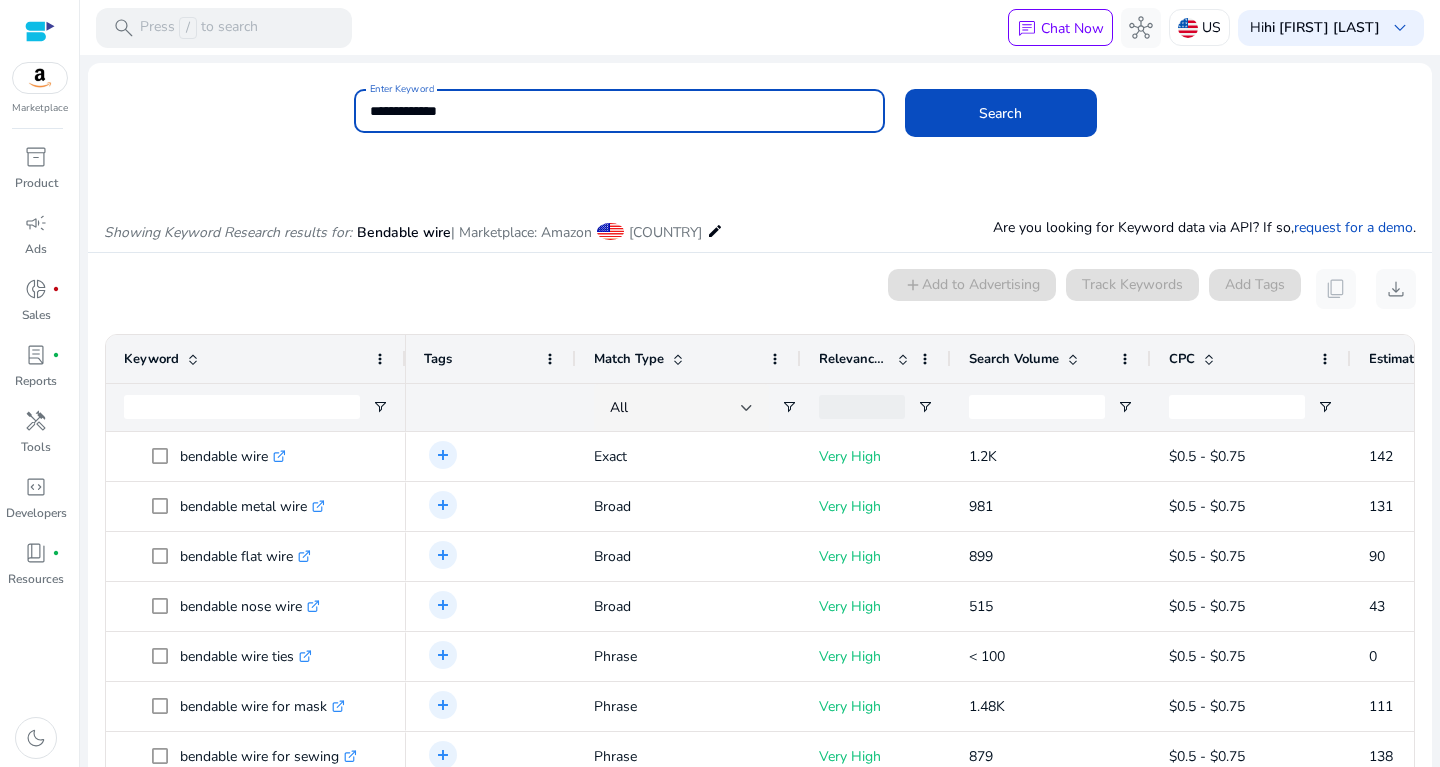 click on "**********" at bounding box center [619, 111] 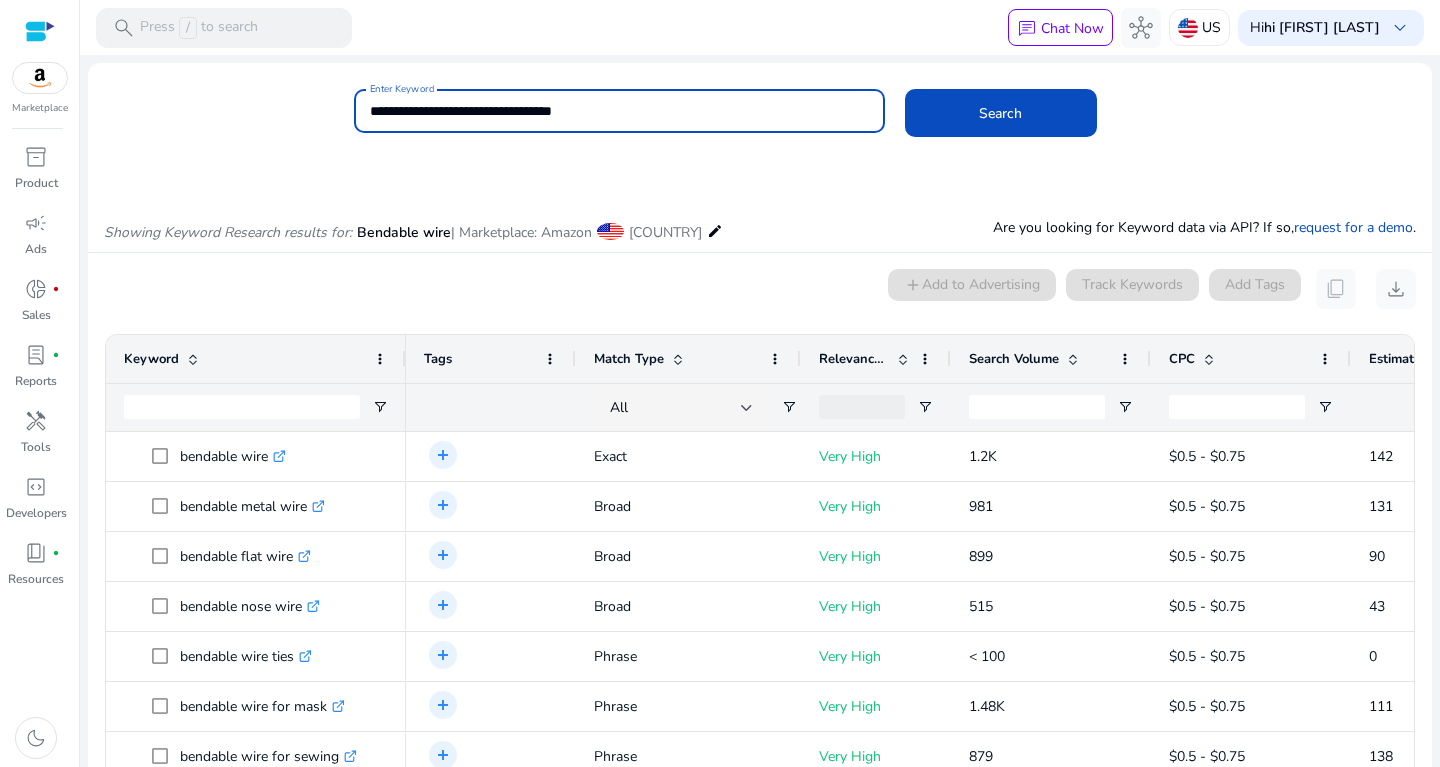 click on "Search" 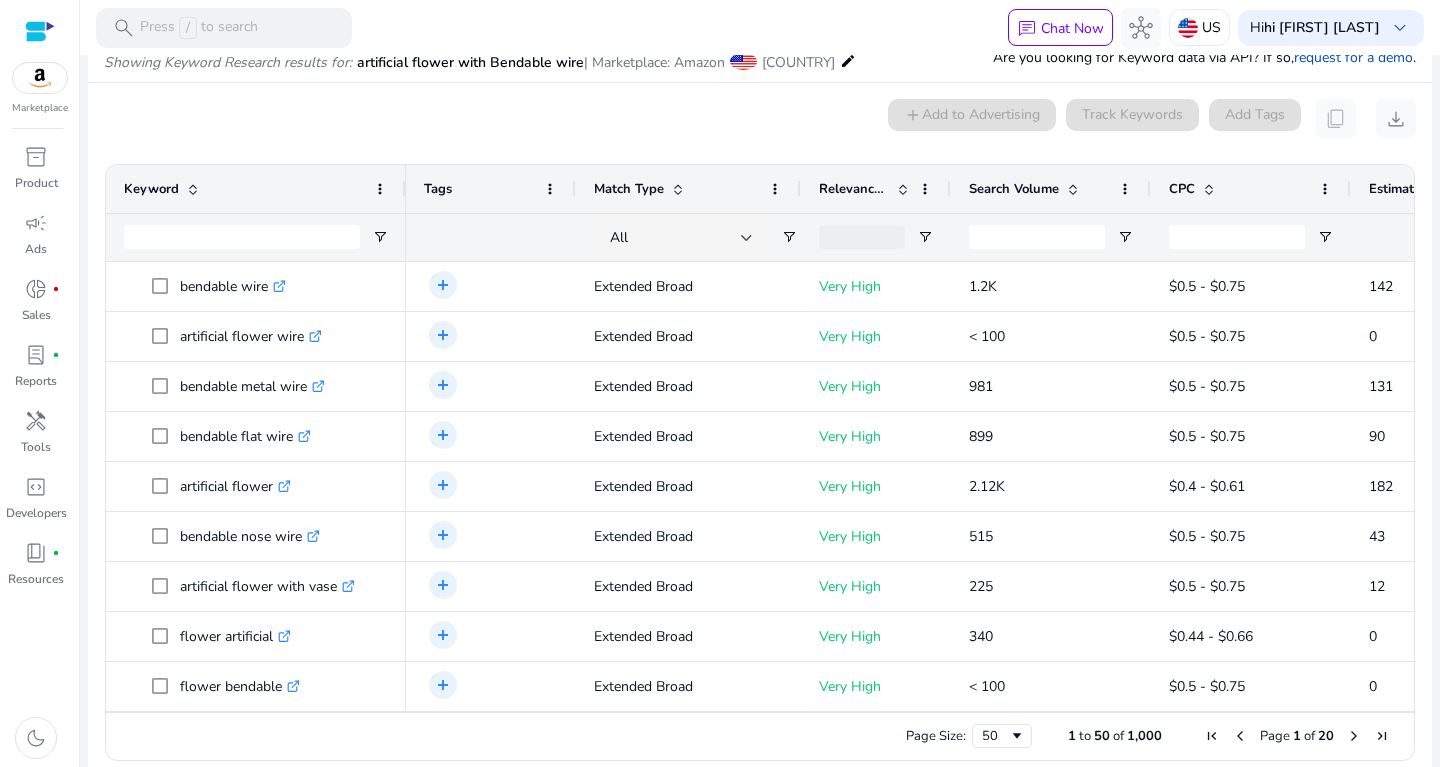 scroll, scrollTop: 170, scrollLeft: 0, axis: vertical 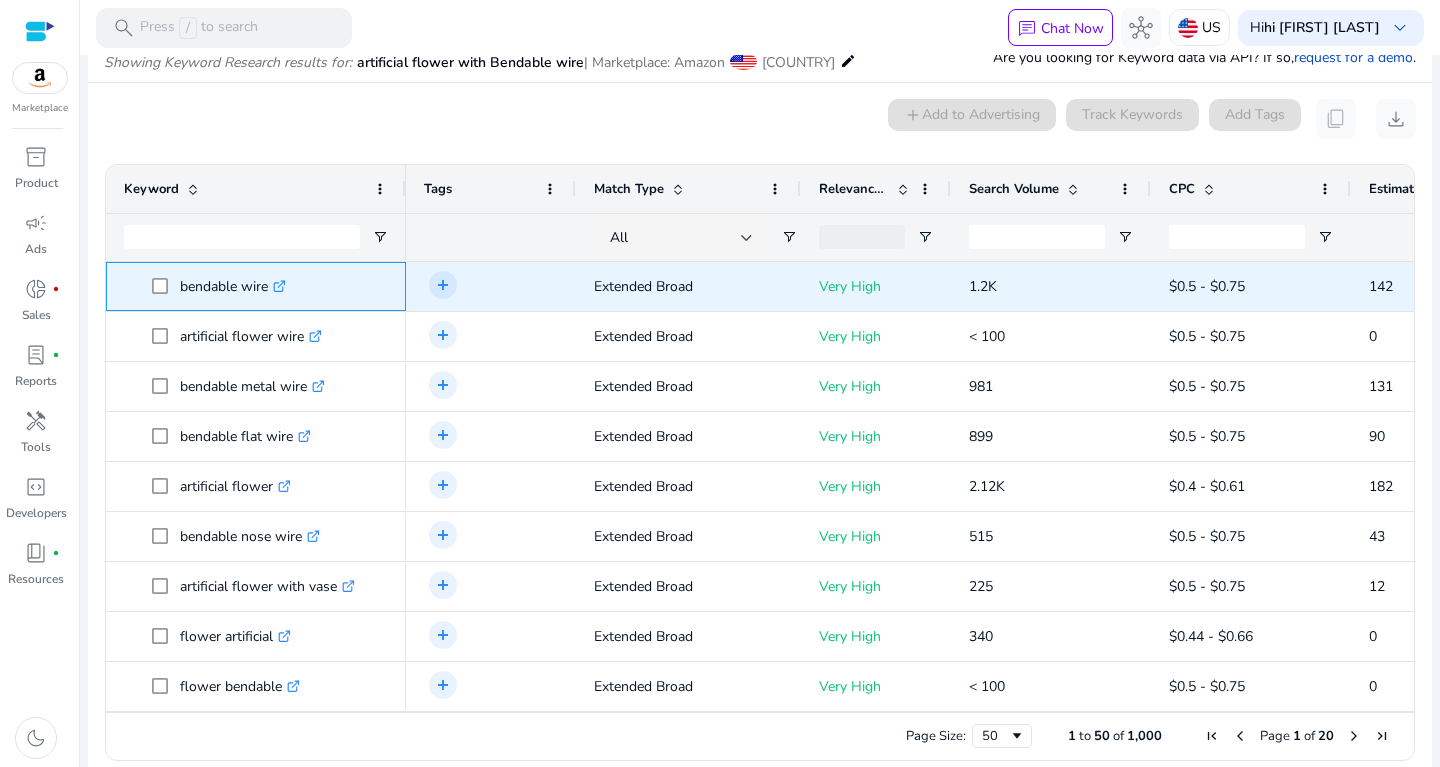 drag, startPoint x: 171, startPoint y: 278, endPoint x: 281, endPoint y: 285, distance: 110.2225 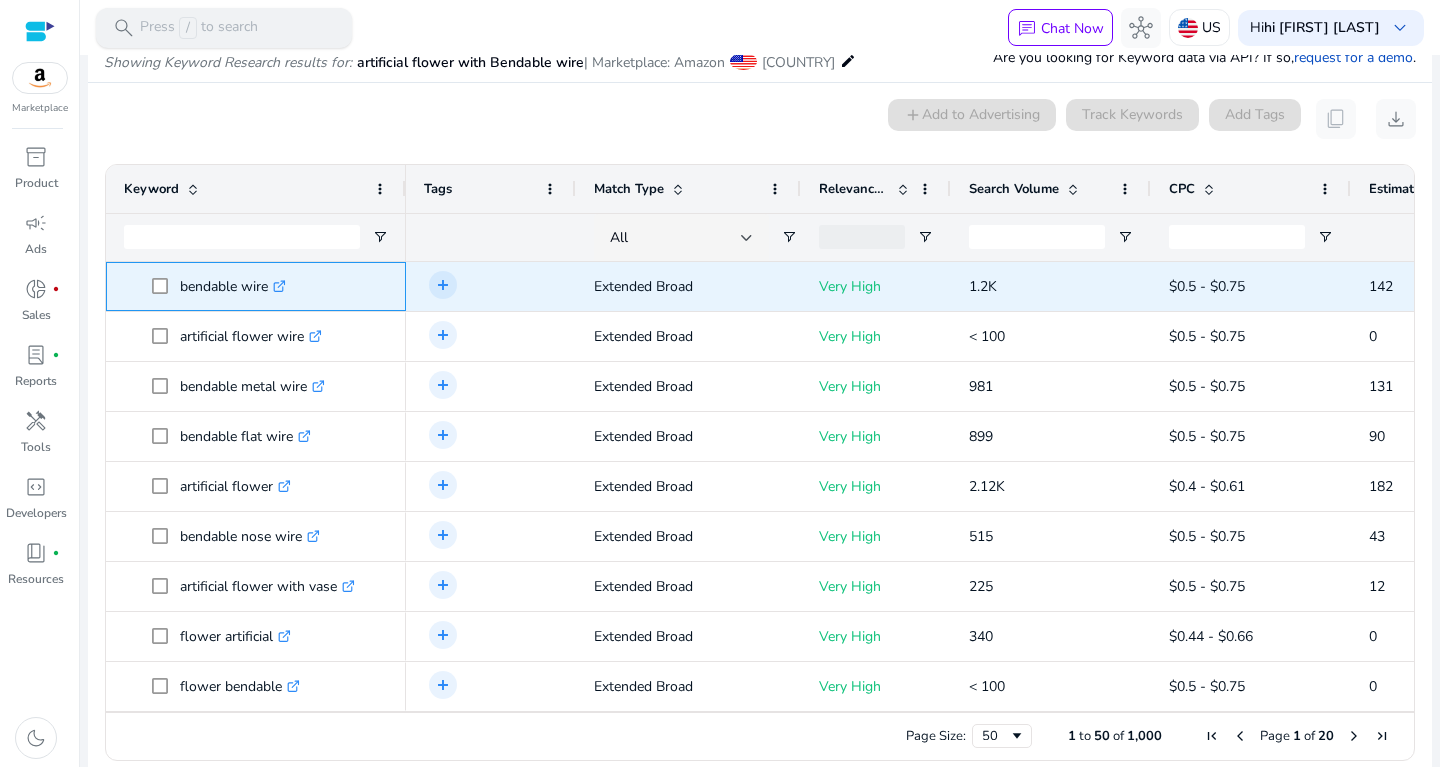 copy on "bendable wire" 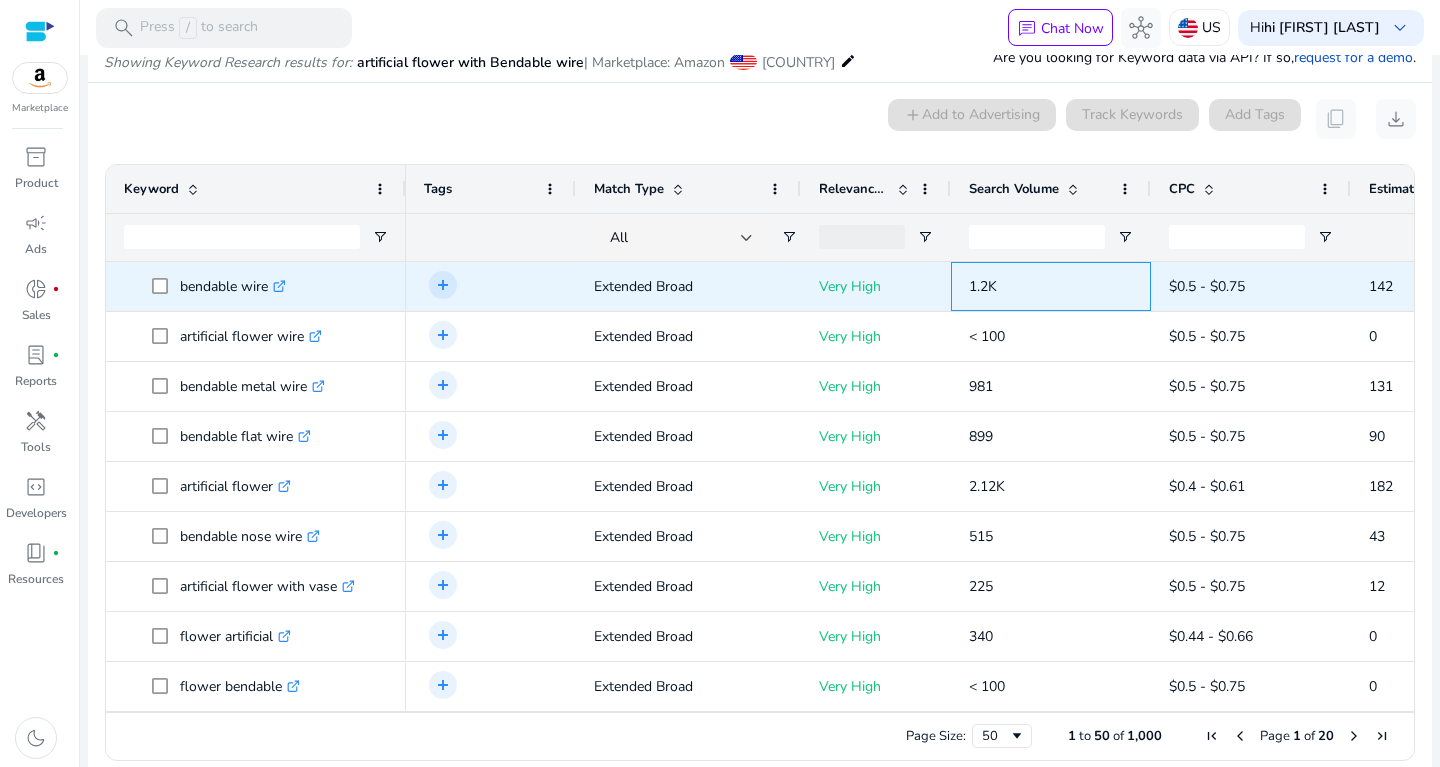 drag, startPoint x: 957, startPoint y: 297, endPoint x: 1027, endPoint y: 282, distance: 71.5891 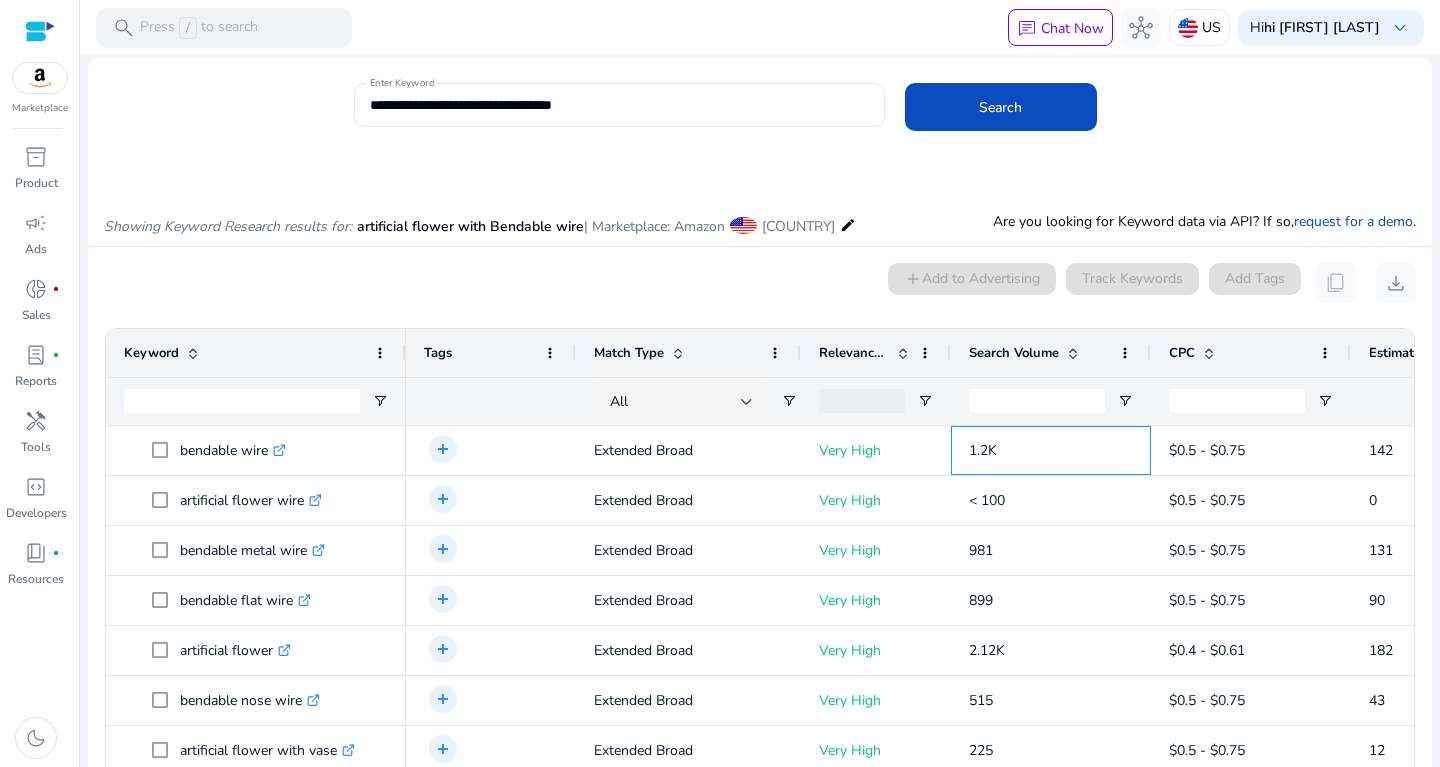 scroll, scrollTop: 0, scrollLeft: 0, axis: both 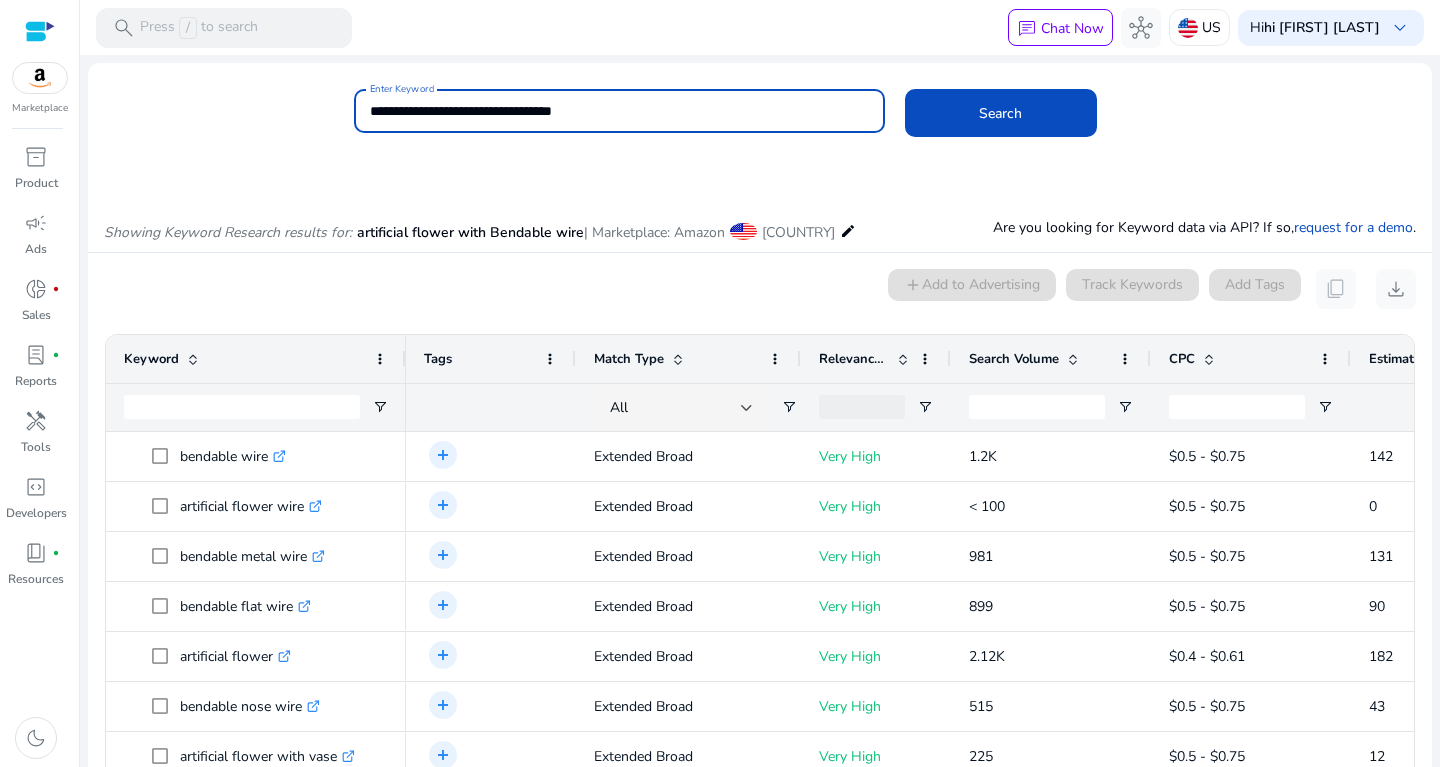 drag, startPoint x: 621, startPoint y: 112, endPoint x: 251, endPoint y: 111, distance: 370.00134 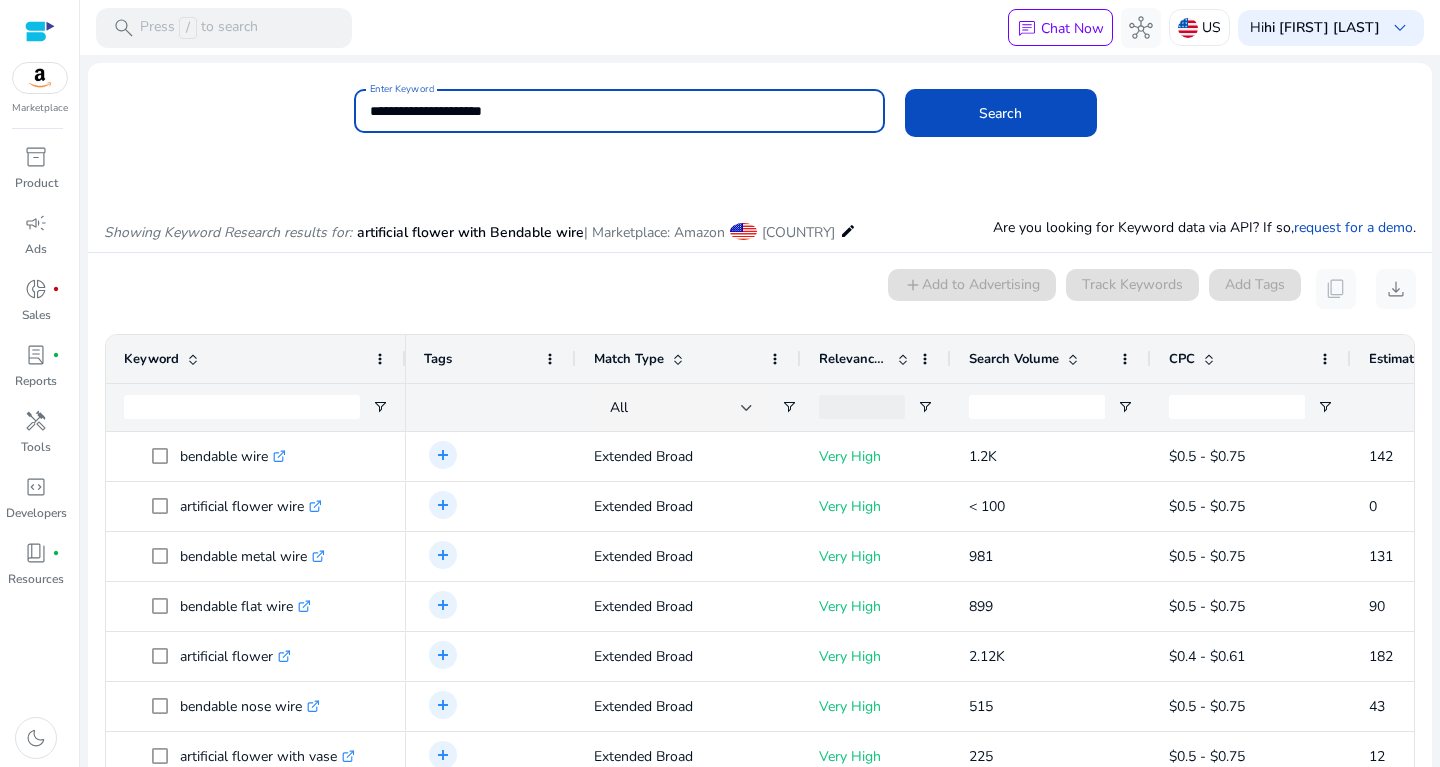 click on "Search" 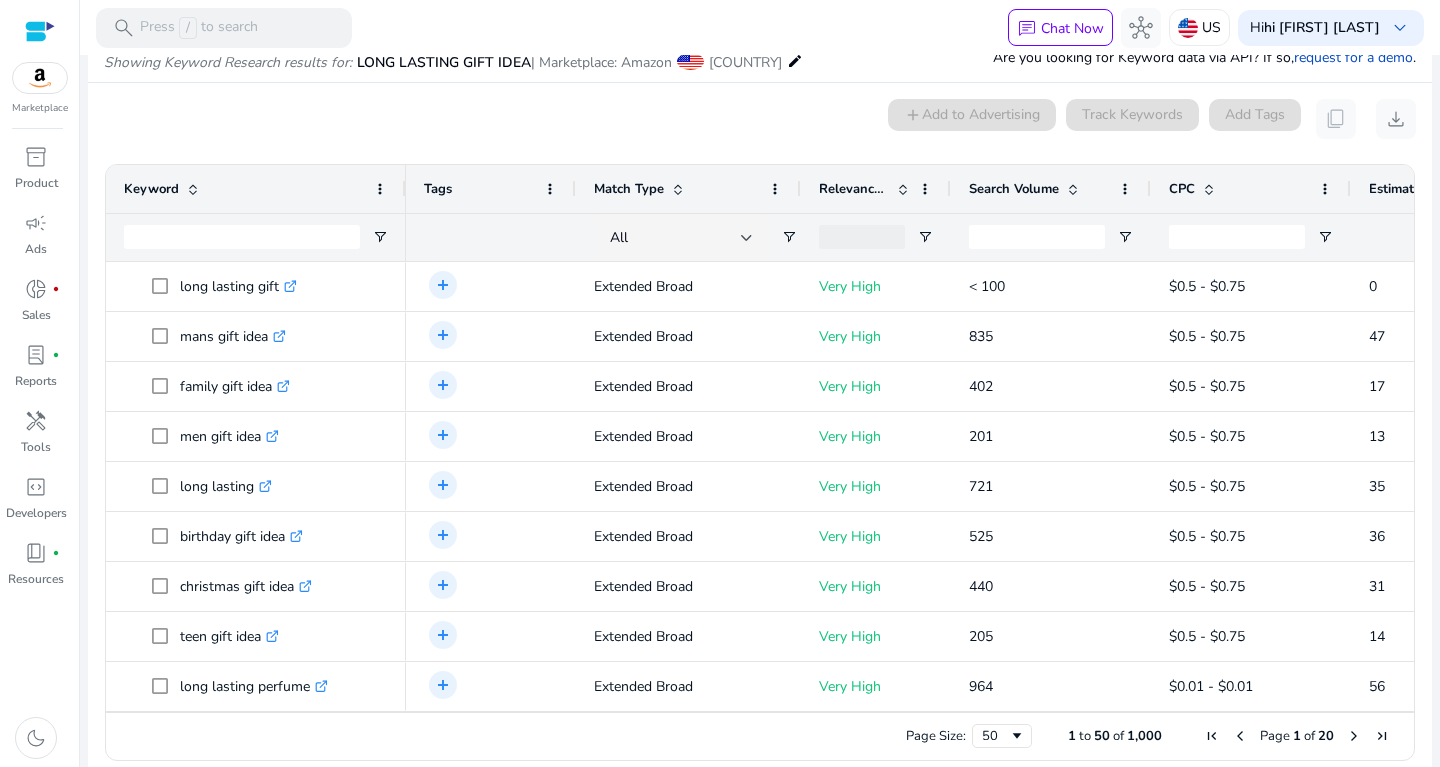 scroll, scrollTop: 170, scrollLeft: 0, axis: vertical 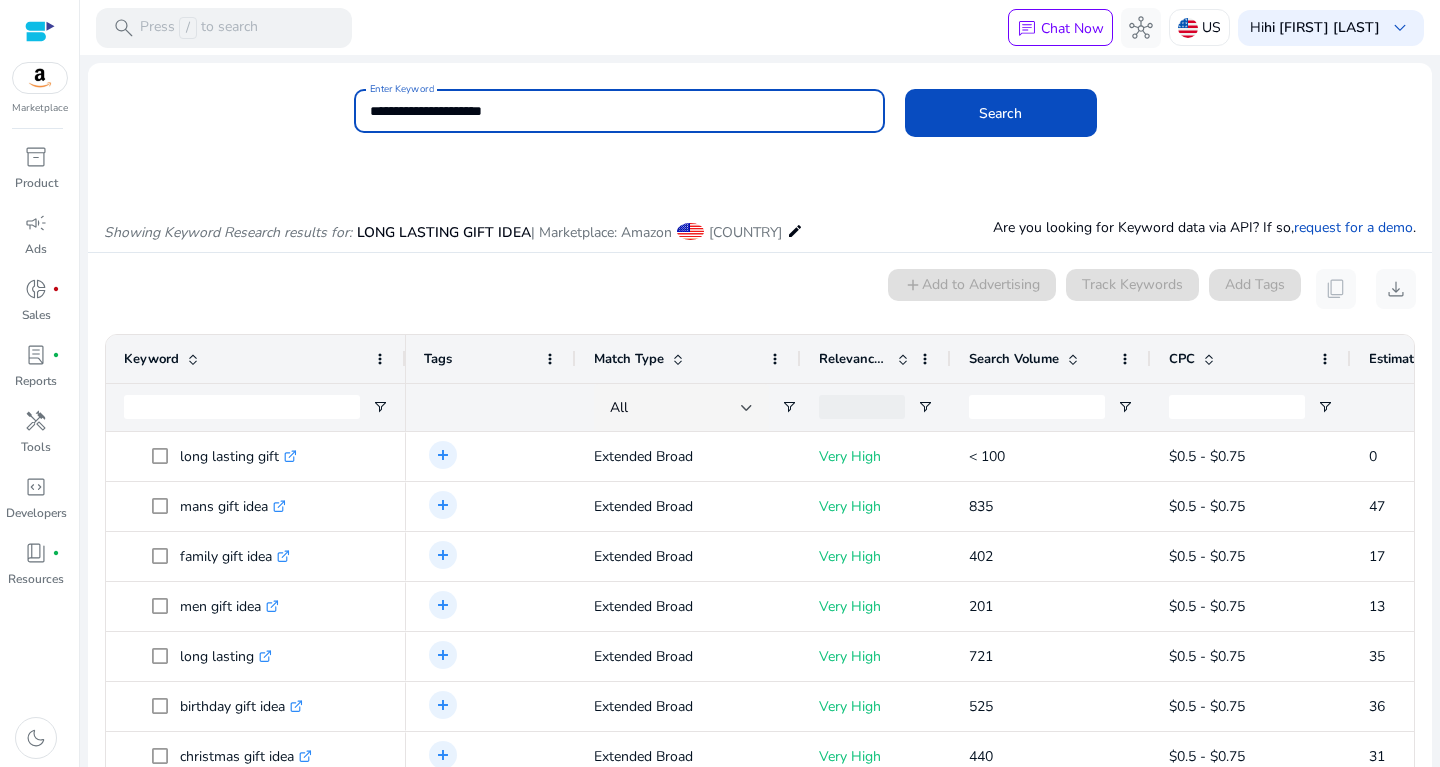 drag, startPoint x: 514, startPoint y: 111, endPoint x: 340, endPoint y: 100, distance: 174.34735 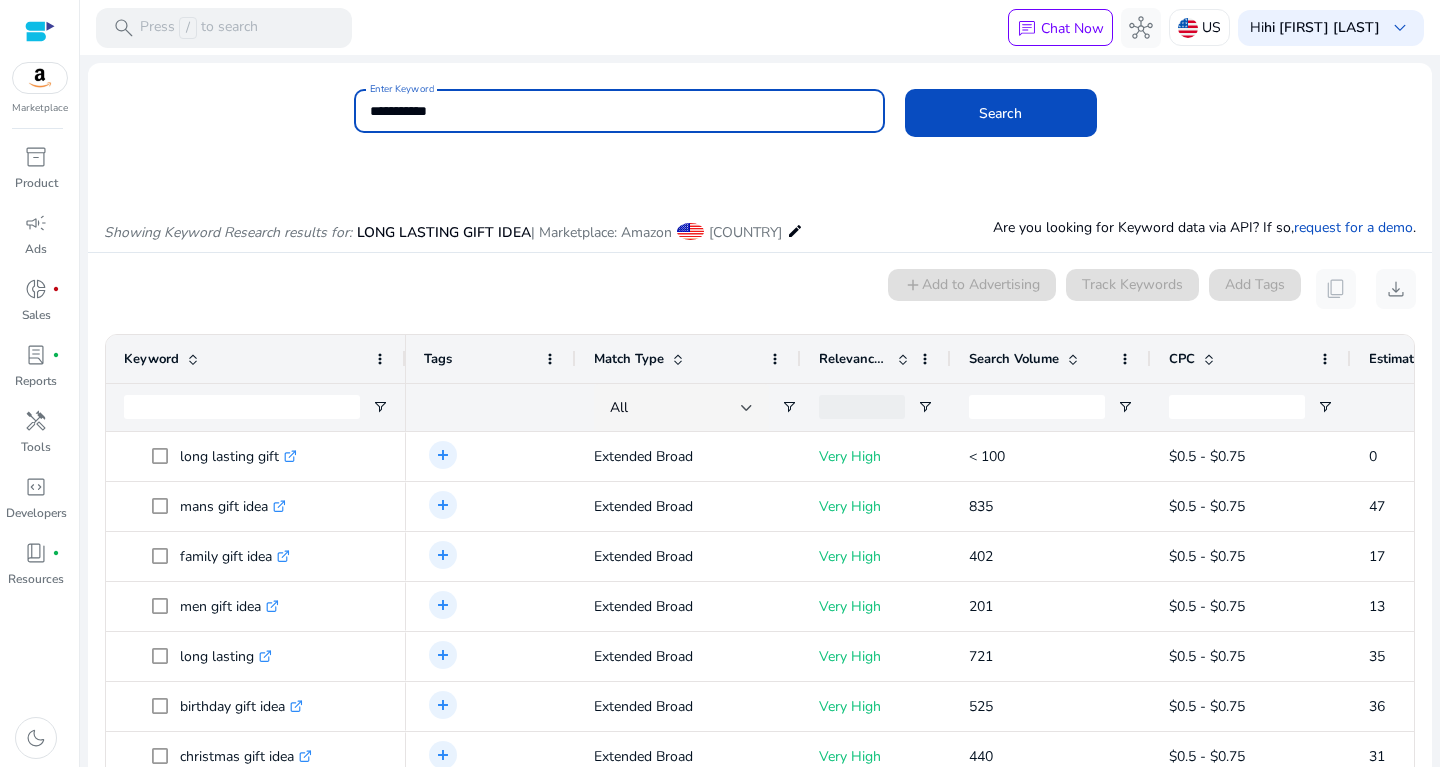click on "Search" 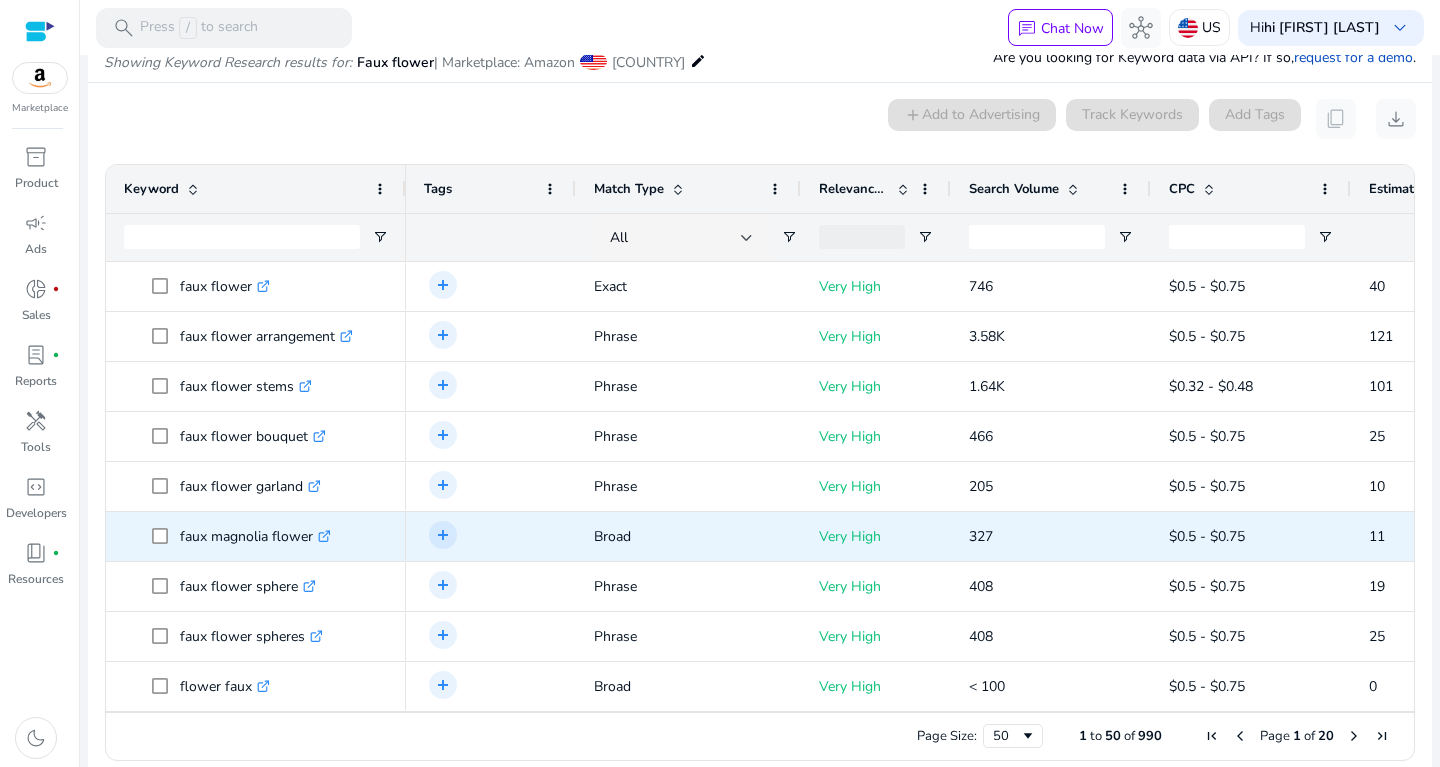 scroll, scrollTop: 170, scrollLeft: 0, axis: vertical 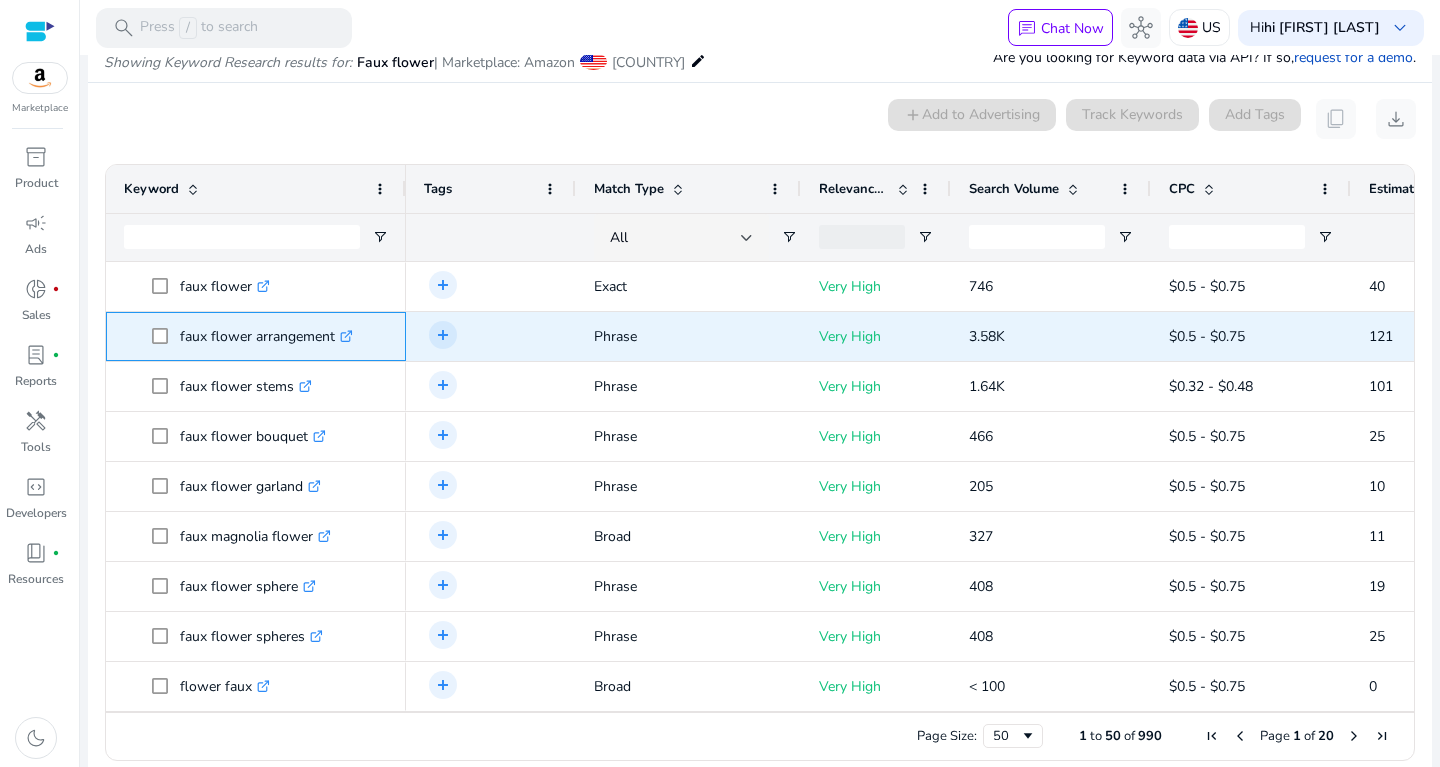 drag, startPoint x: 177, startPoint y: 326, endPoint x: 369, endPoint y: 355, distance: 194.17775 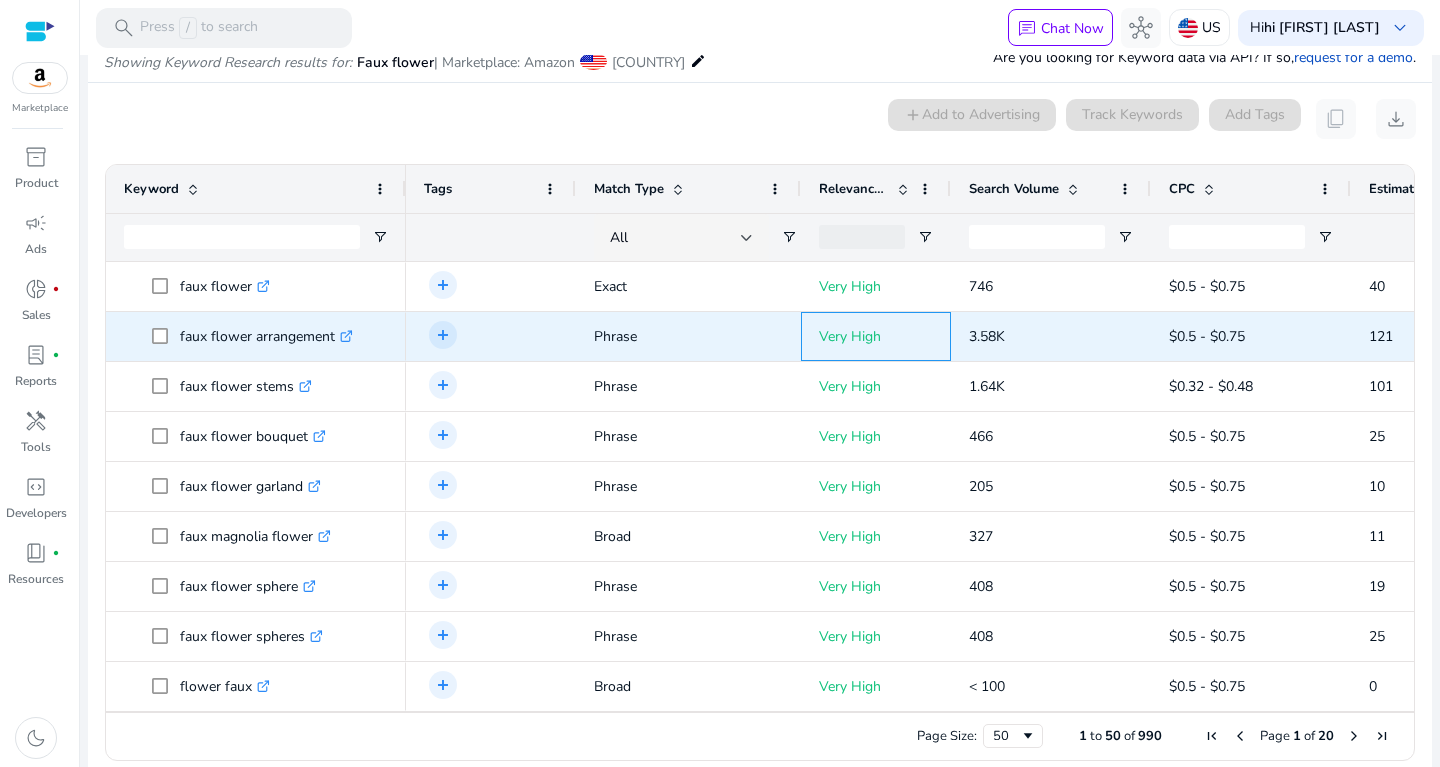 drag, startPoint x: 942, startPoint y: 331, endPoint x: 1061, endPoint y: 330, distance: 119.0042 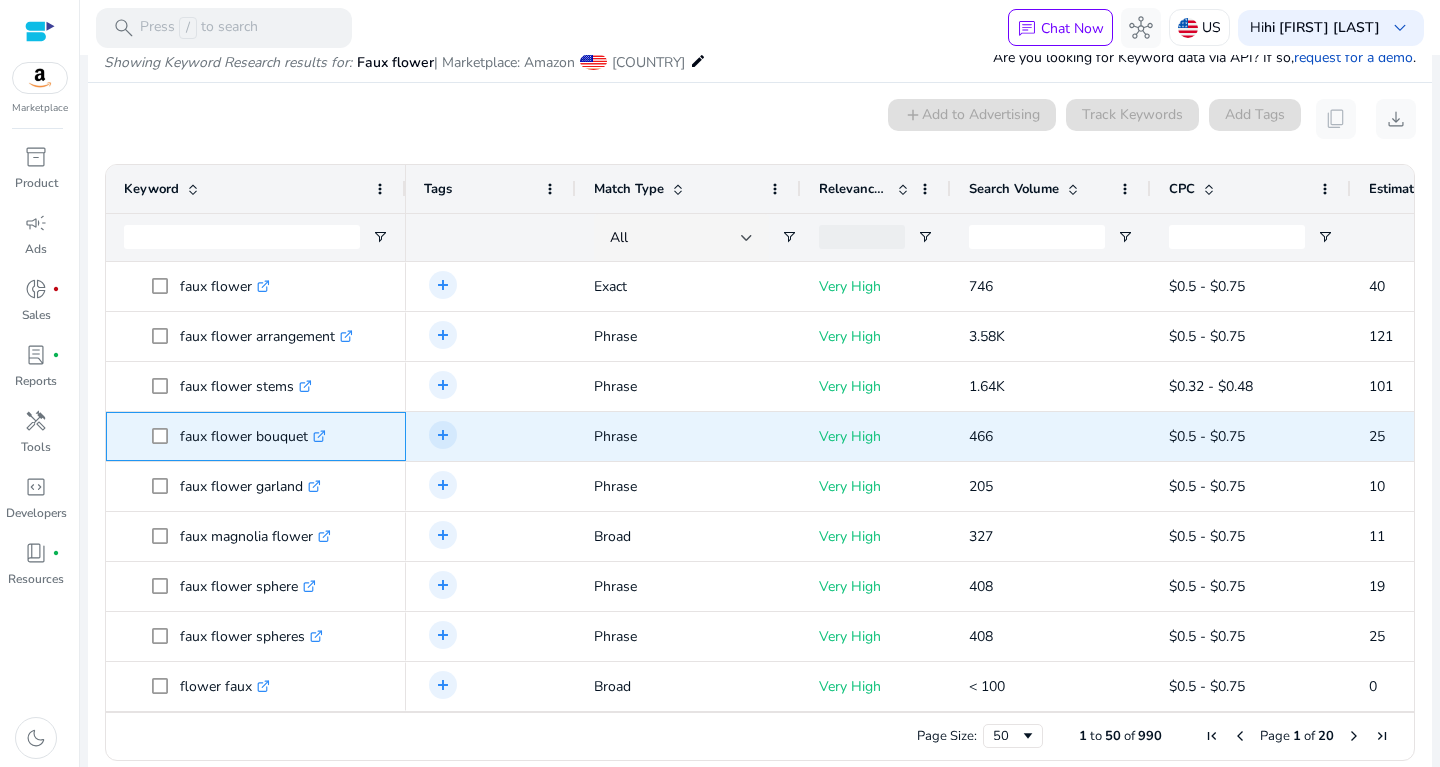 drag, startPoint x: 184, startPoint y: 421, endPoint x: 330, endPoint y: 437, distance: 146.8741 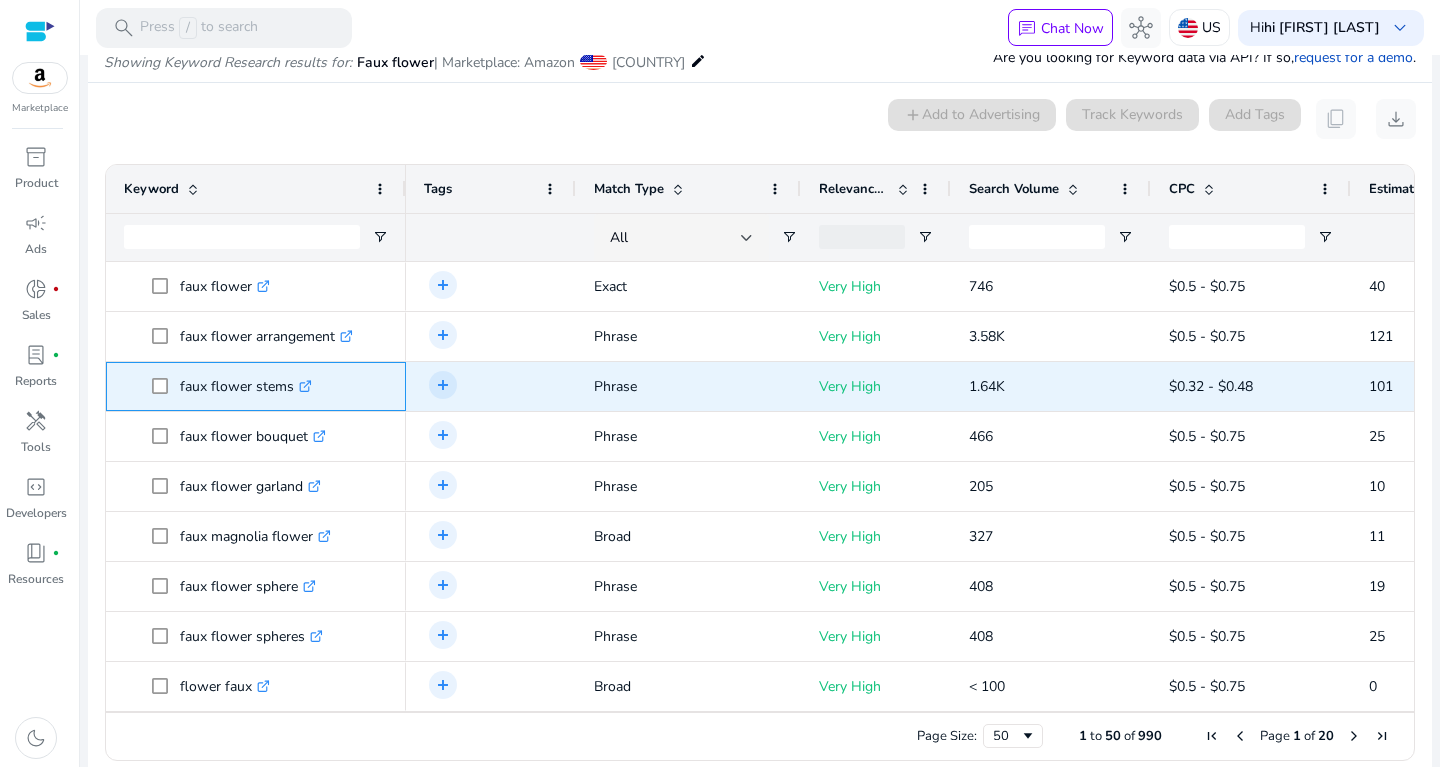 drag, startPoint x: 182, startPoint y: 374, endPoint x: 303, endPoint y: 374, distance: 121 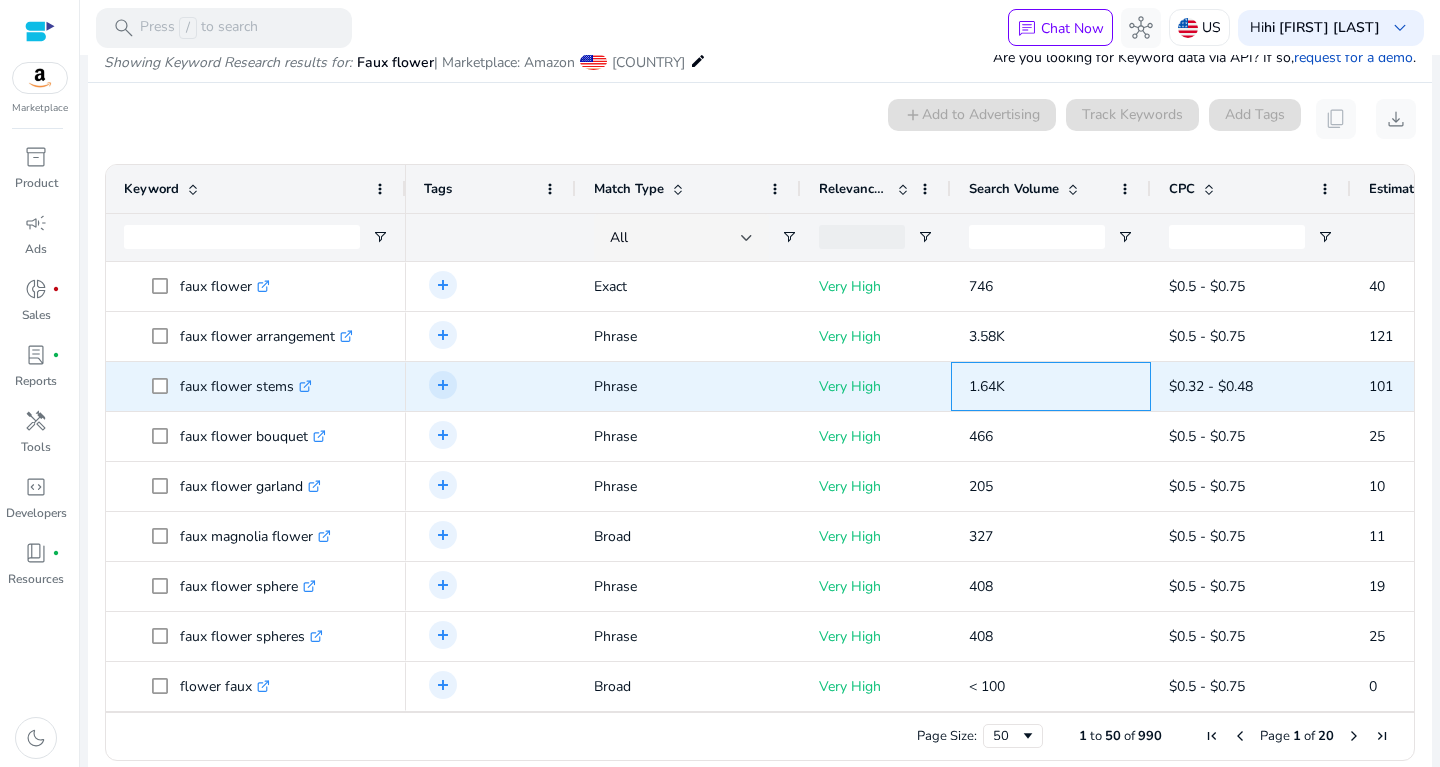 drag, startPoint x: 955, startPoint y: 380, endPoint x: 1065, endPoint y: 405, distance: 112.805145 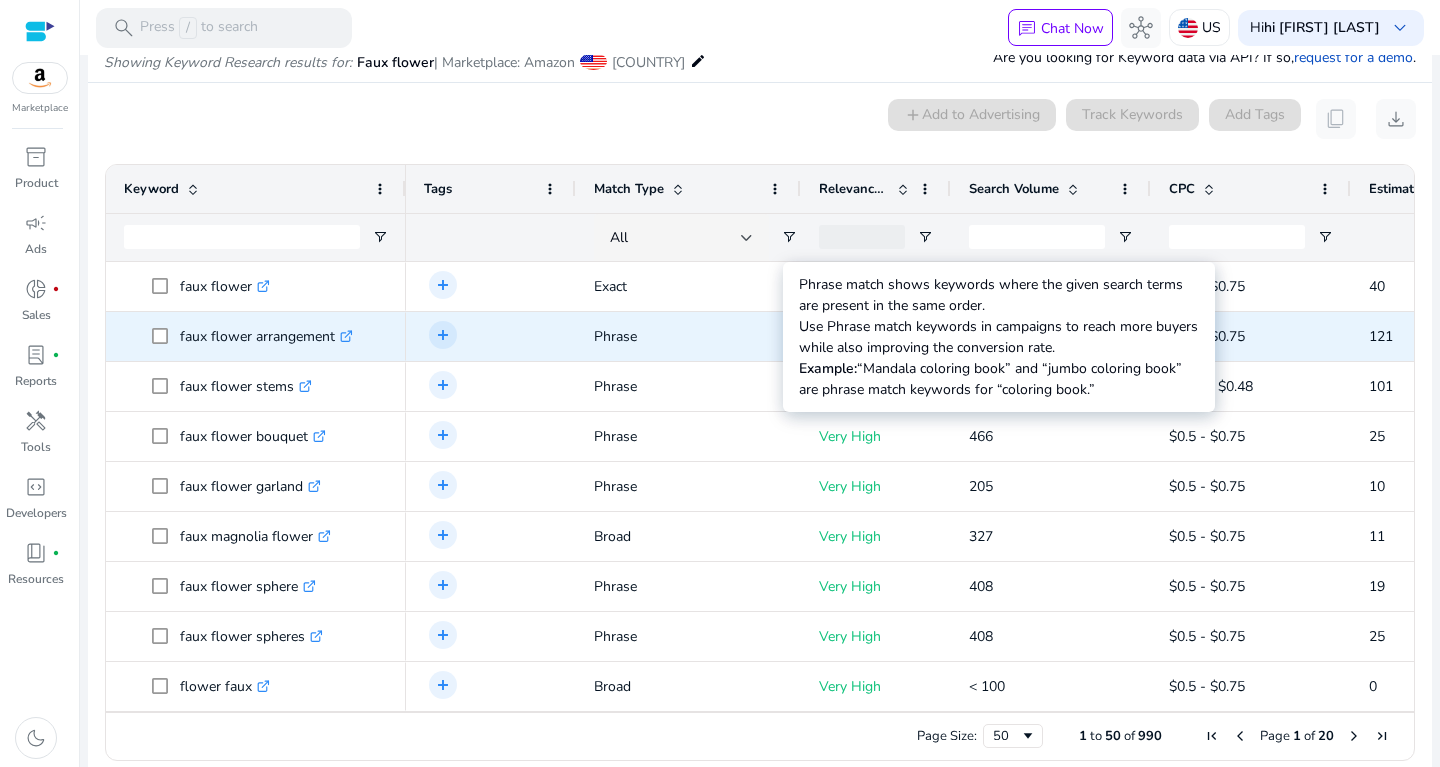 scroll, scrollTop: 0, scrollLeft: 0, axis: both 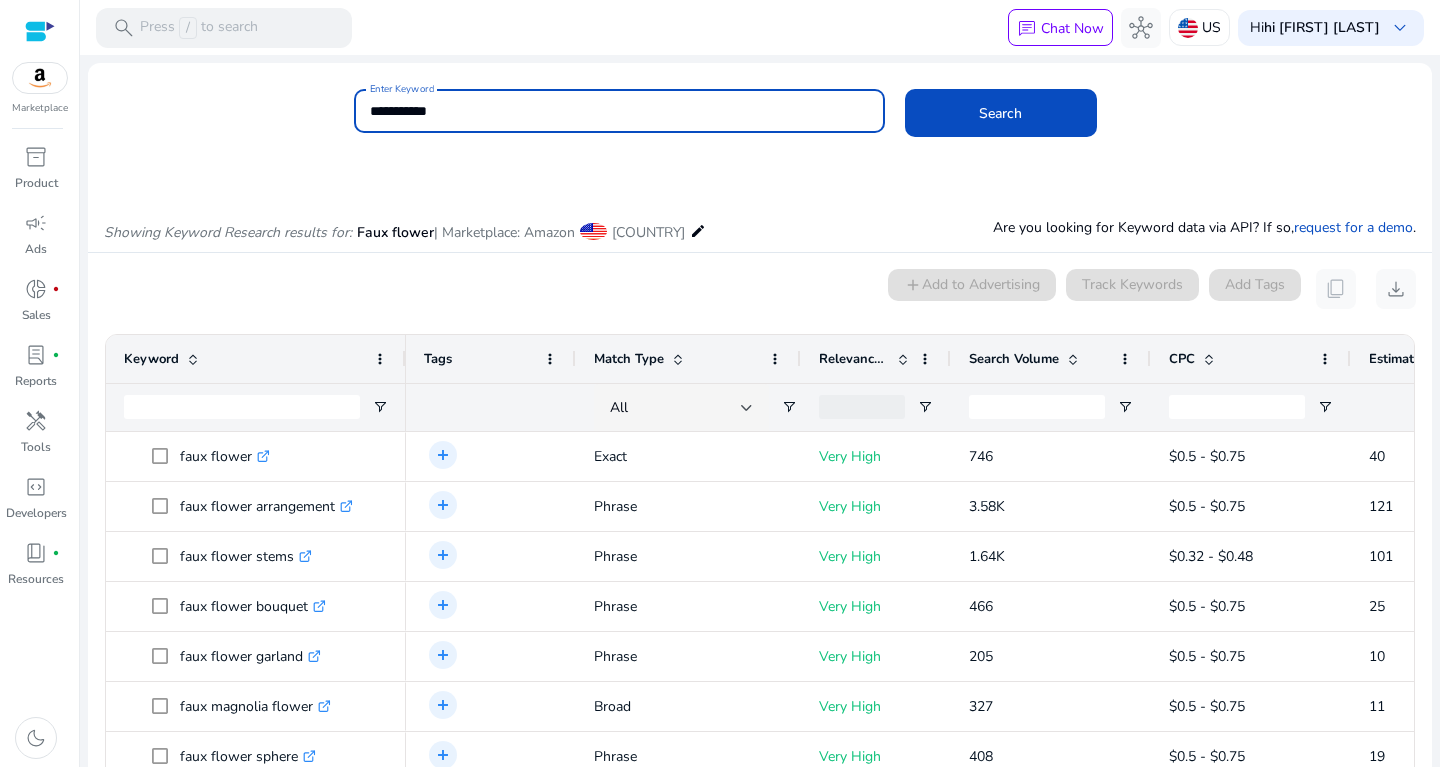 drag, startPoint x: 442, startPoint y: 113, endPoint x: 275, endPoint y: 114, distance: 167.00299 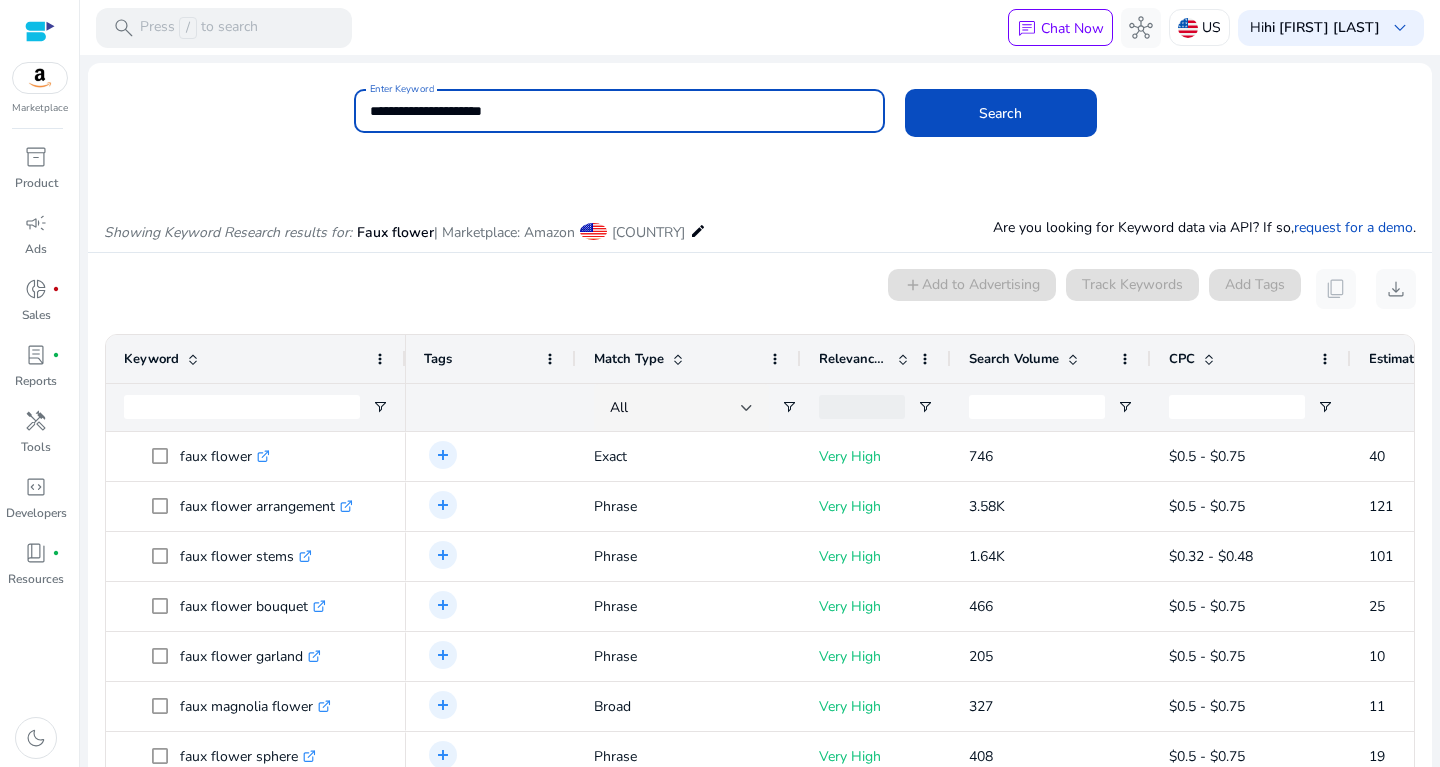 click on "Search" 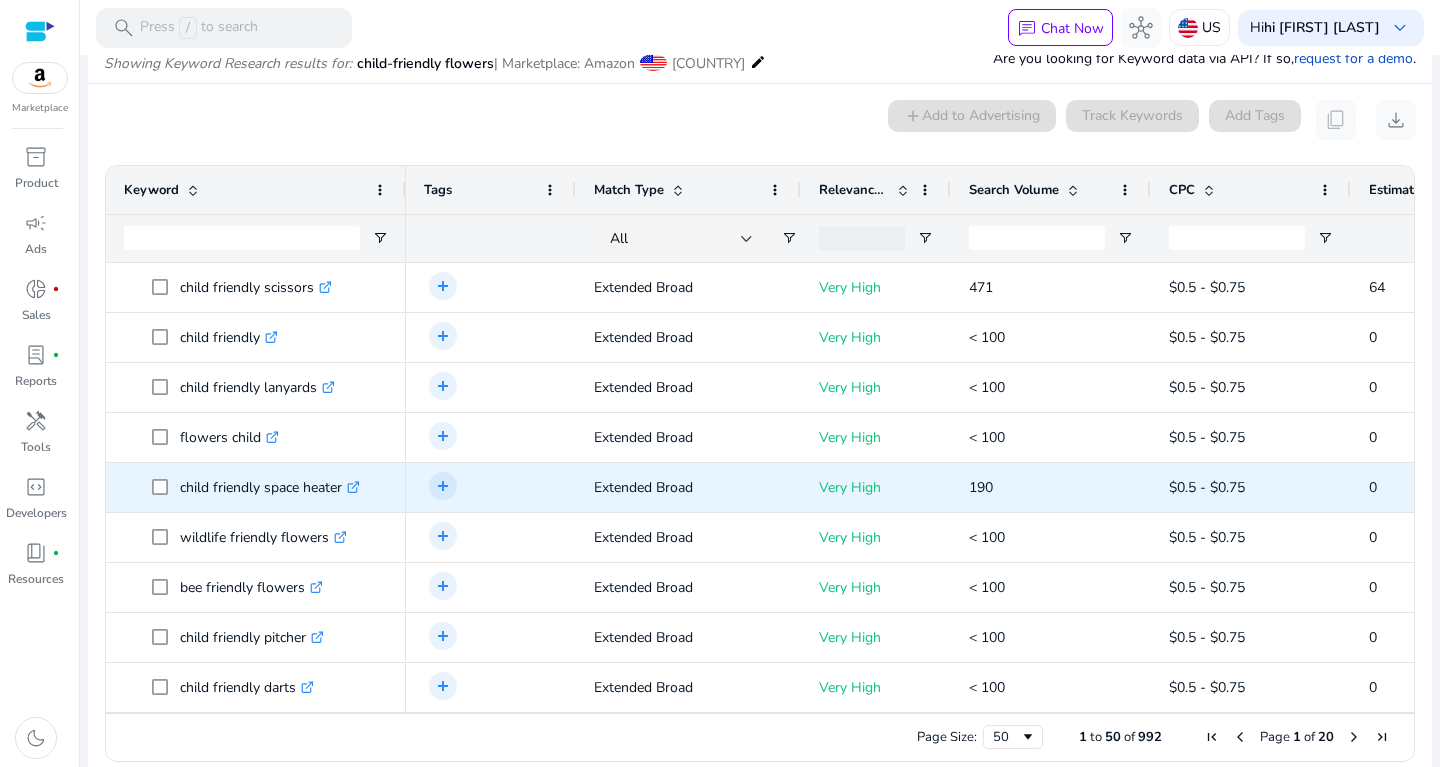 scroll, scrollTop: 170, scrollLeft: 0, axis: vertical 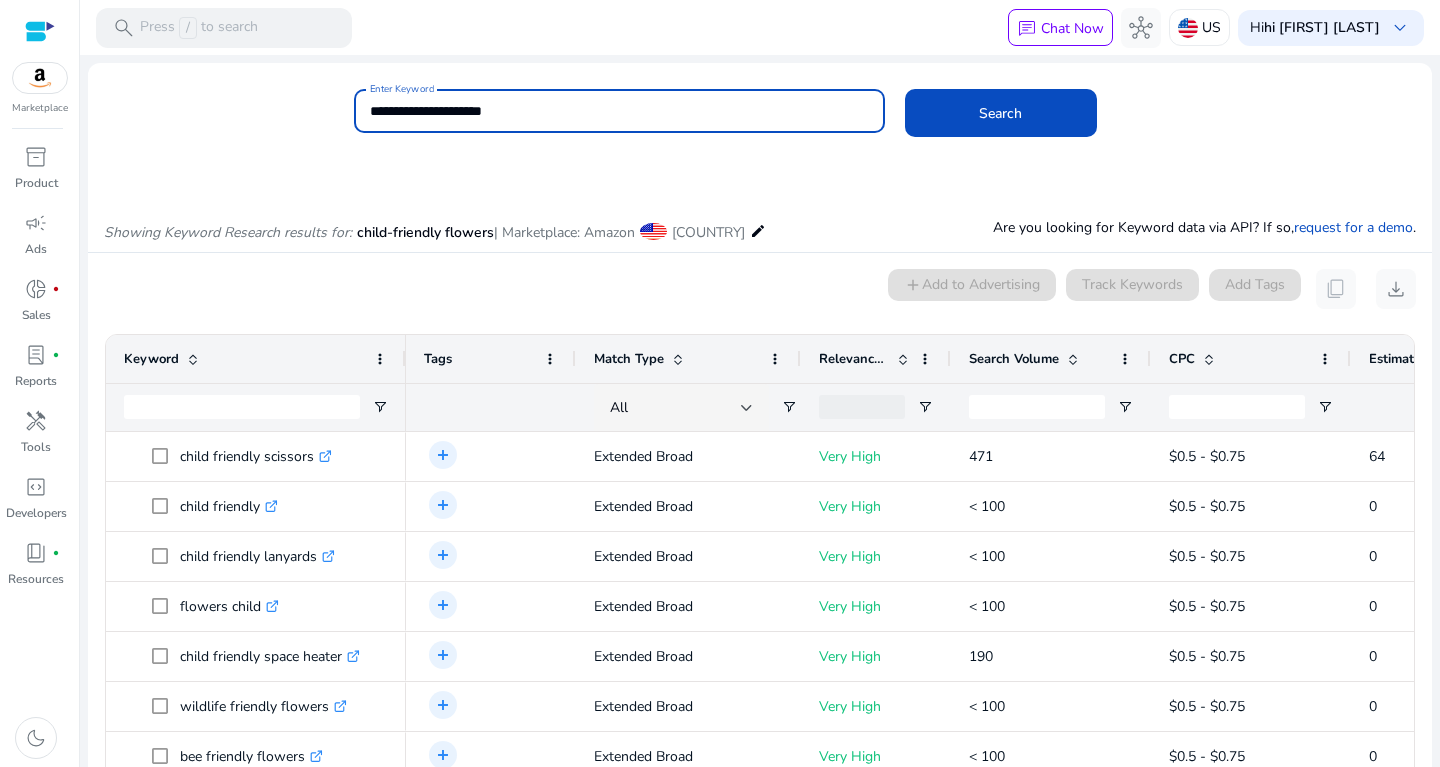 drag, startPoint x: 530, startPoint y: 122, endPoint x: 313, endPoint y: 127, distance: 217.0576 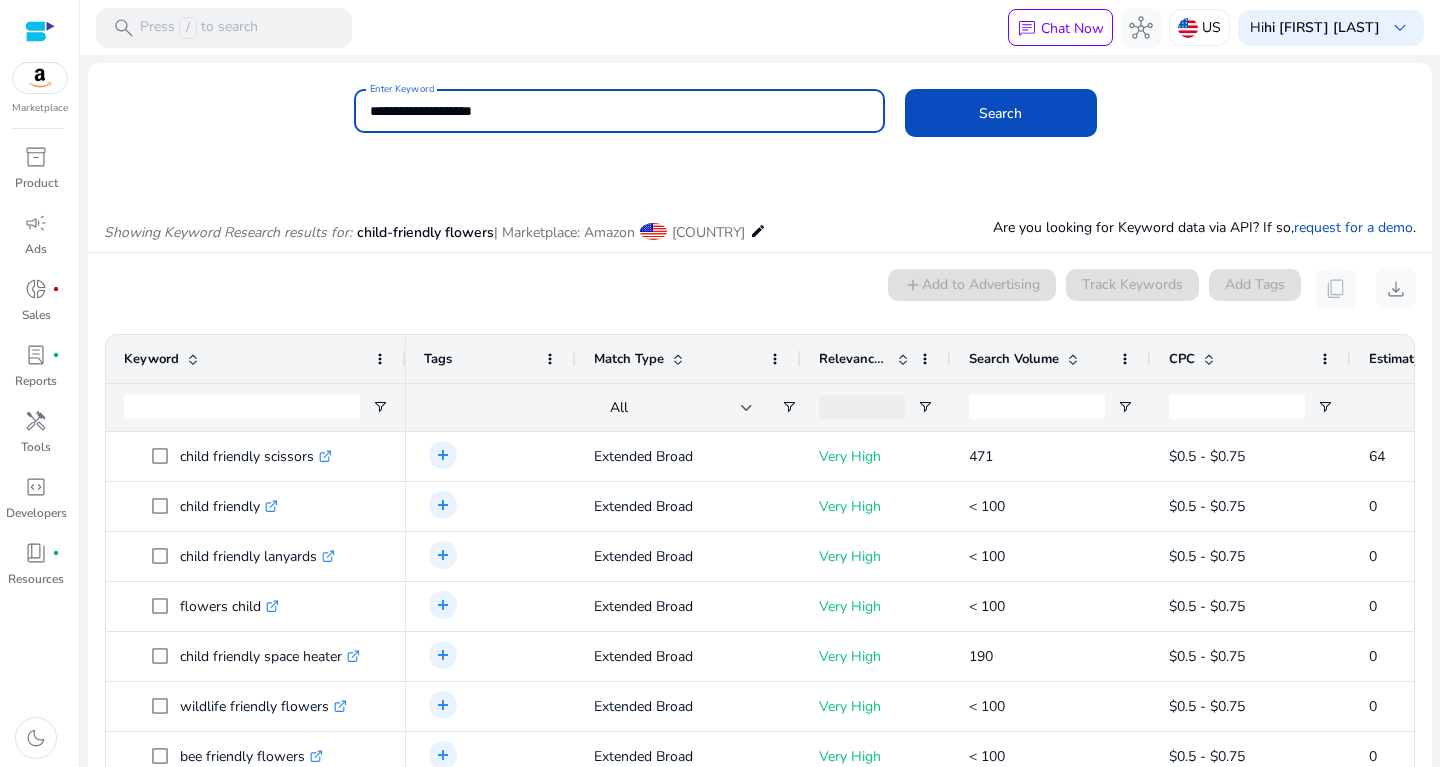 type on "**********" 